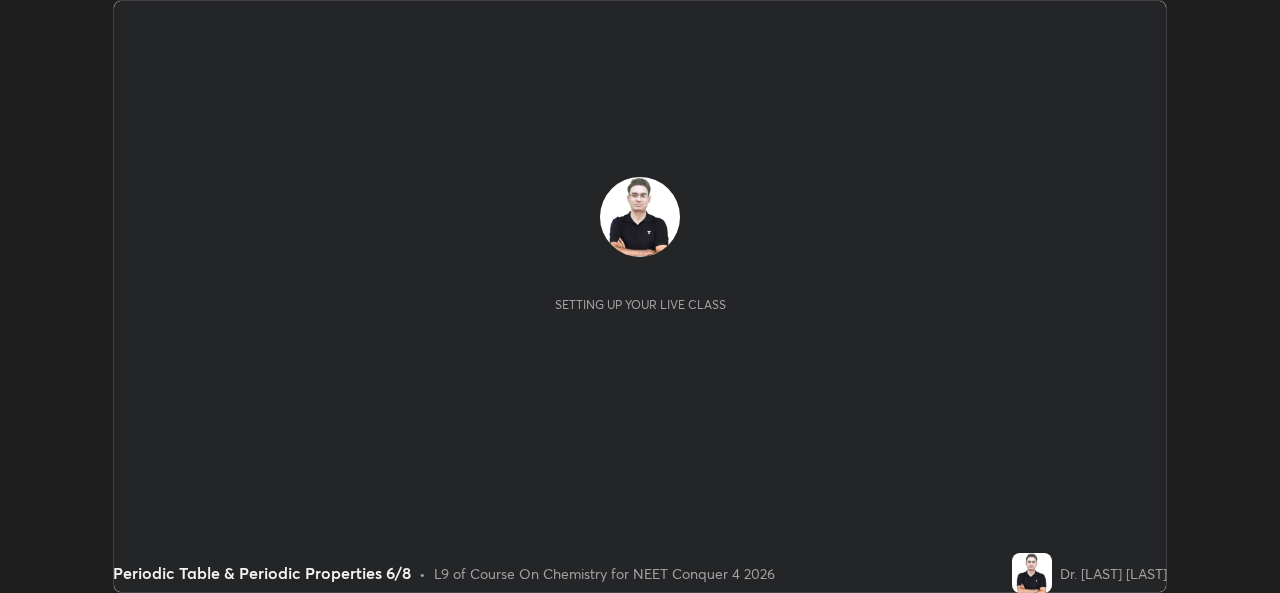 scroll, scrollTop: 0, scrollLeft: 0, axis: both 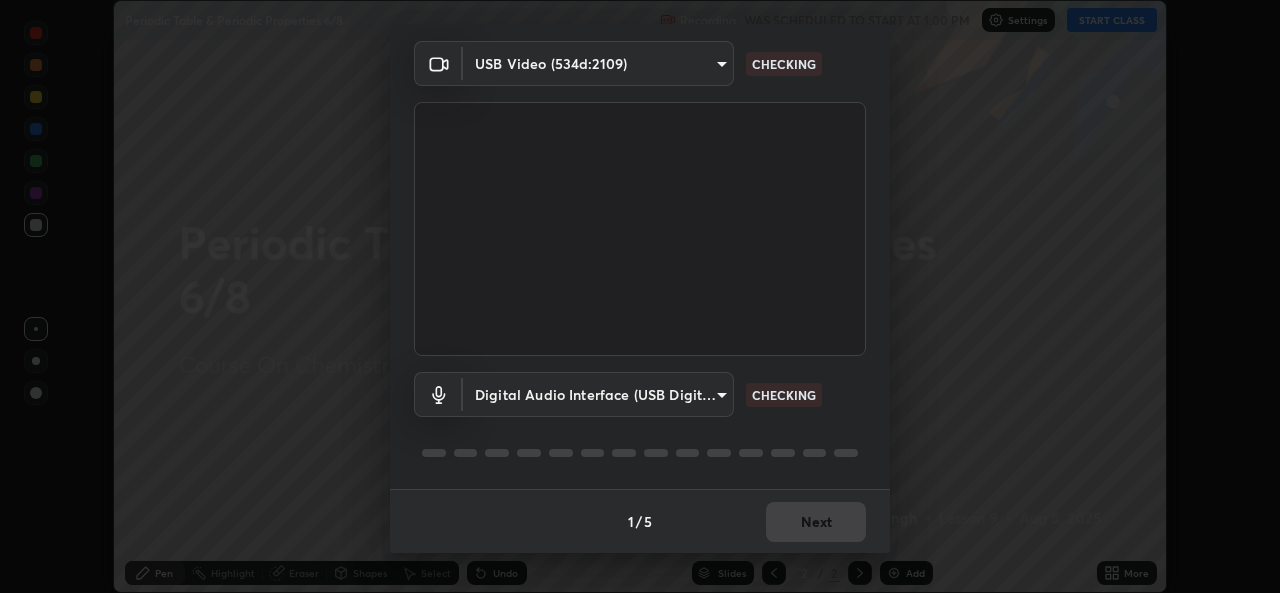 click on "1 / 5 Next" at bounding box center (640, 521) 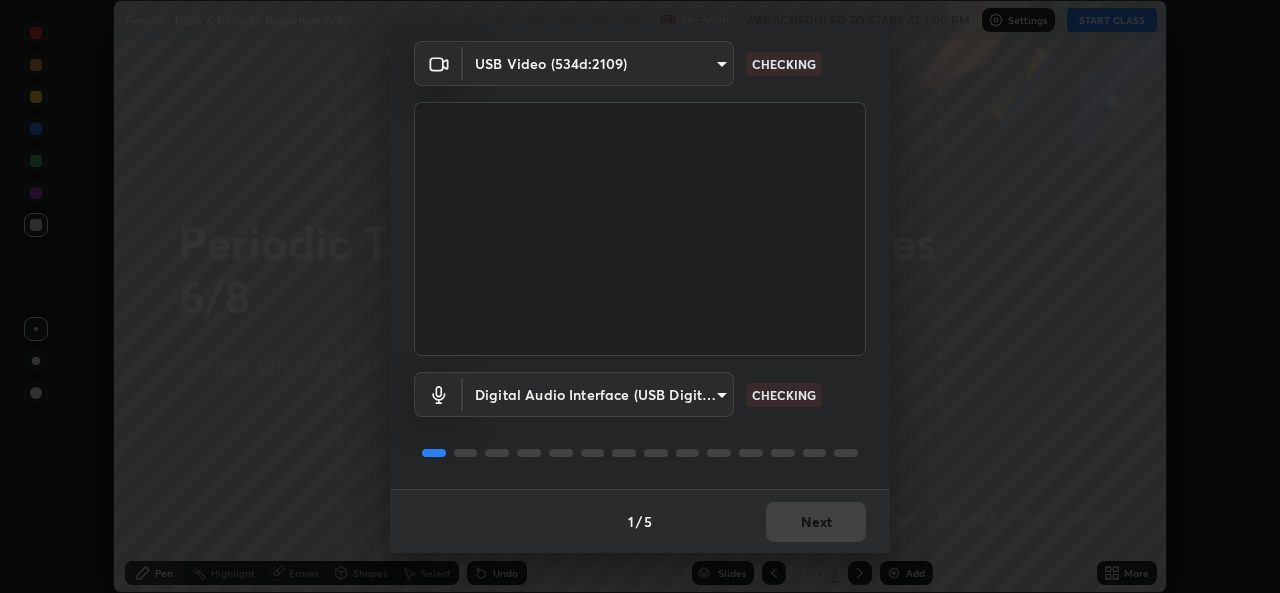 click on "1 / 5 Next" at bounding box center (640, 521) 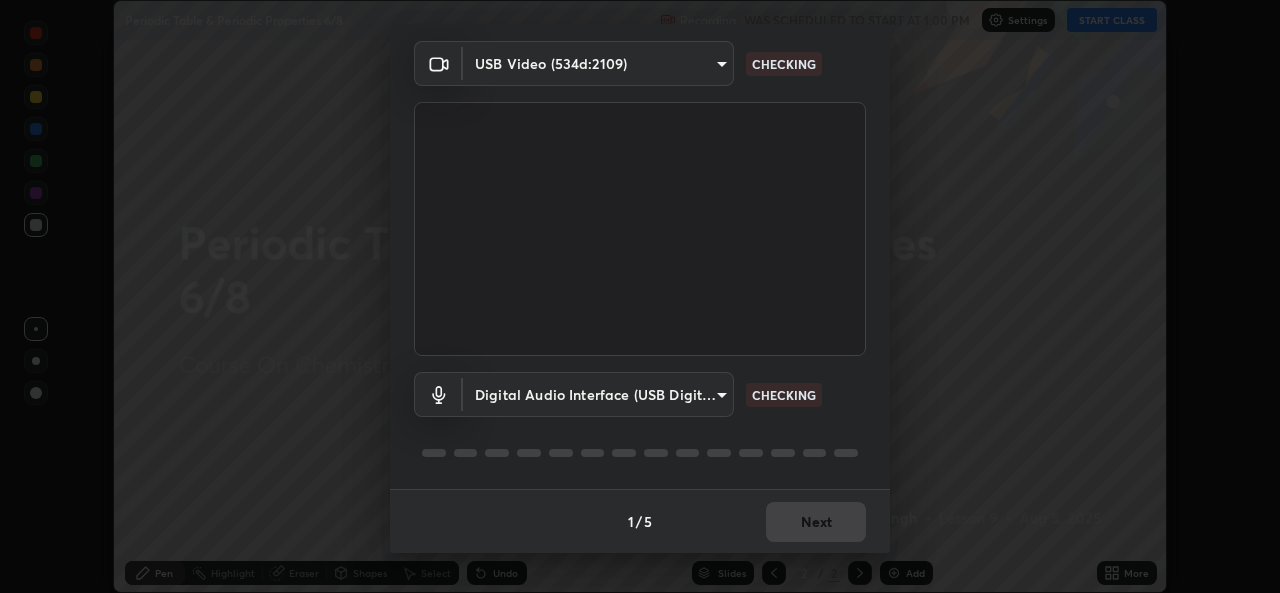 click on "1 / 5 Next" at bounding box center (640, 521) 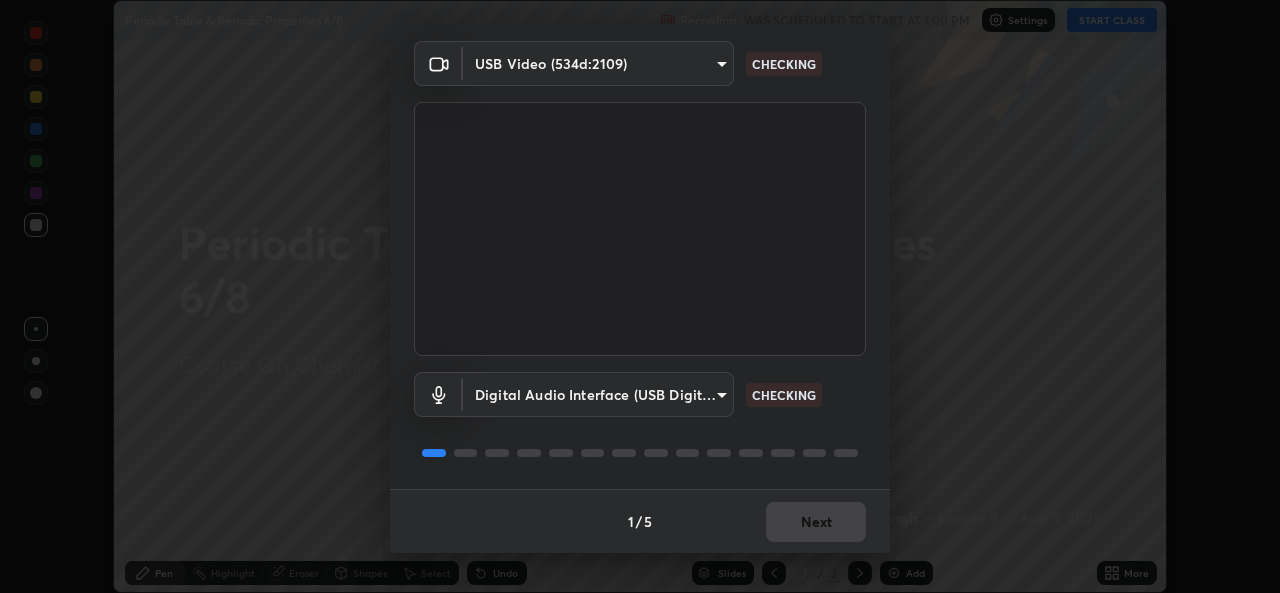 click on "1 / 5 Next" at bounding box center [640, 521] 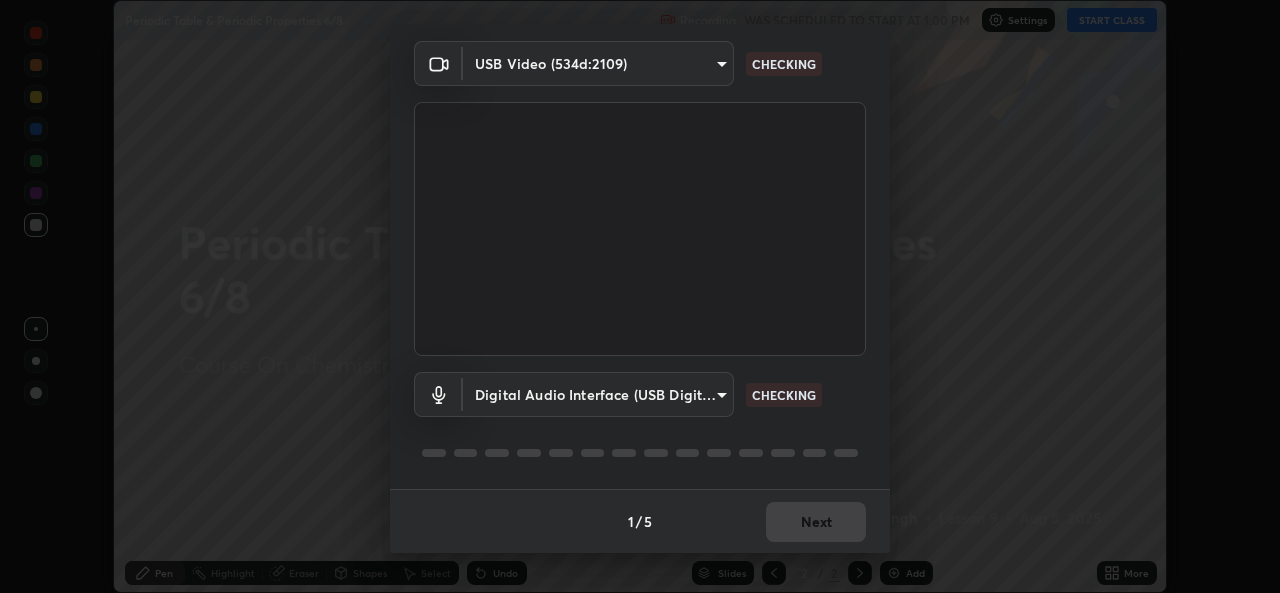click on "Next" at bounding box center (816, 522) 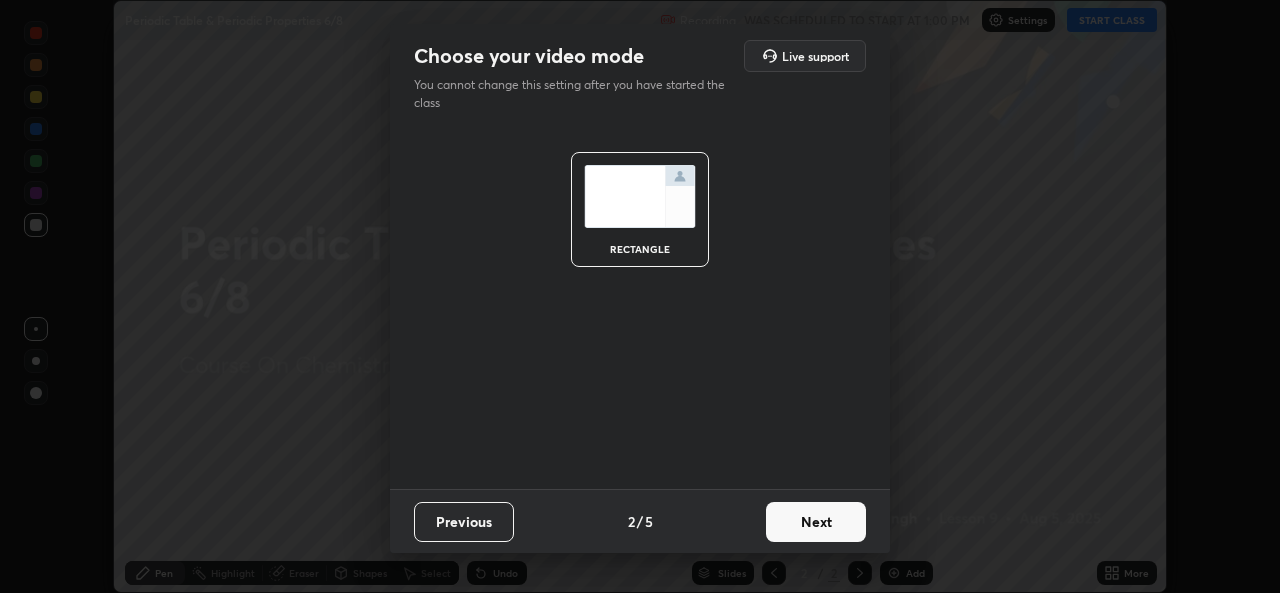 scroll, scrollTop: 0, scrollLeft: 0, axis: both 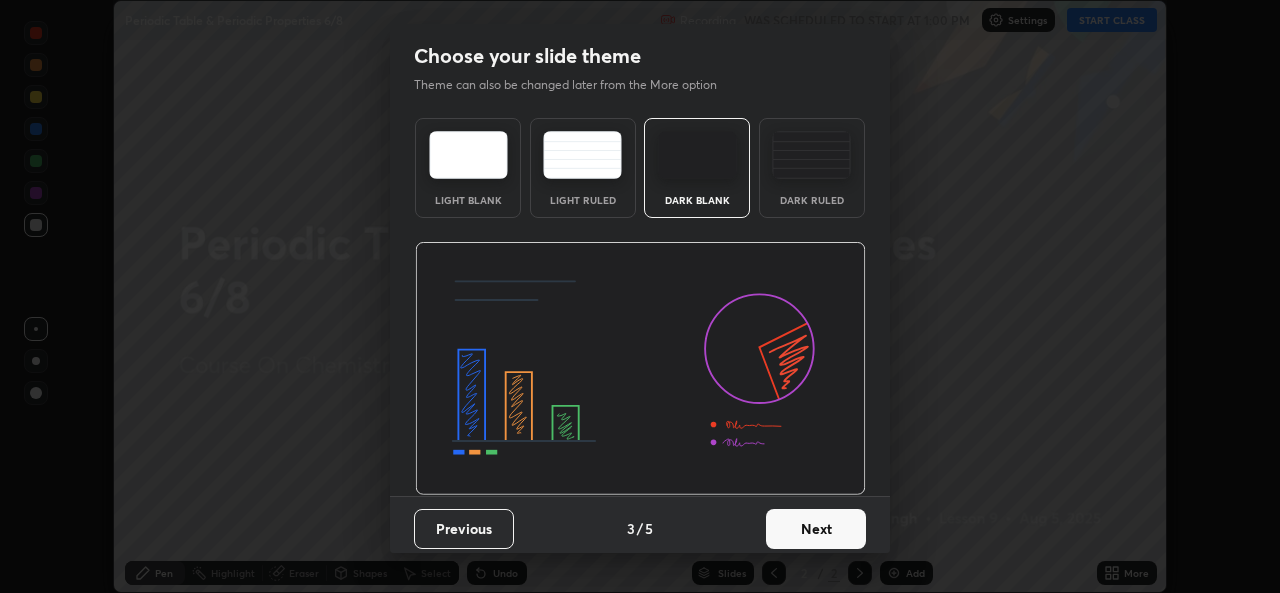 click on "Next" at bounding box center (816, 529) 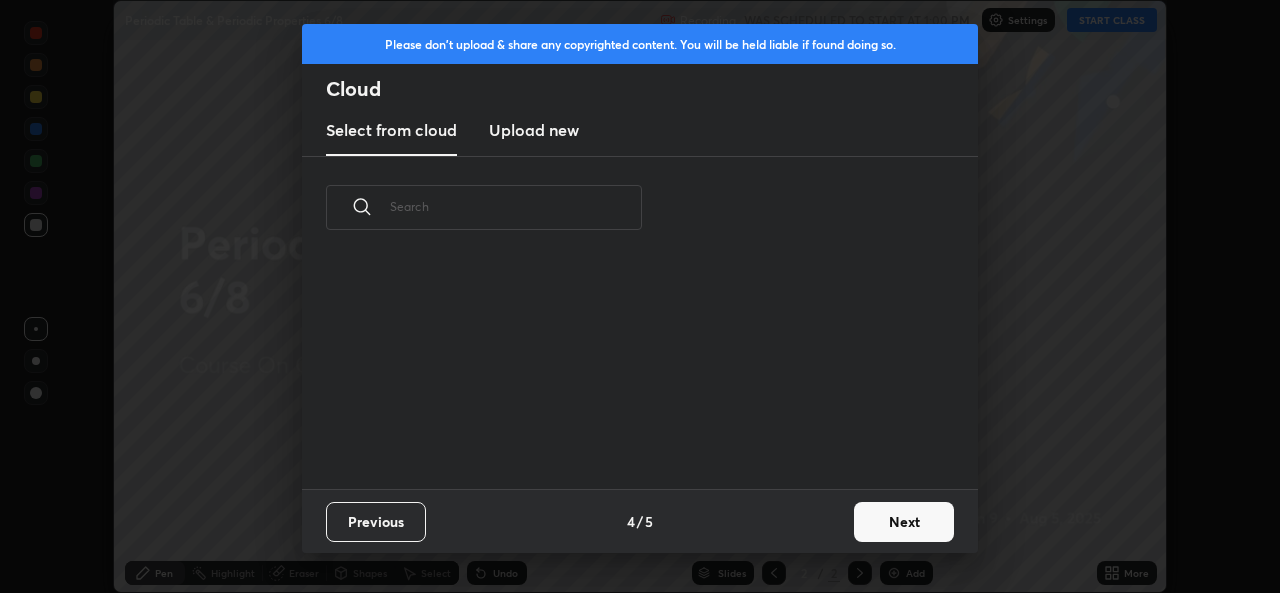 click on "Previous 4 / 5 Next" at bounding box center [640, 521] 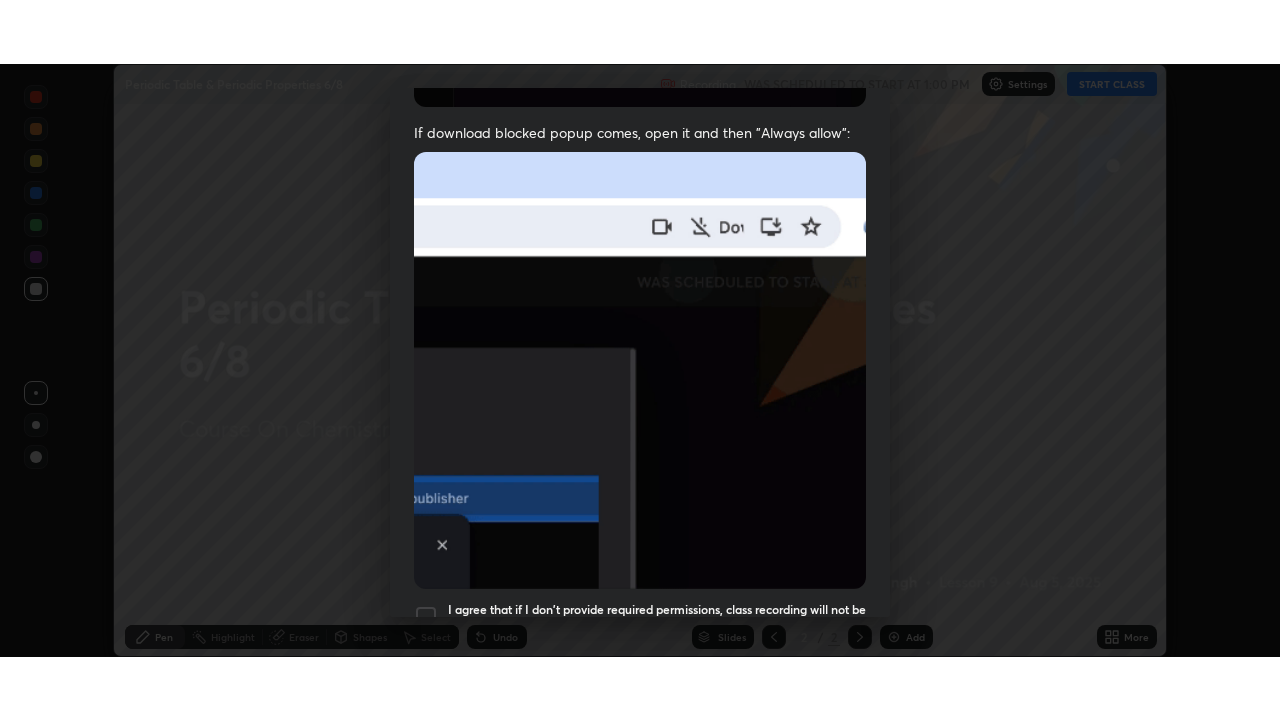 scroll, scrollTop: 471, scrollLeft: 0, axis: vertical 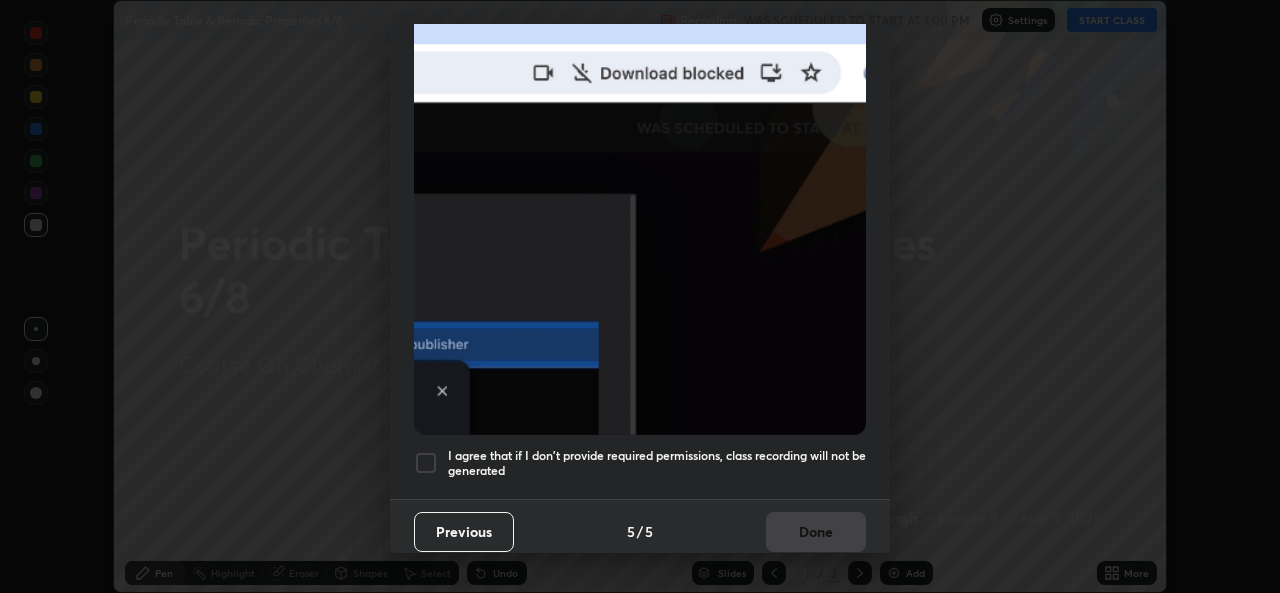 click on "I agree that if I don't provide required permissions, class recording will not be generated" at bounding box center [657, 463] 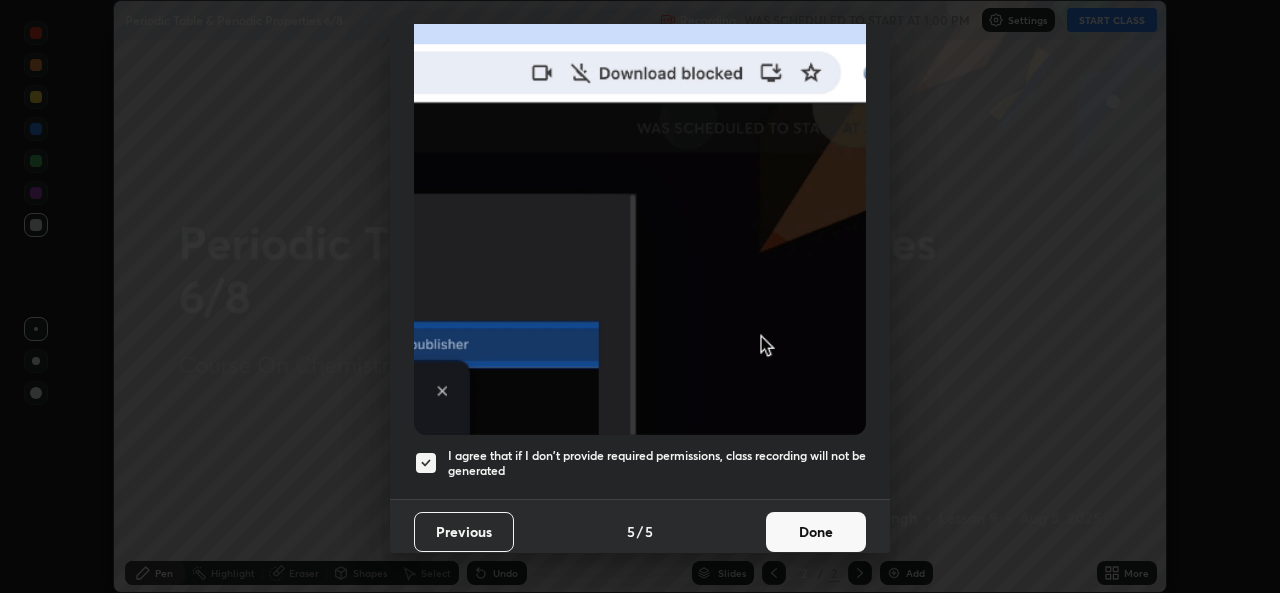 click on "Done" at bounding box center [816, 532] 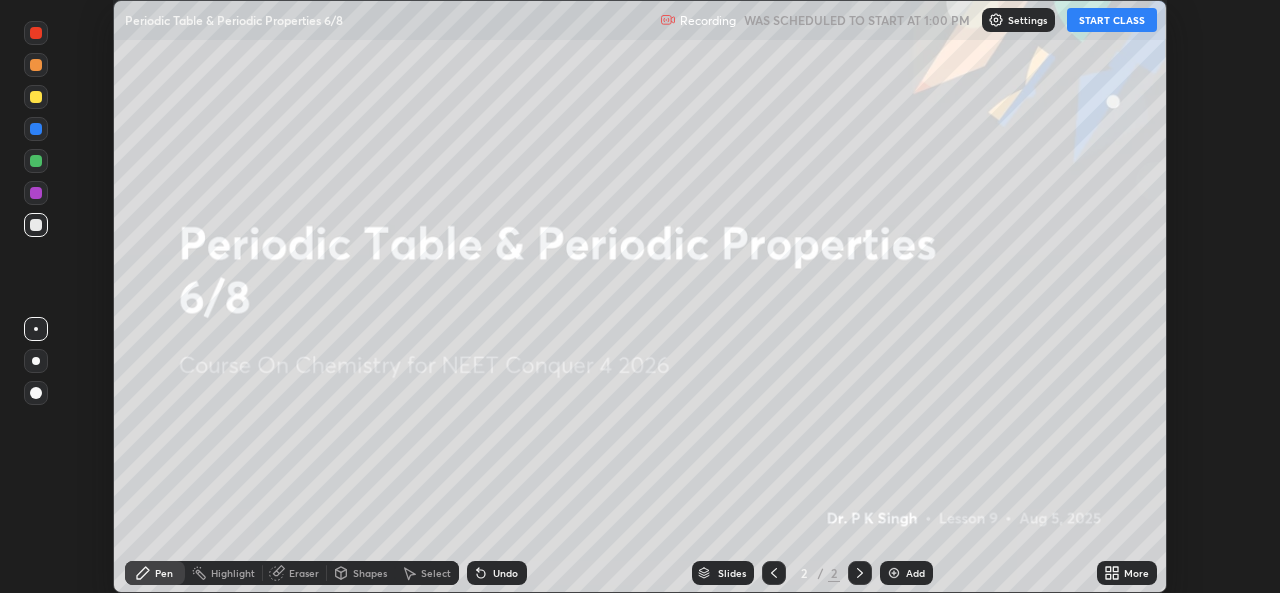 click 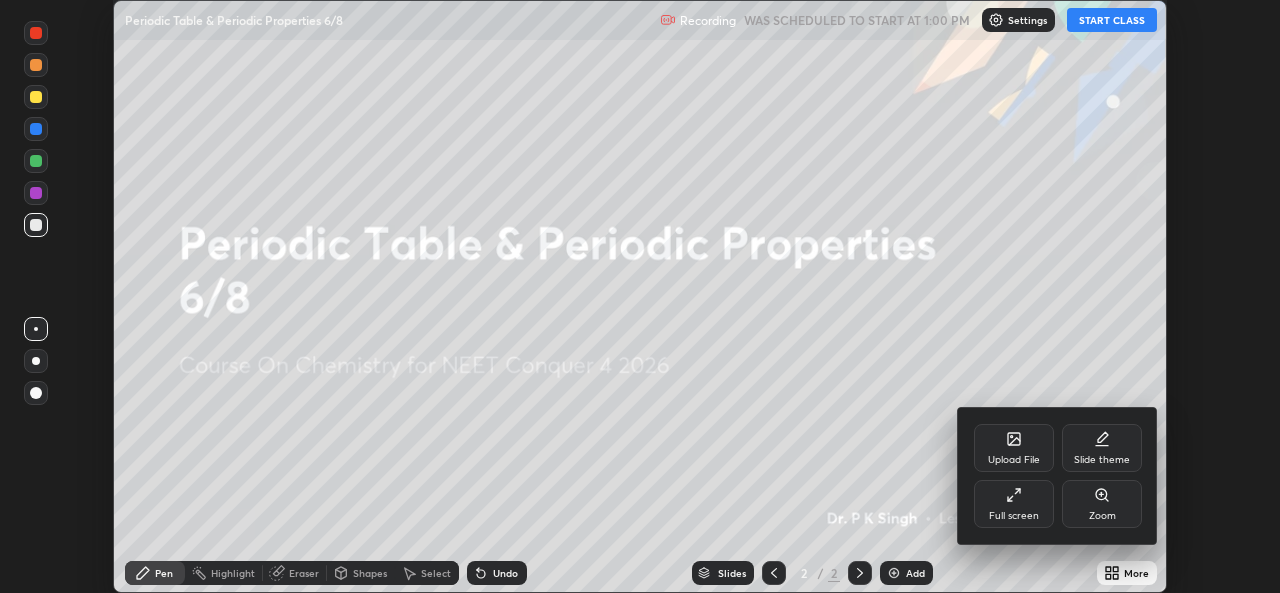 click on "Full screen" at bounding box center (1014, 504) 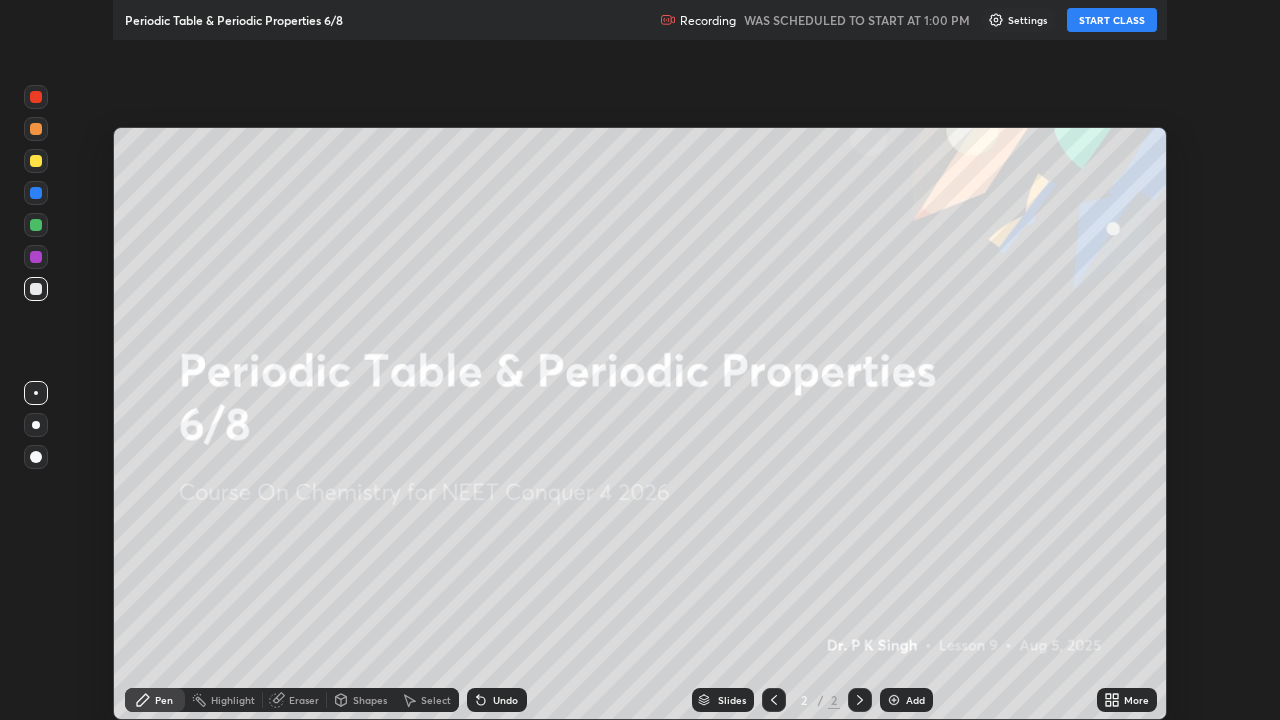 scroll, scrollTop: 99280, scrollLeft: 98720, axis: both 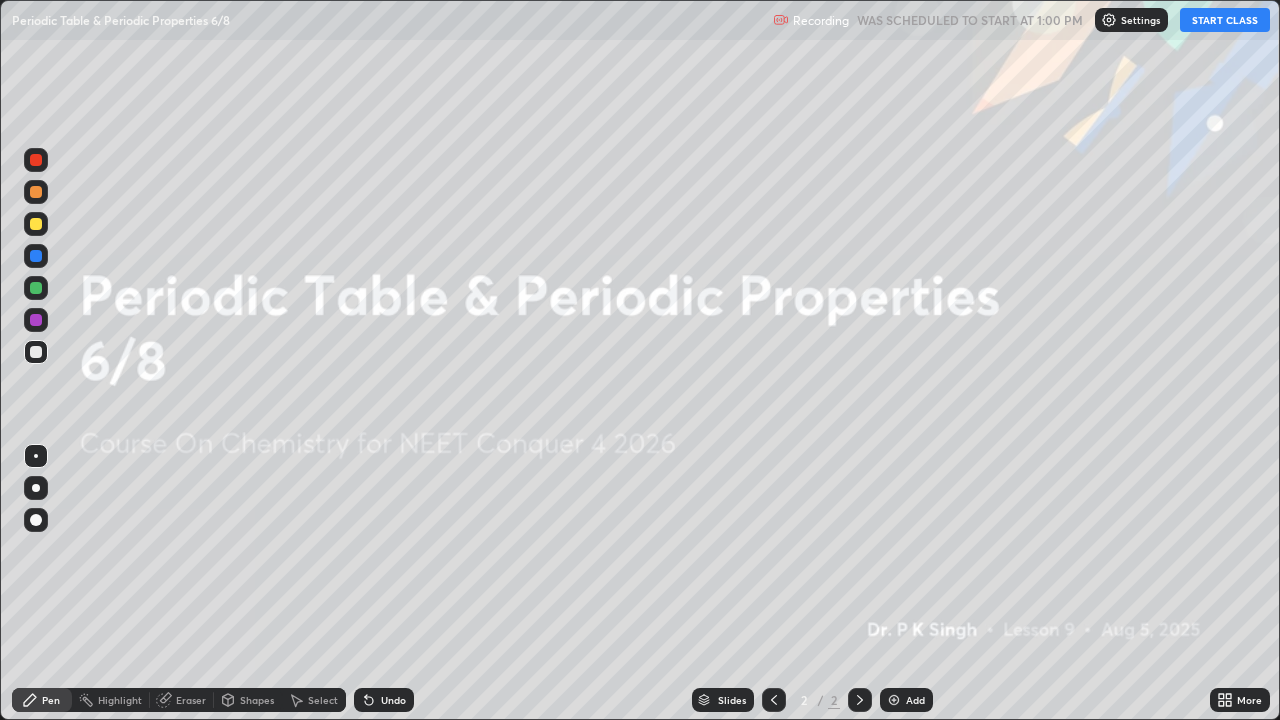 click 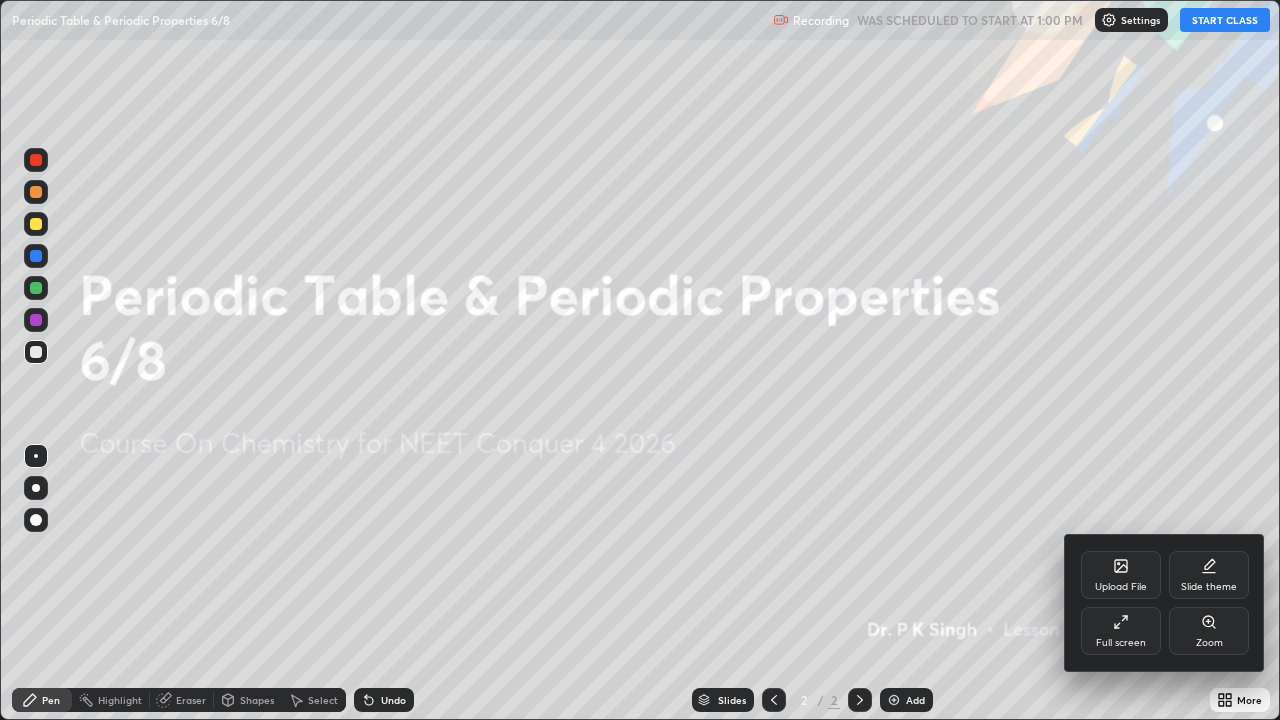 click on "Upload File" at bounding box center [1121, 575] 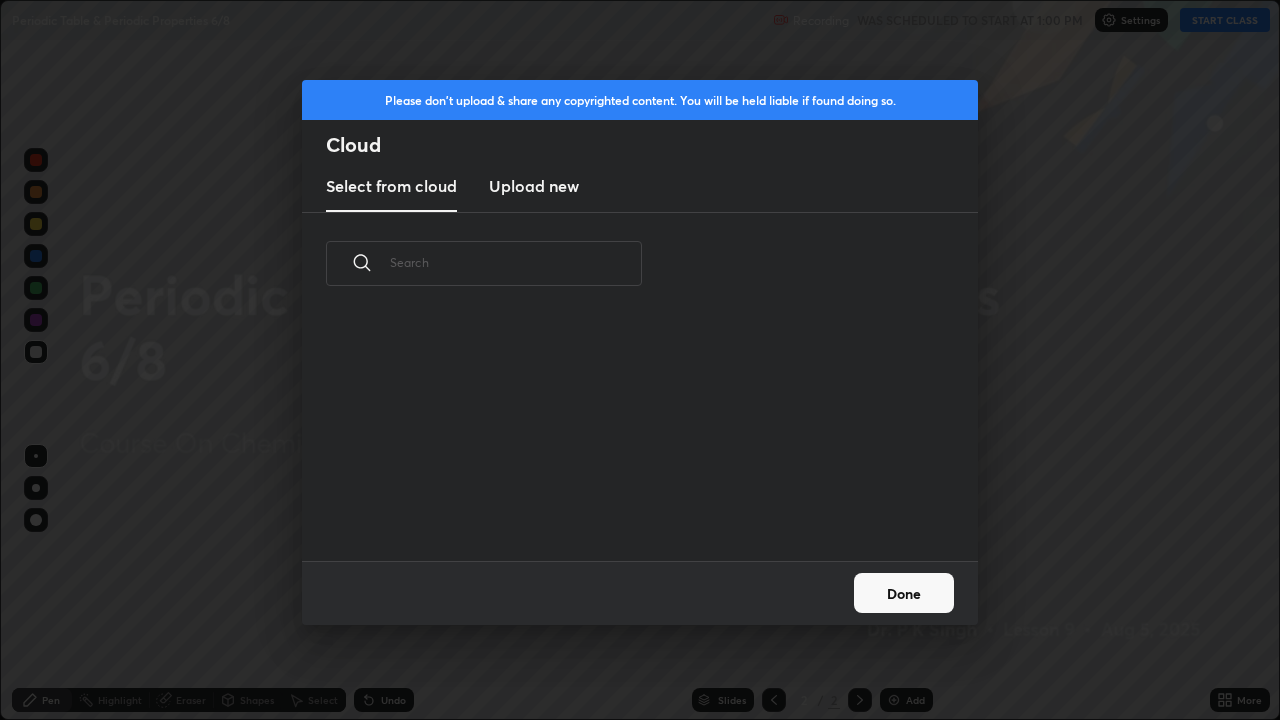 scroll, scrollTop: 7, scrollLeft: 11, axis: both 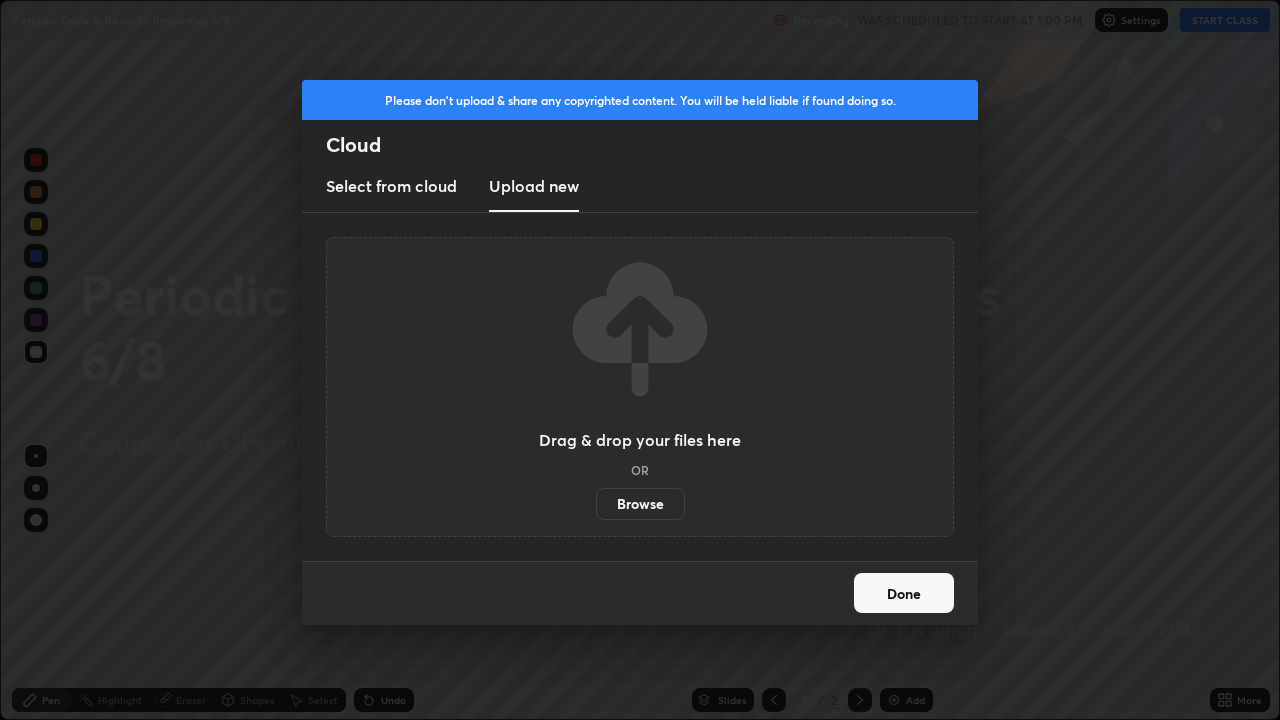 click on "Browse" at bounding box center (640, 504) 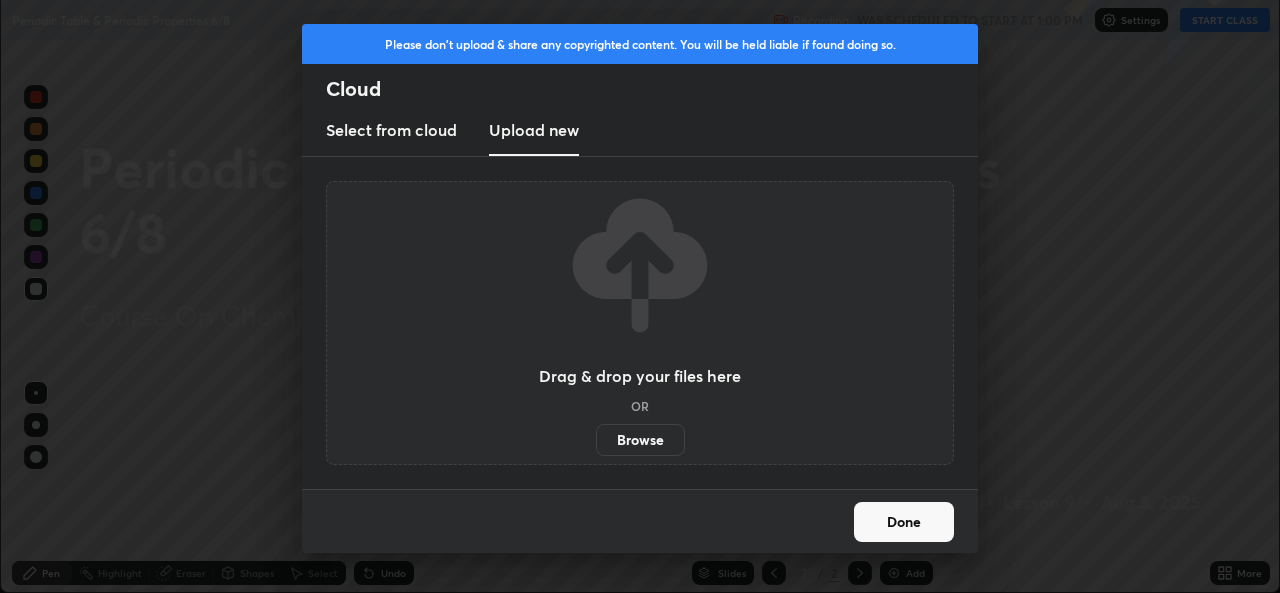 scroll, scrollTop: 593, scrollLeft: 1280, axis: both 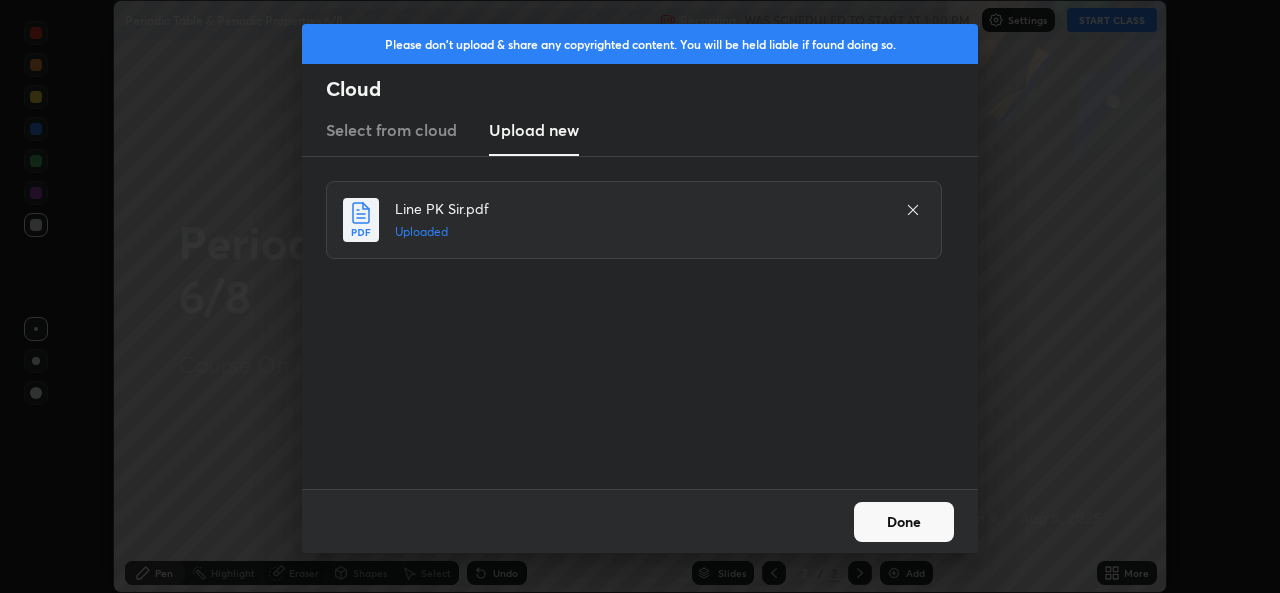 click on "Done" at bounding box center [904, 522] 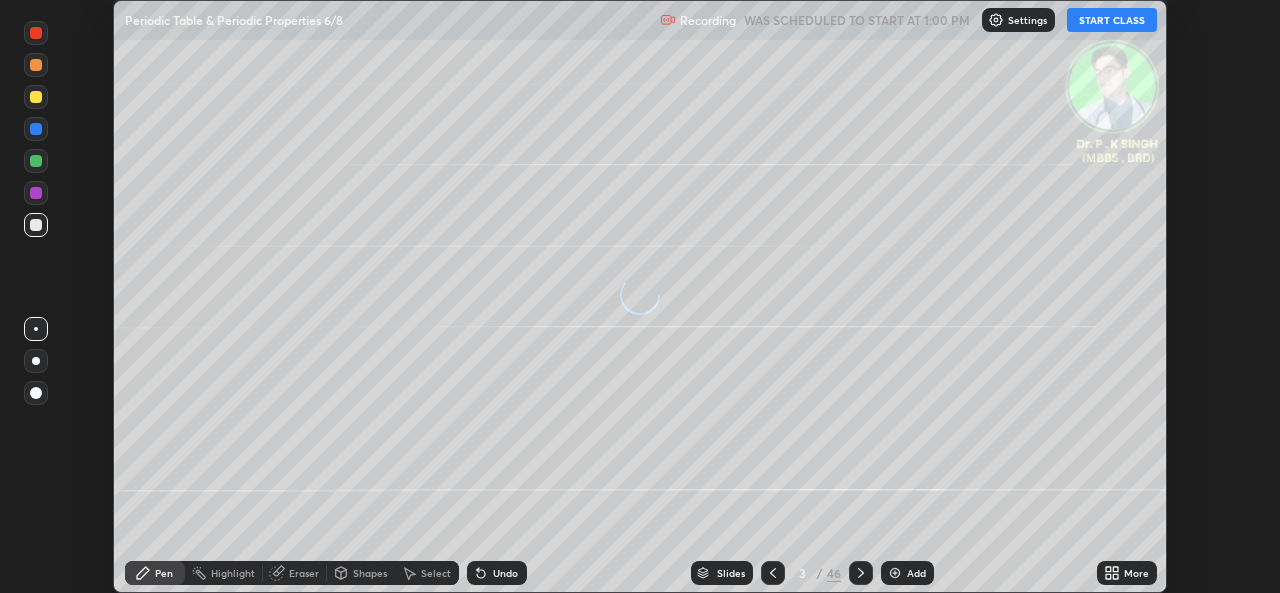 click on "More" at bounding box center (1136, 573) 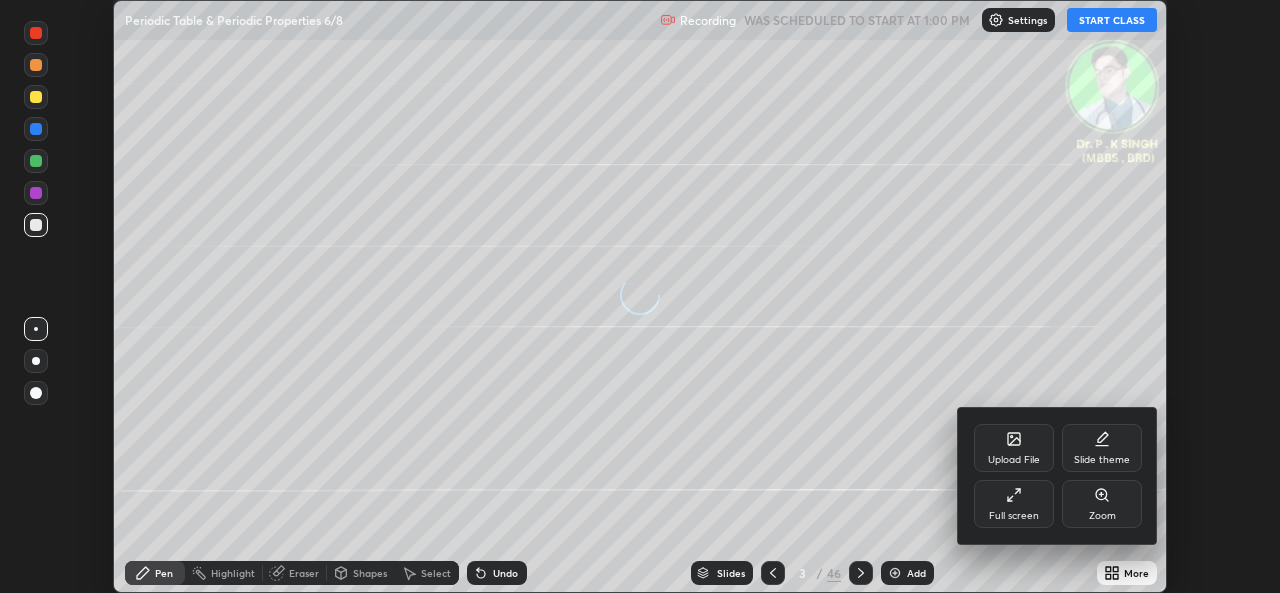 click on "Full screen" at bounding box center [1014, 516] 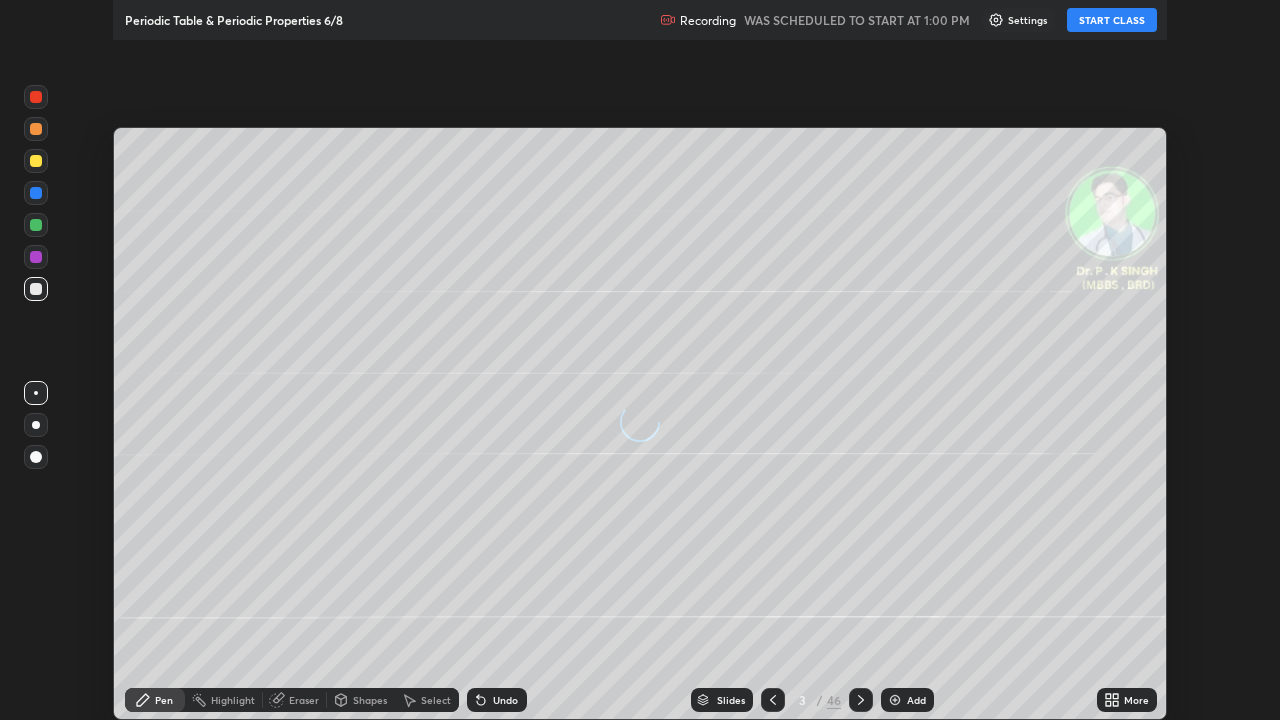 scroll, scrollTop: 99280, scrollLeft: 98720, axis: both 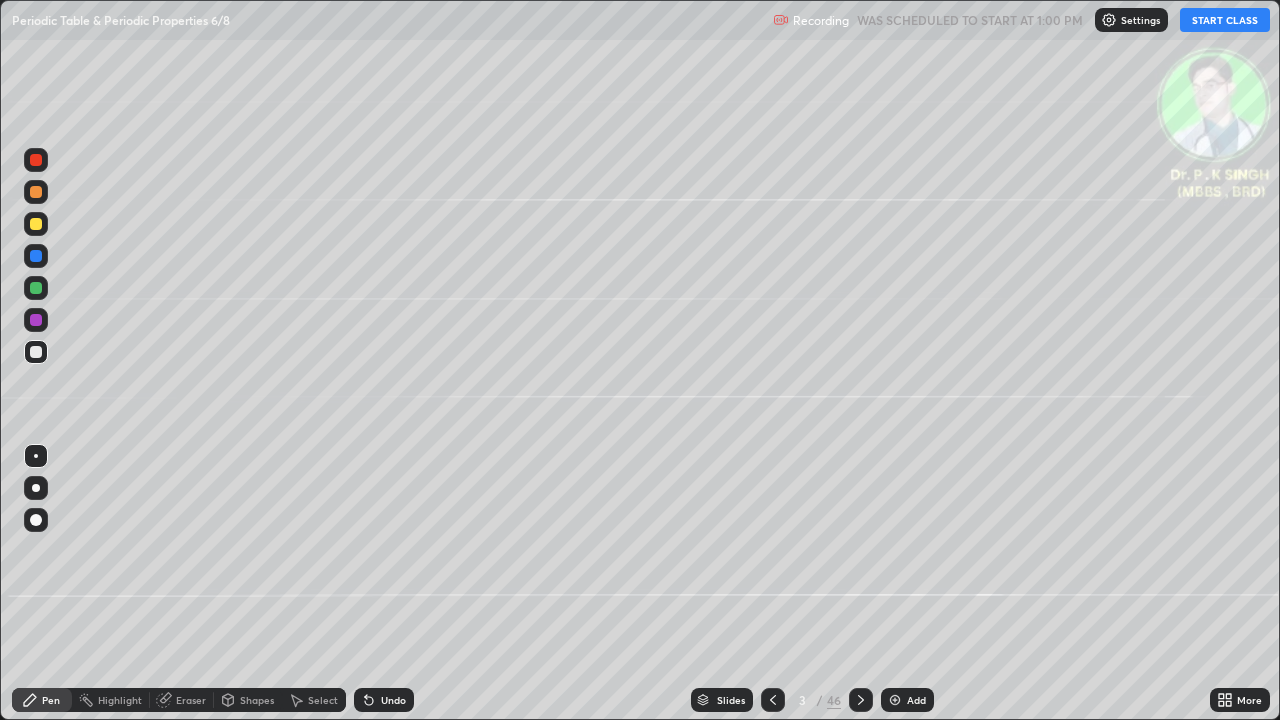 click on "START CLASS" at bounding box center (1225, 20) 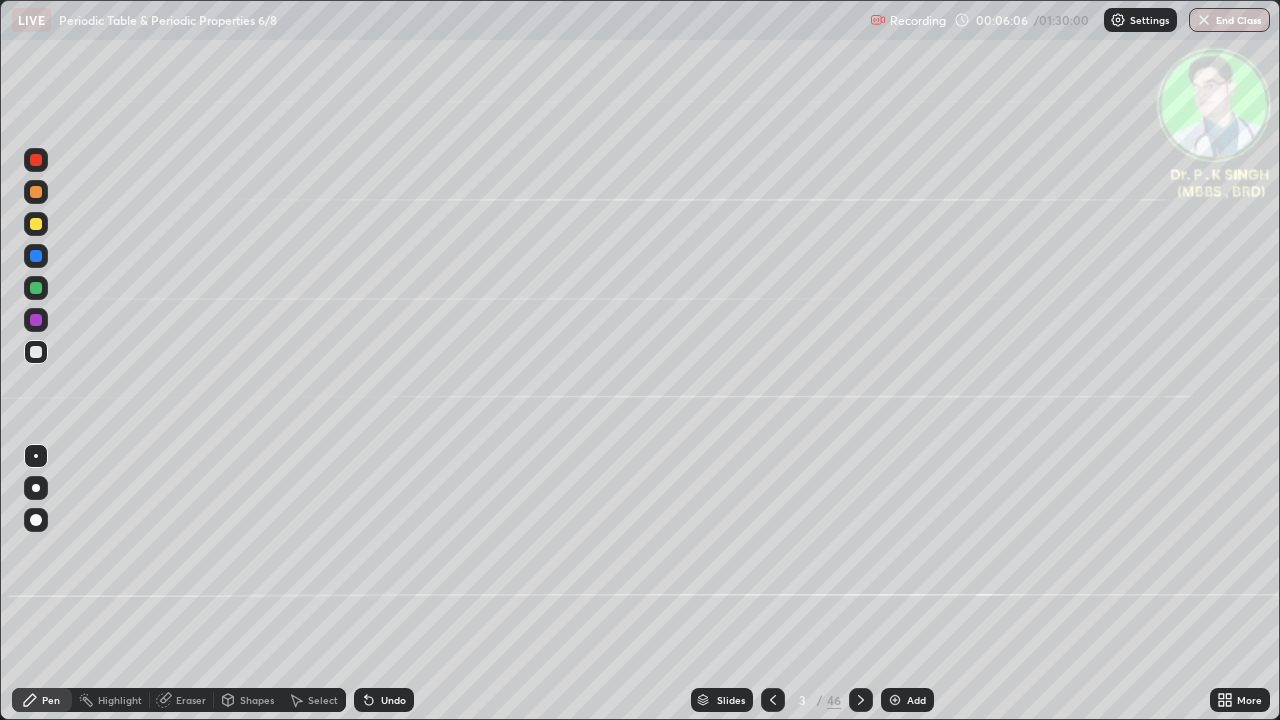 click at bounding box center (36, 256) 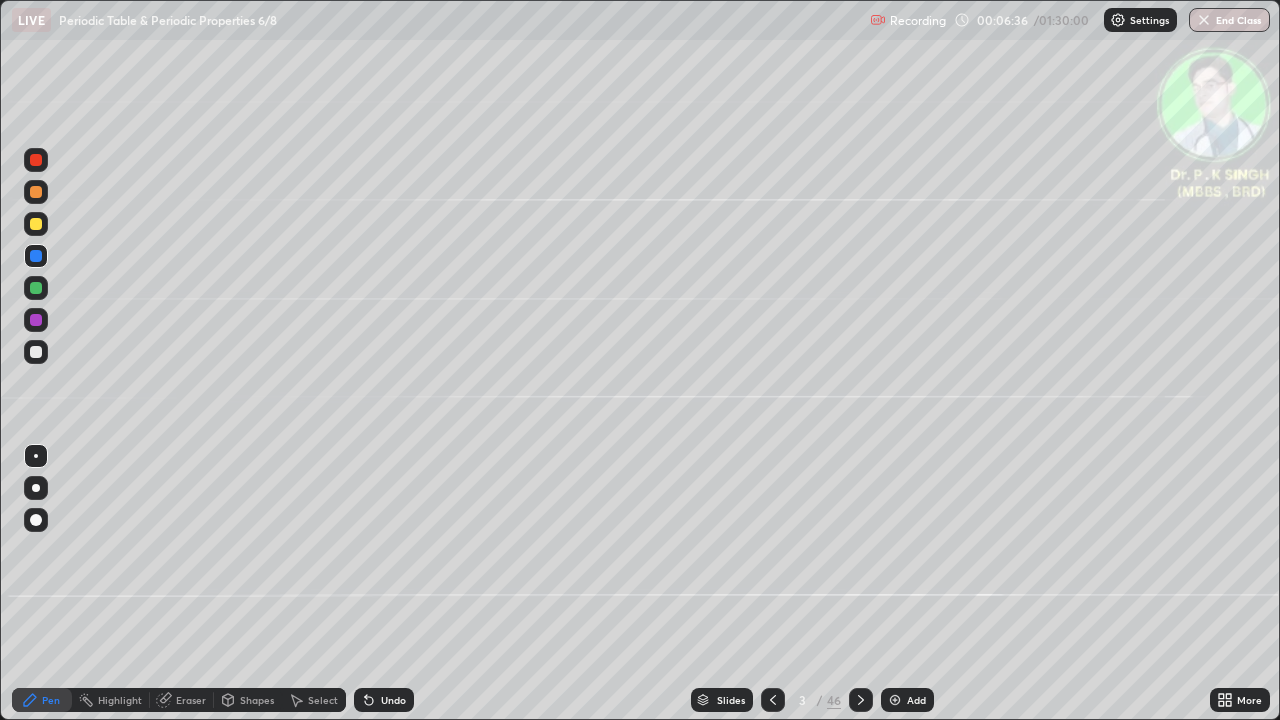click at bounding box center [36, 224] 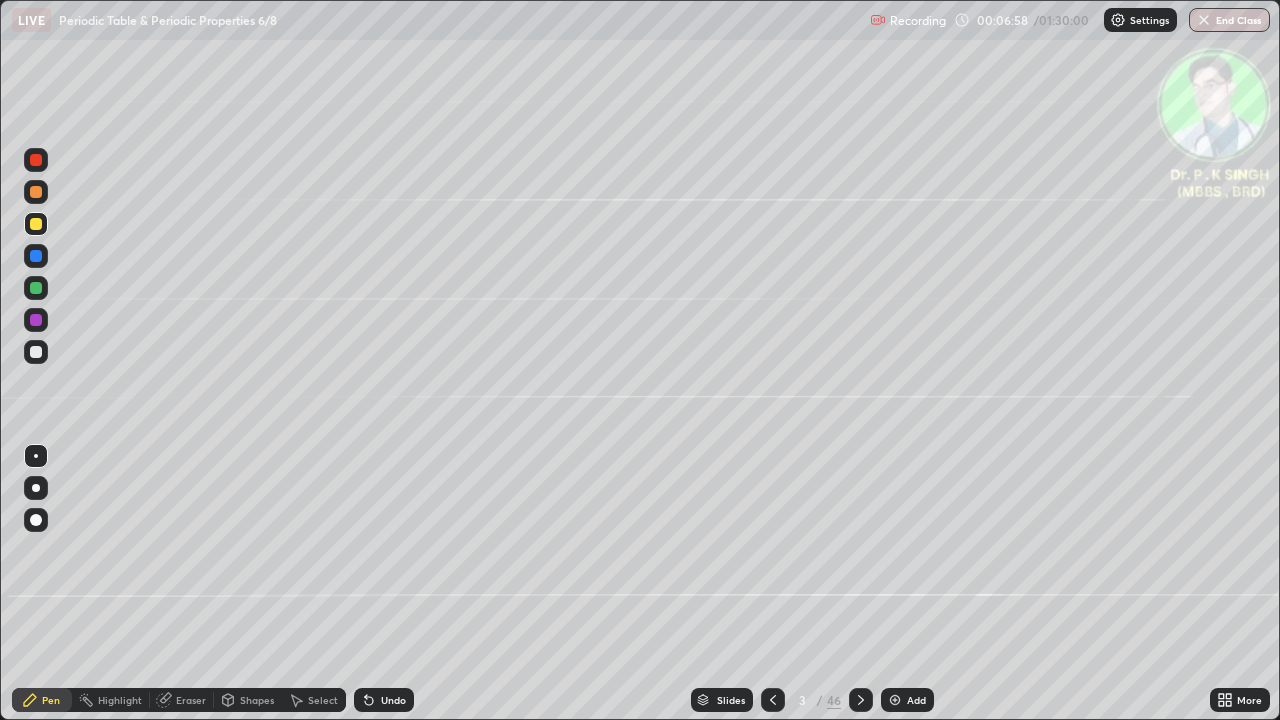click 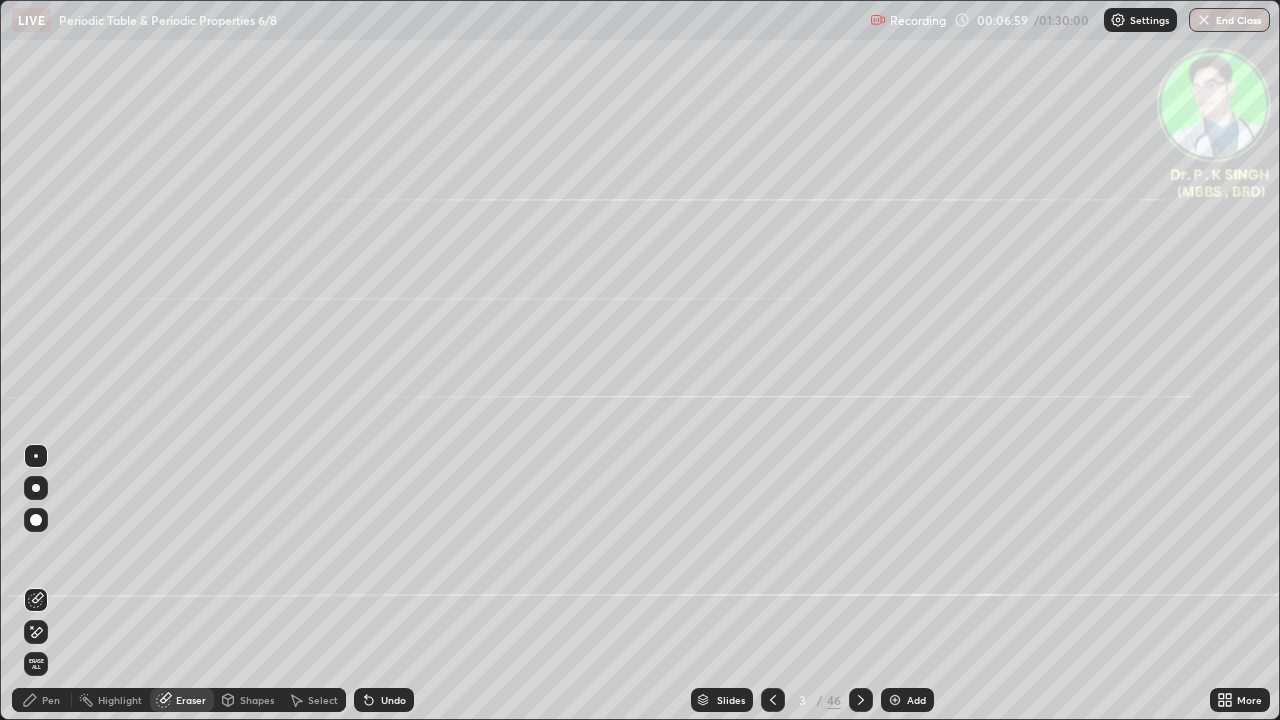 click 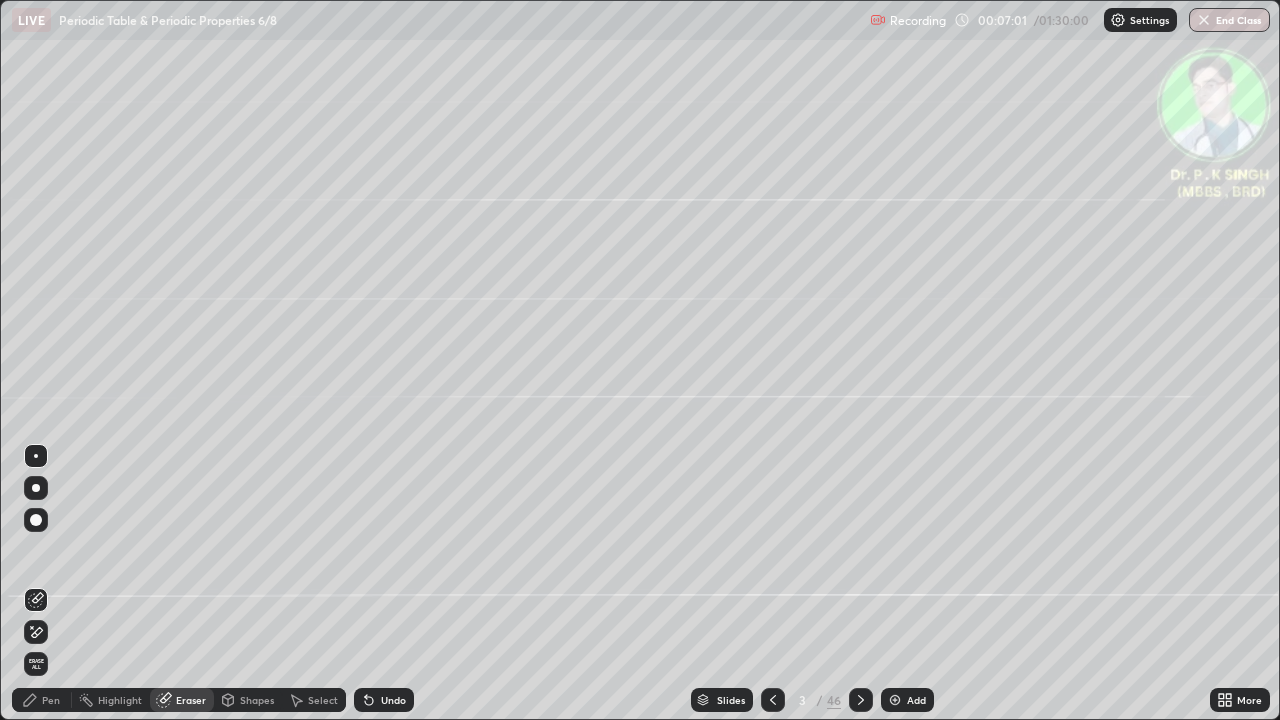 click 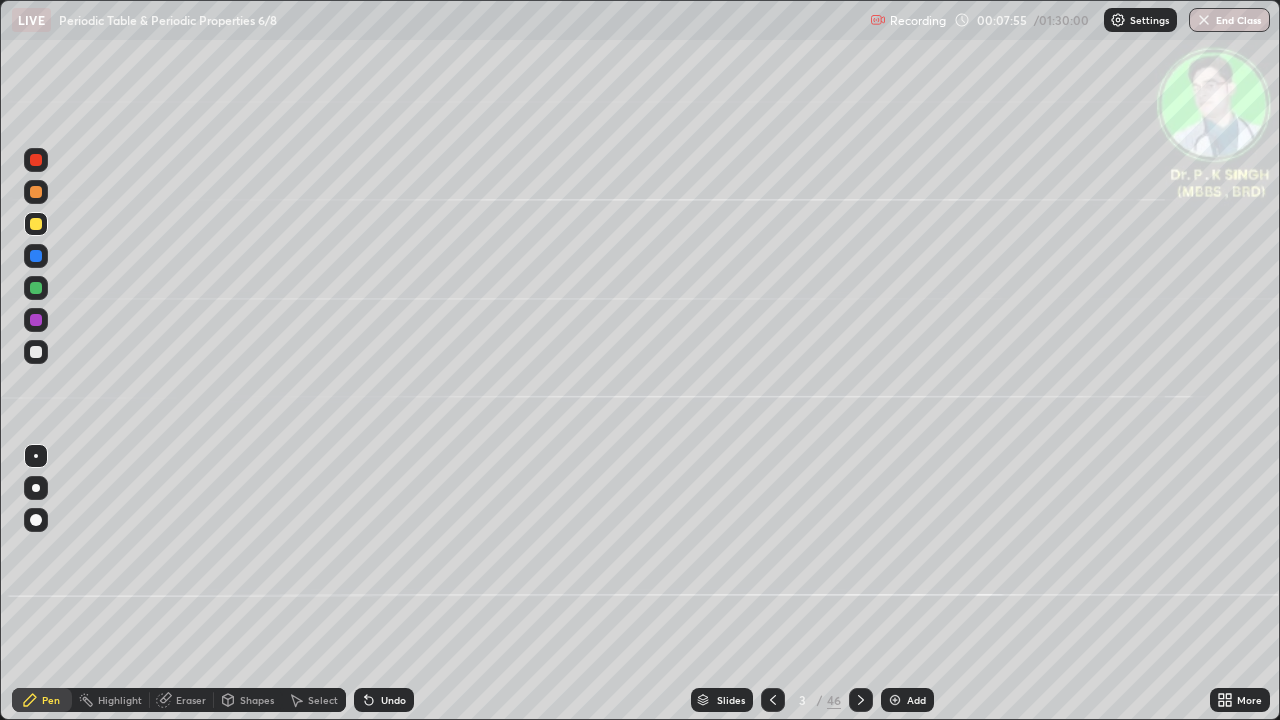 click at bounding box center [36, 224] 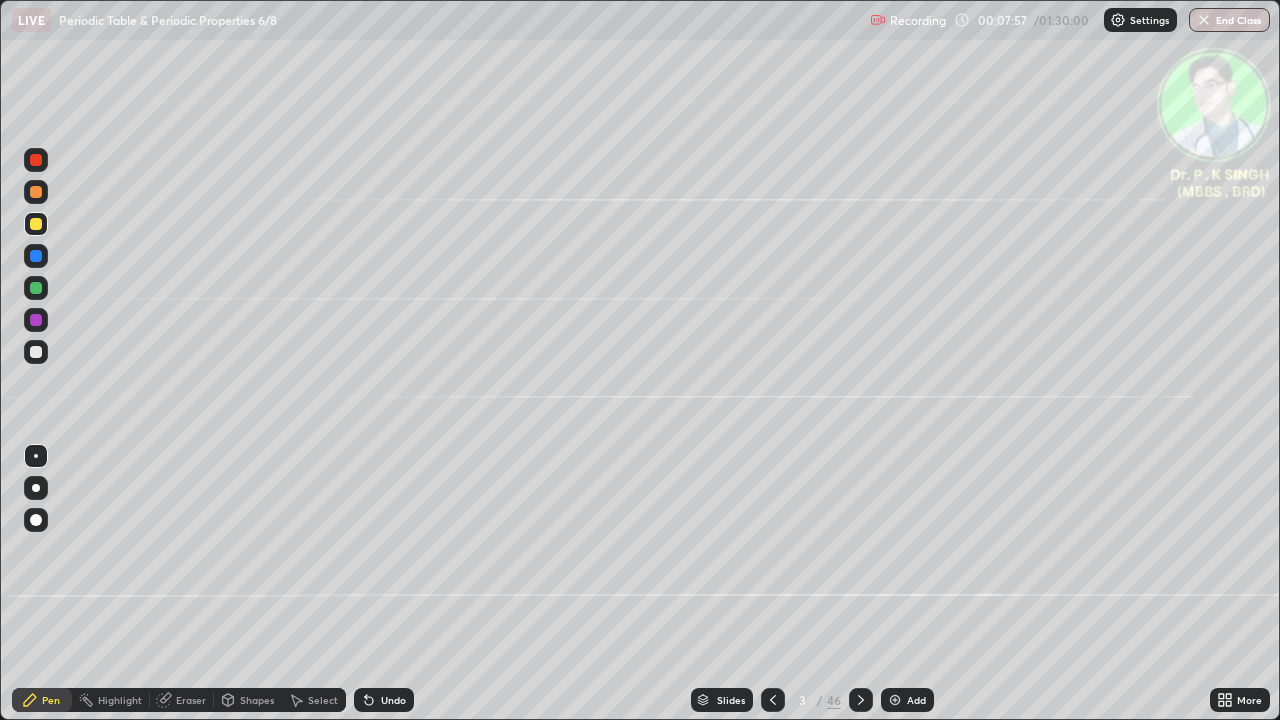 click 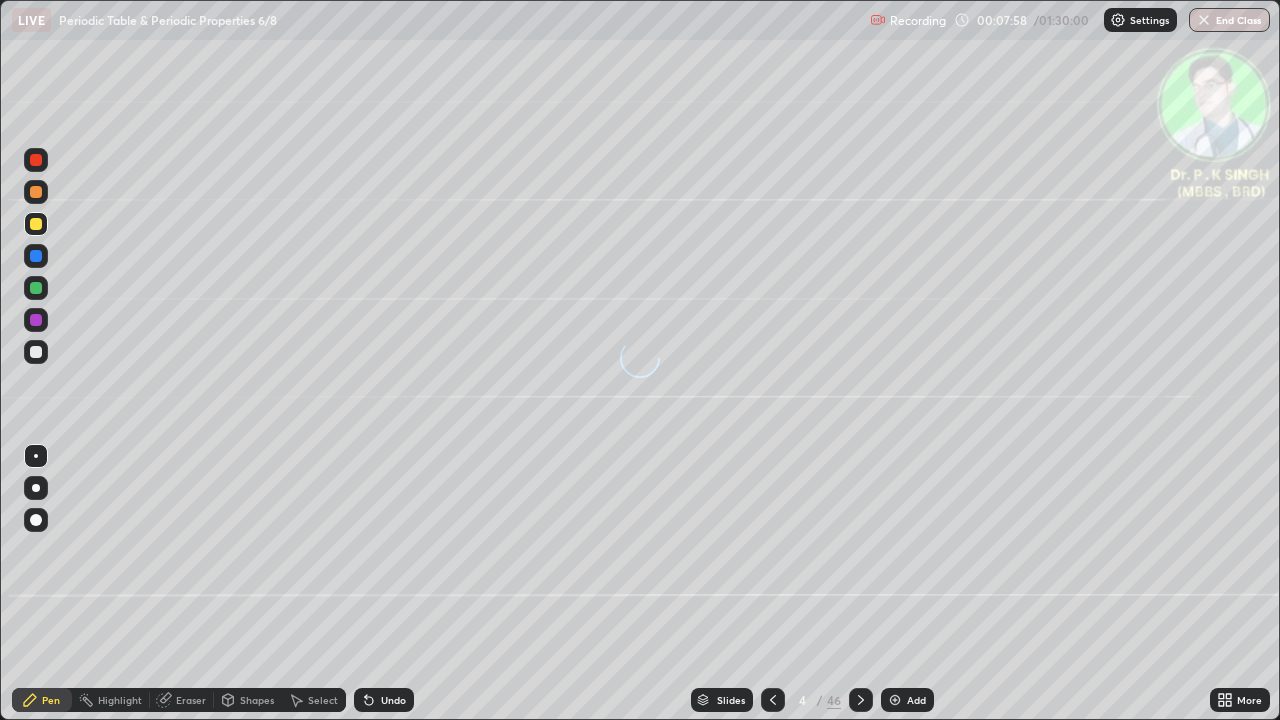 click at bounding box center [36, 224] 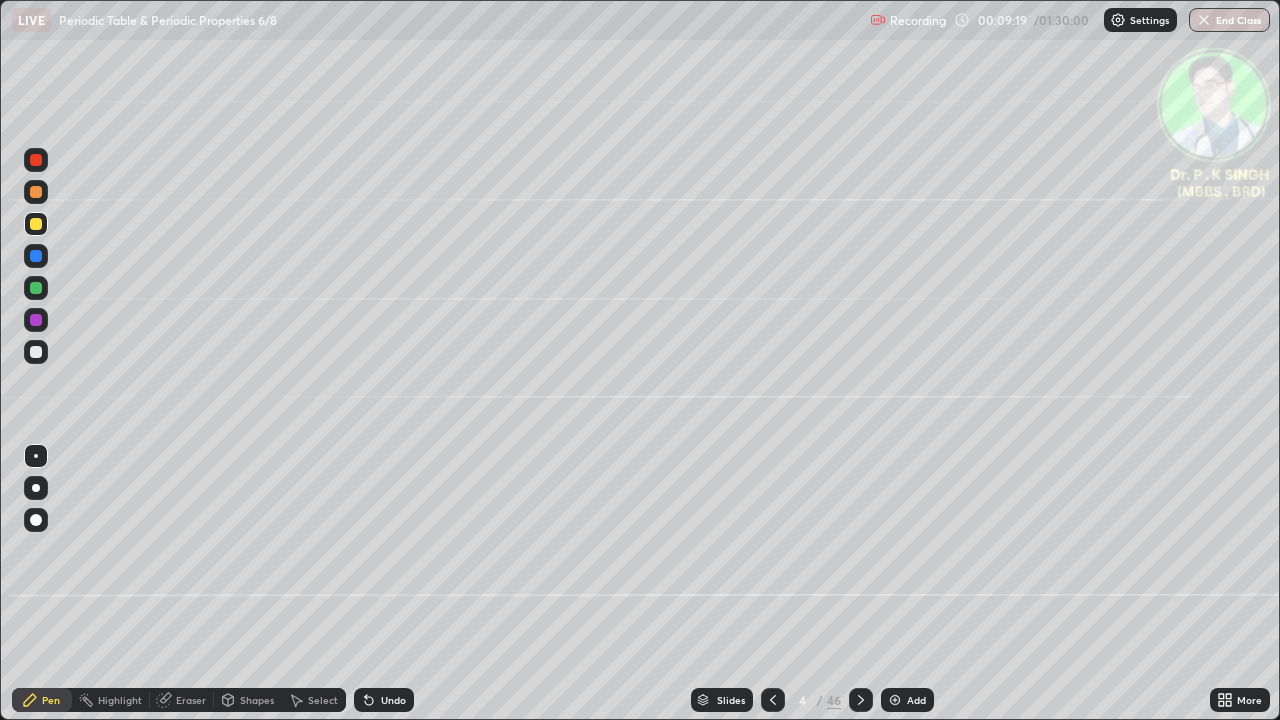 click 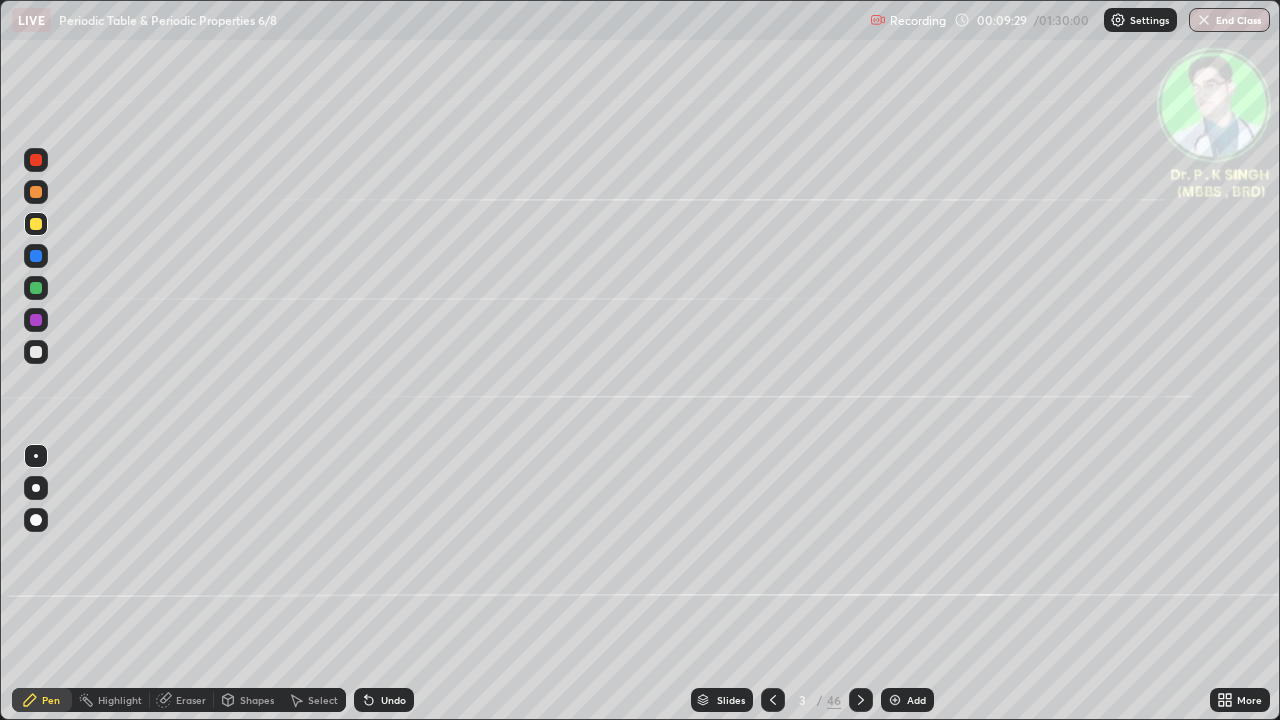 click 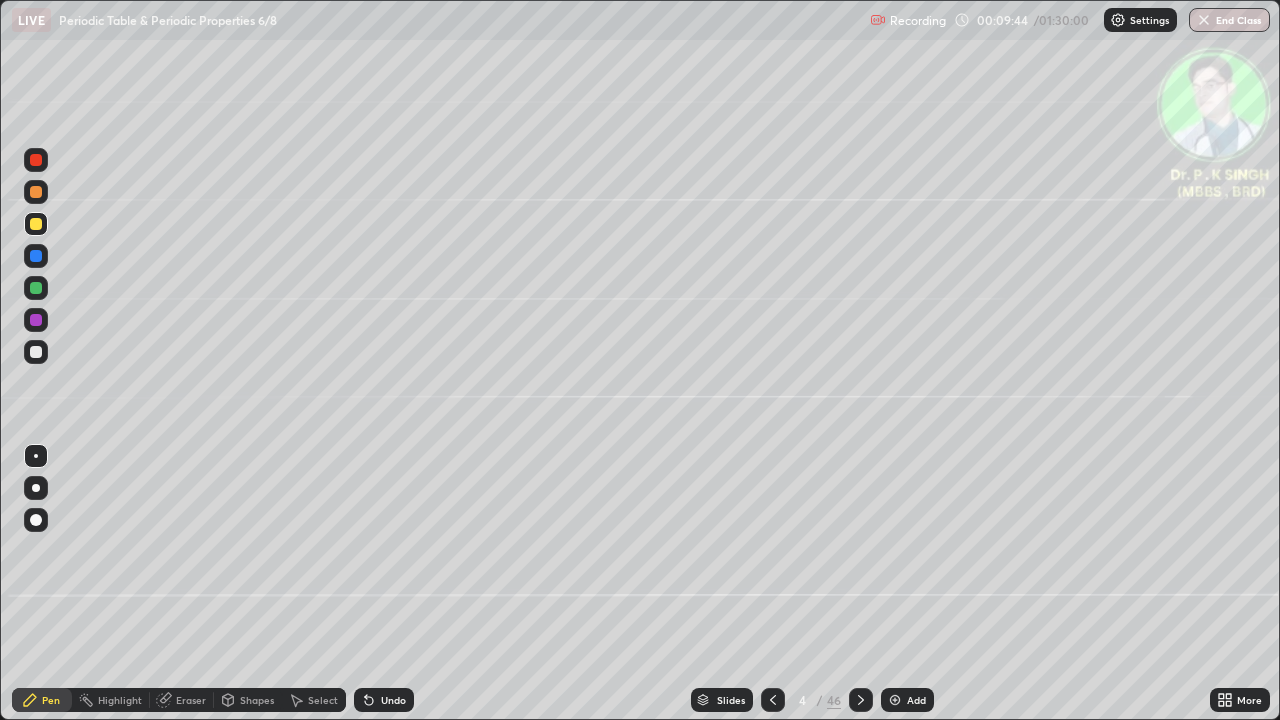 click at bounding box center (773, 700) 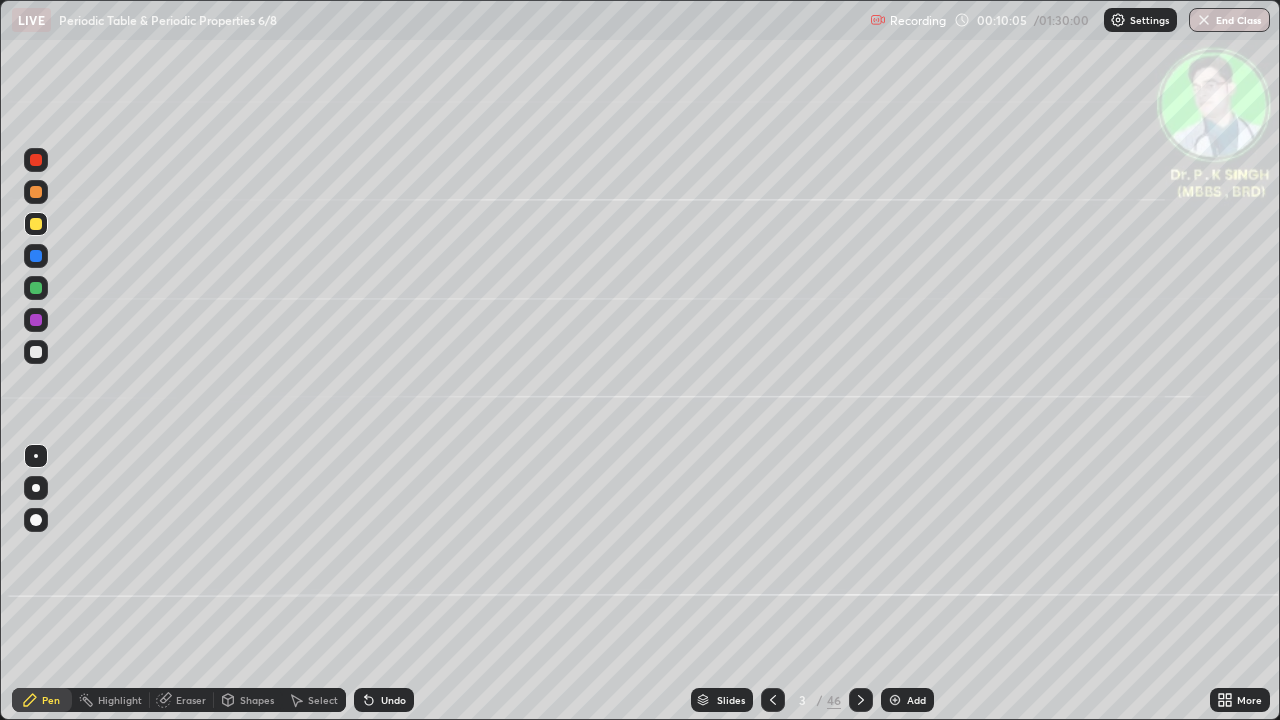 click at bounding box center [861, 700] 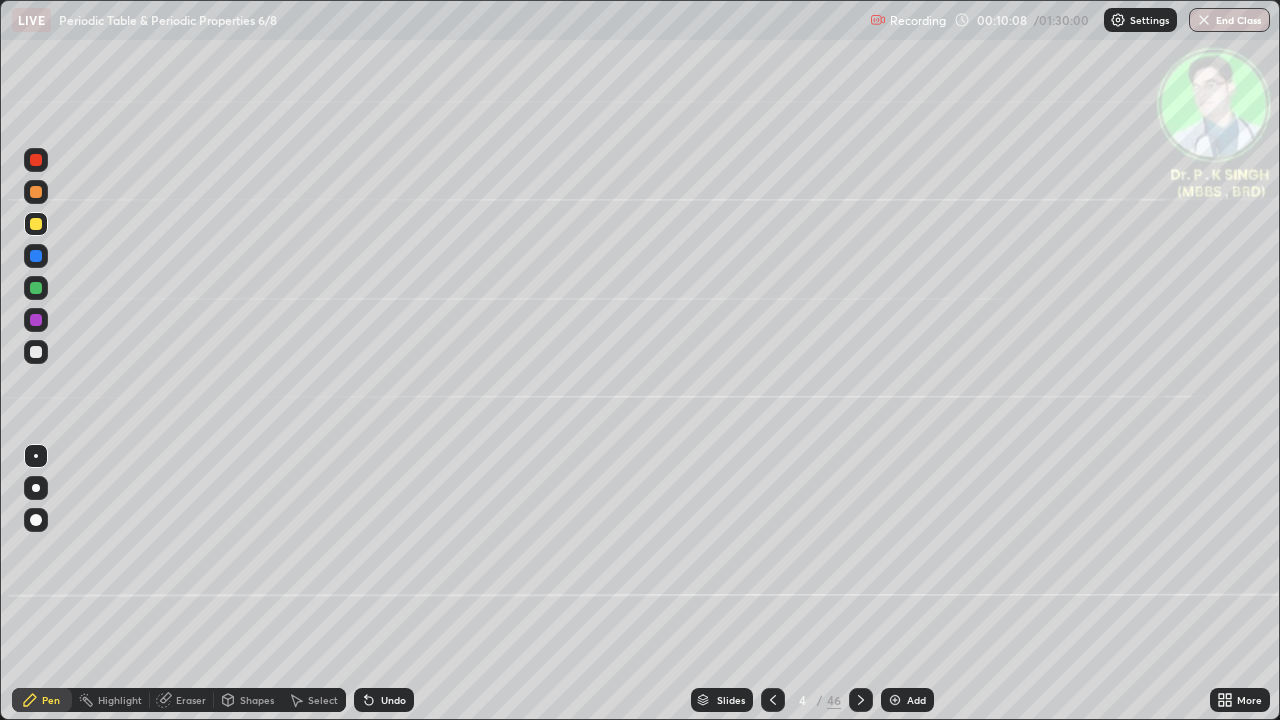 click 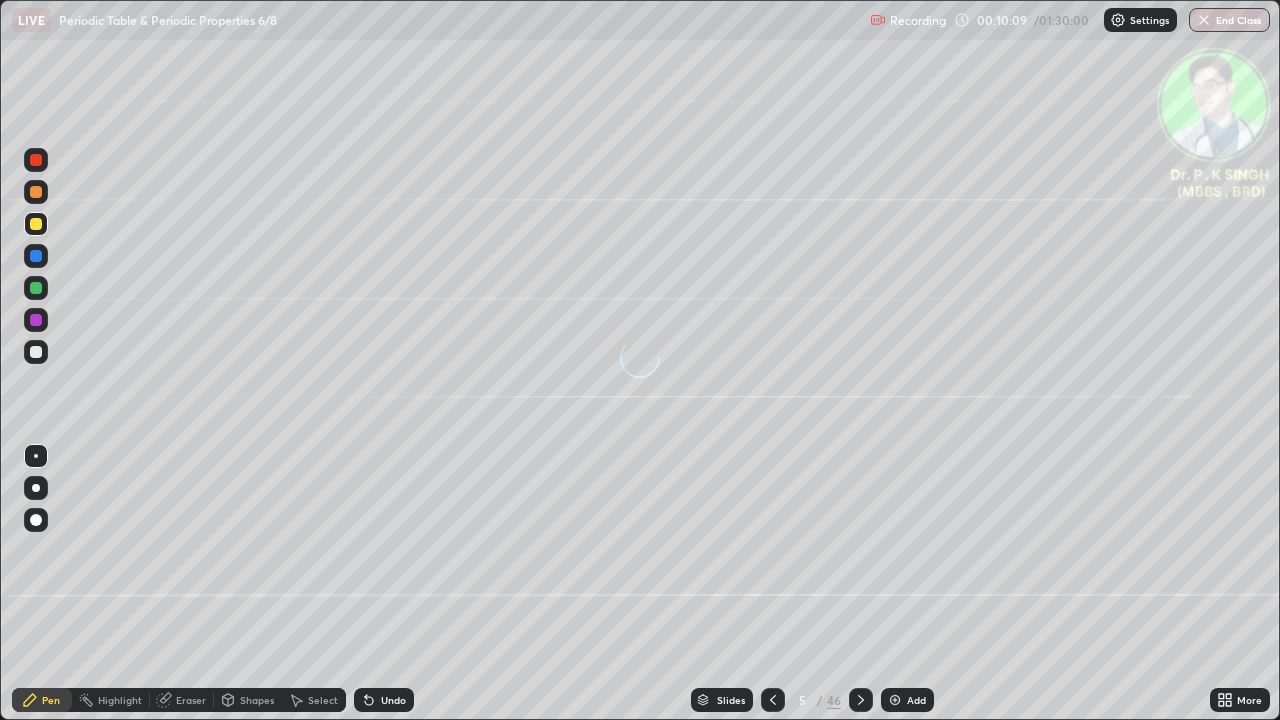 click at bounding box center (36, 288) 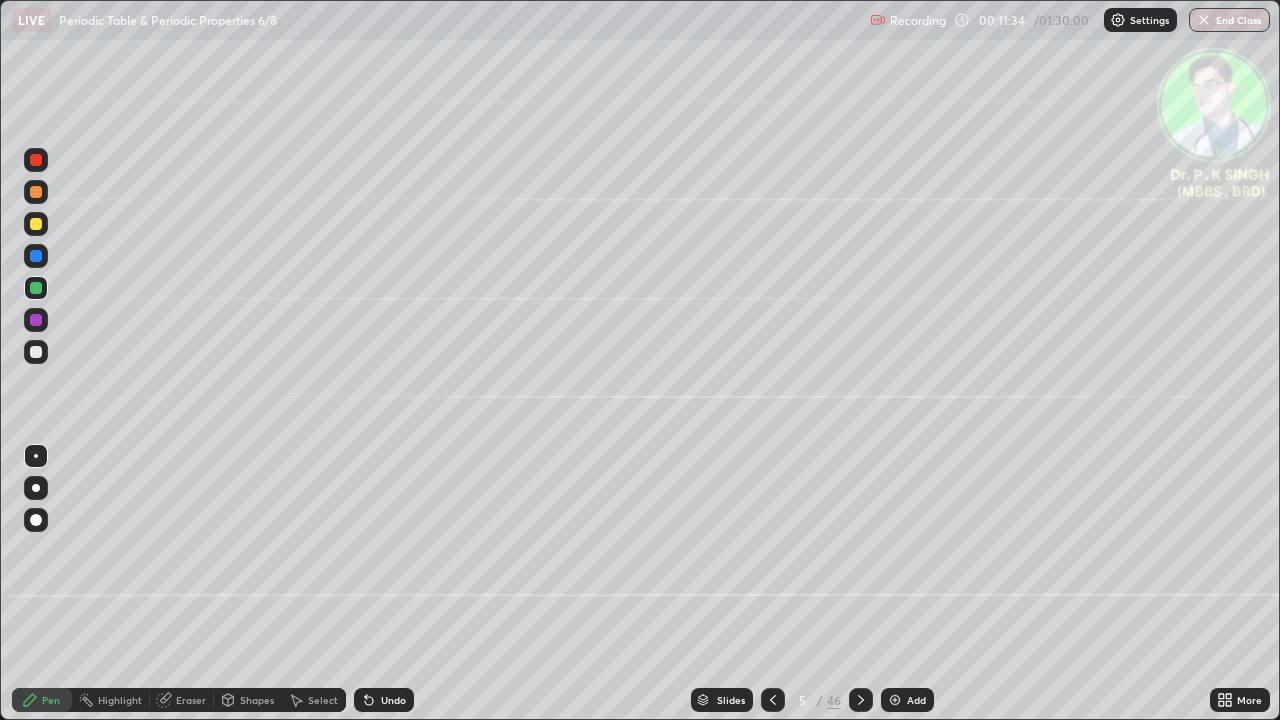 click 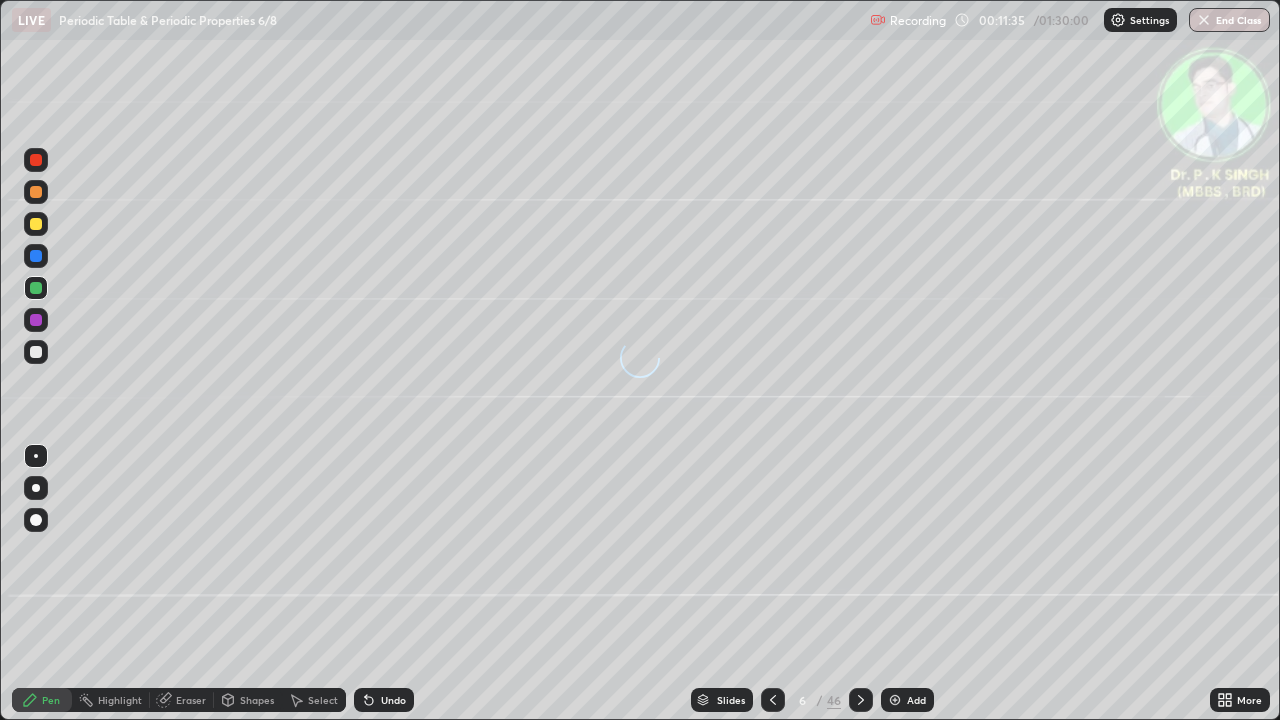 click at bounding box center (861, 700) 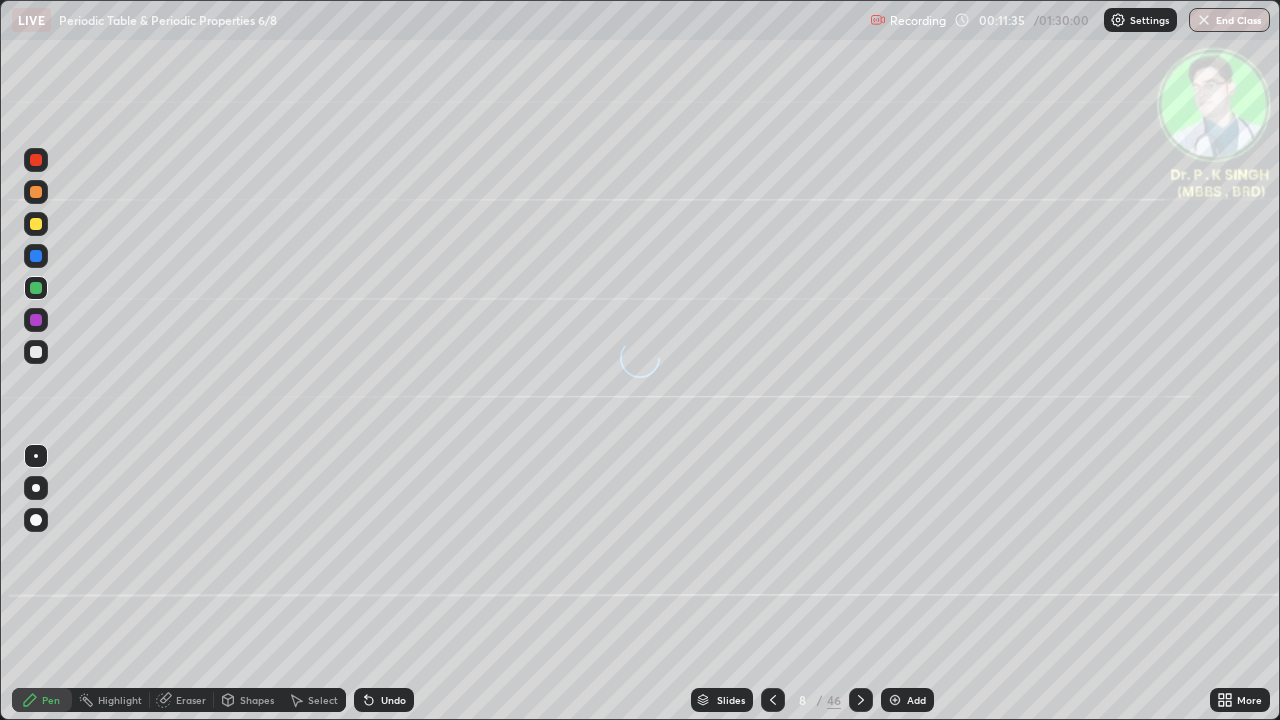 click at bounding box center (861, 700) 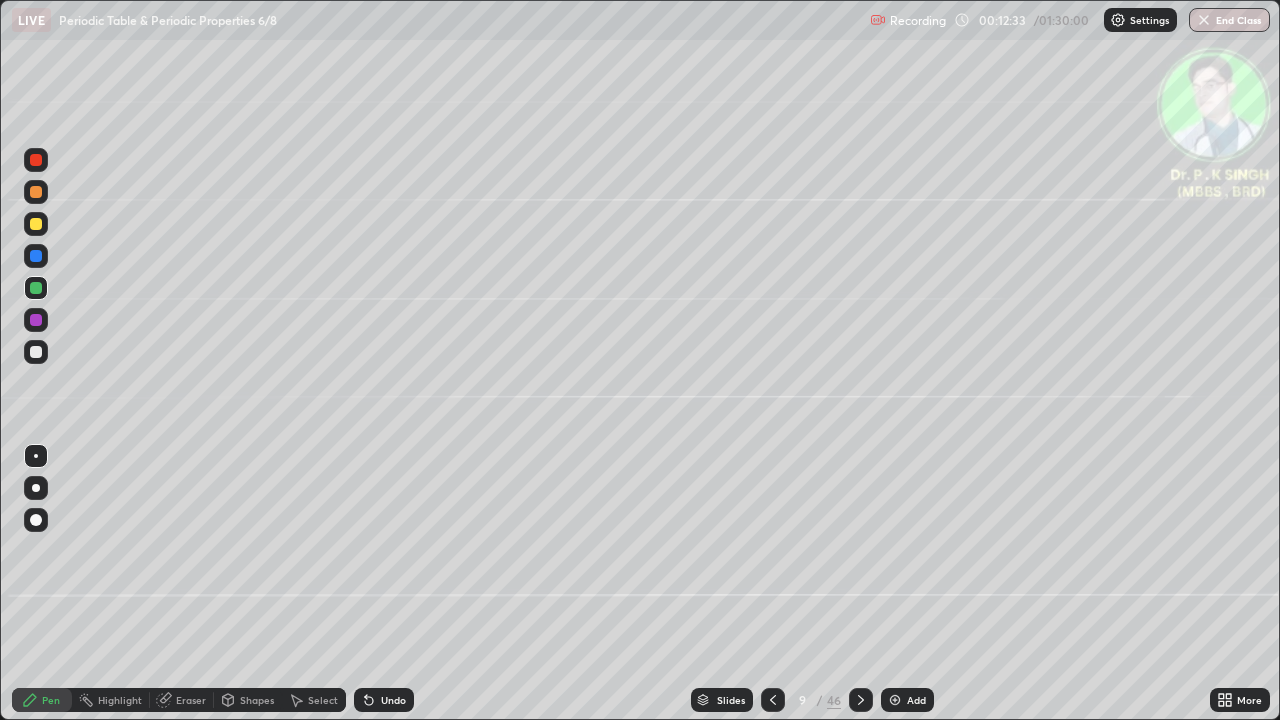click 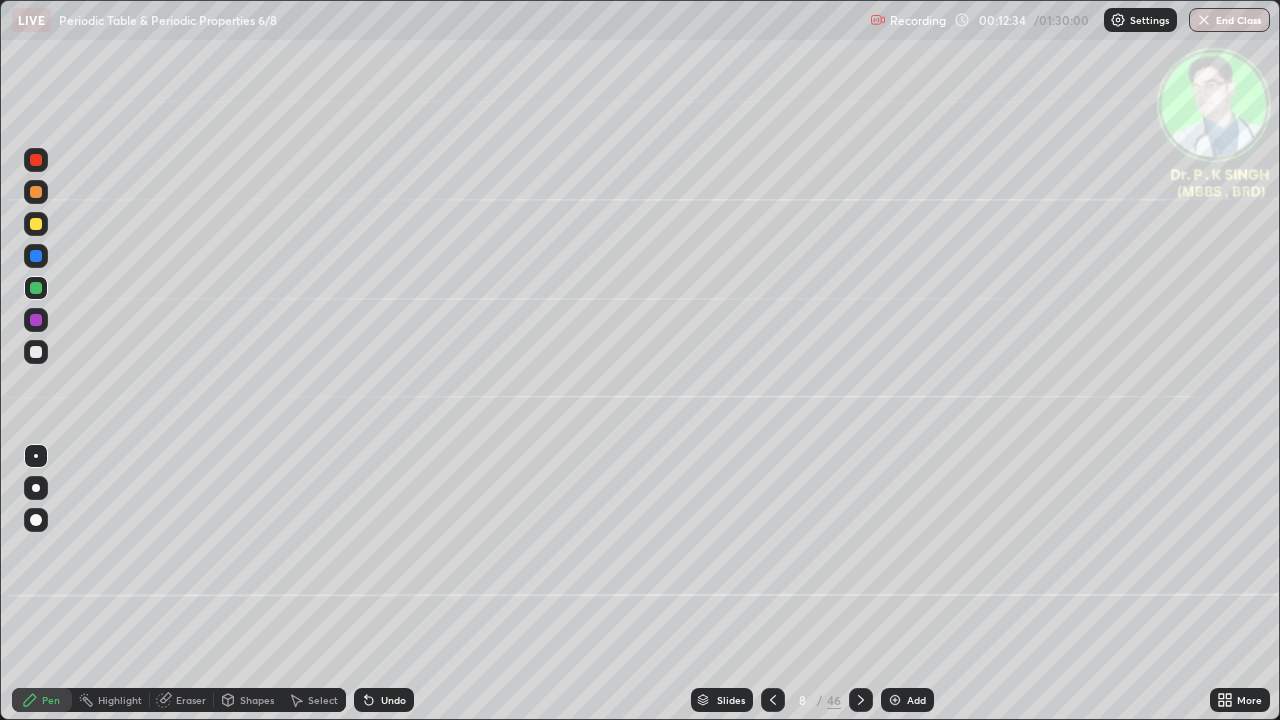 click at bounding box center (773, 700) 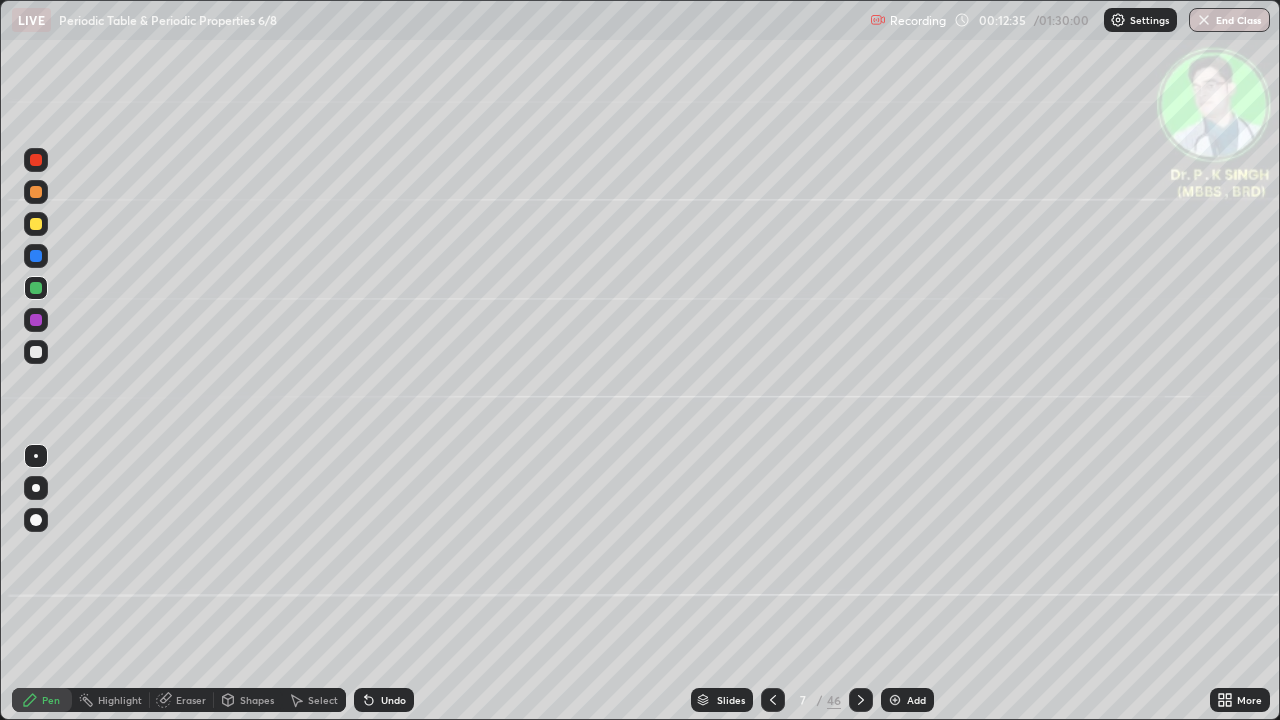 click 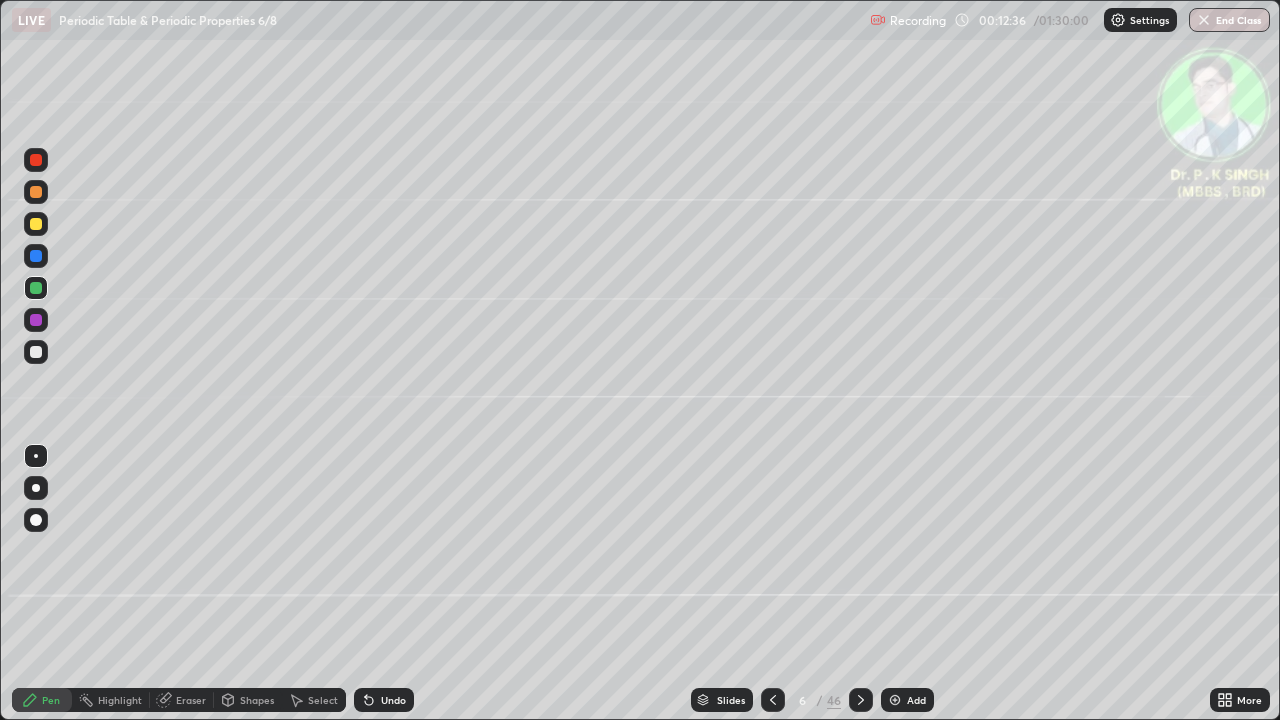 click 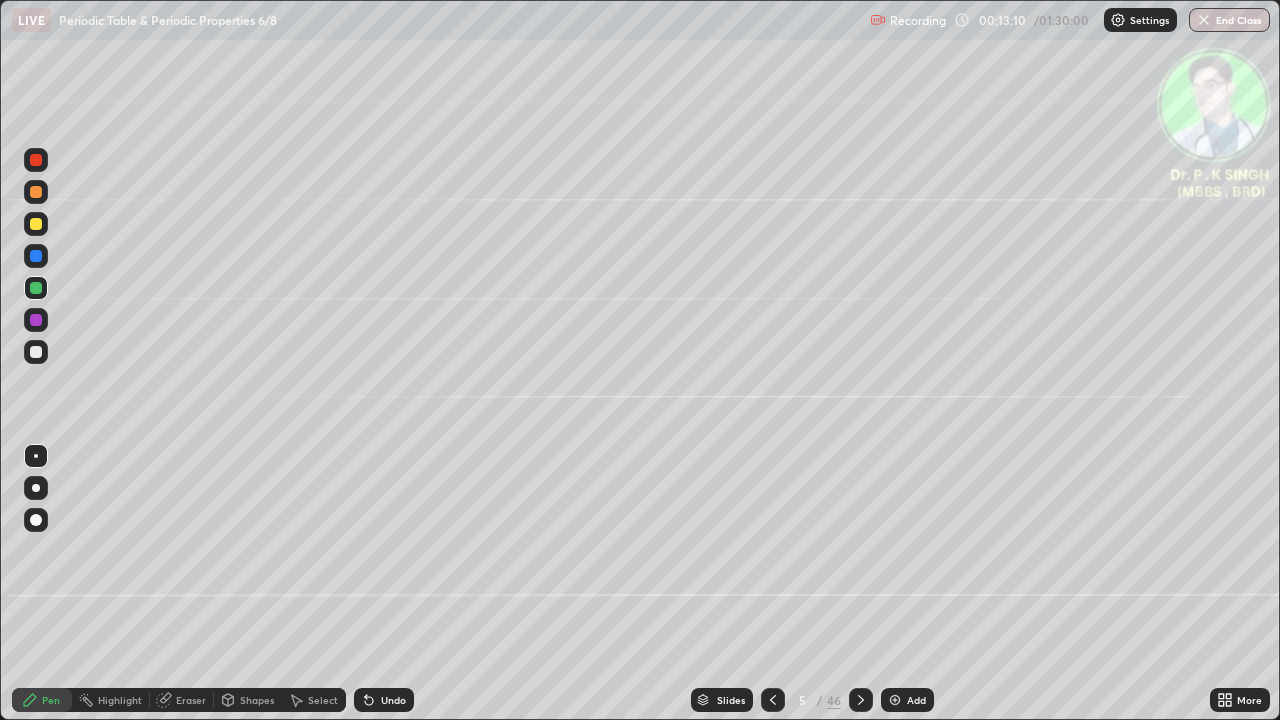 click 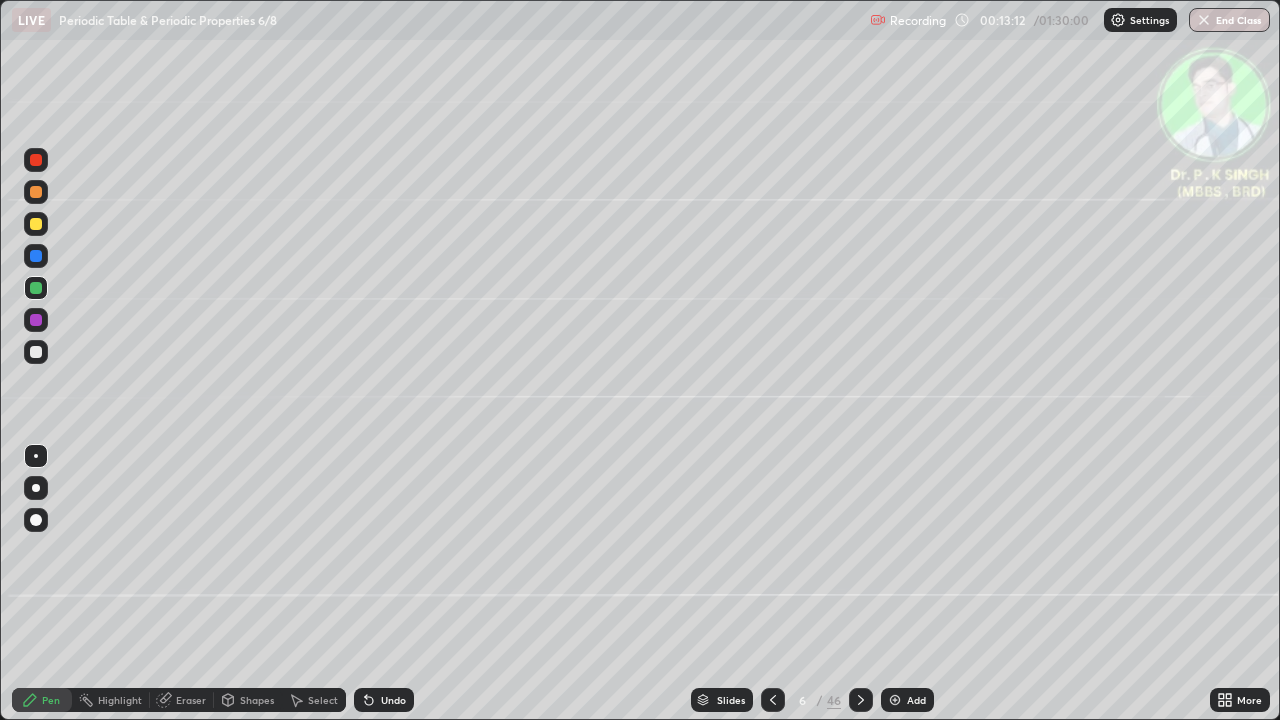 click at bounding box center (36, 224) 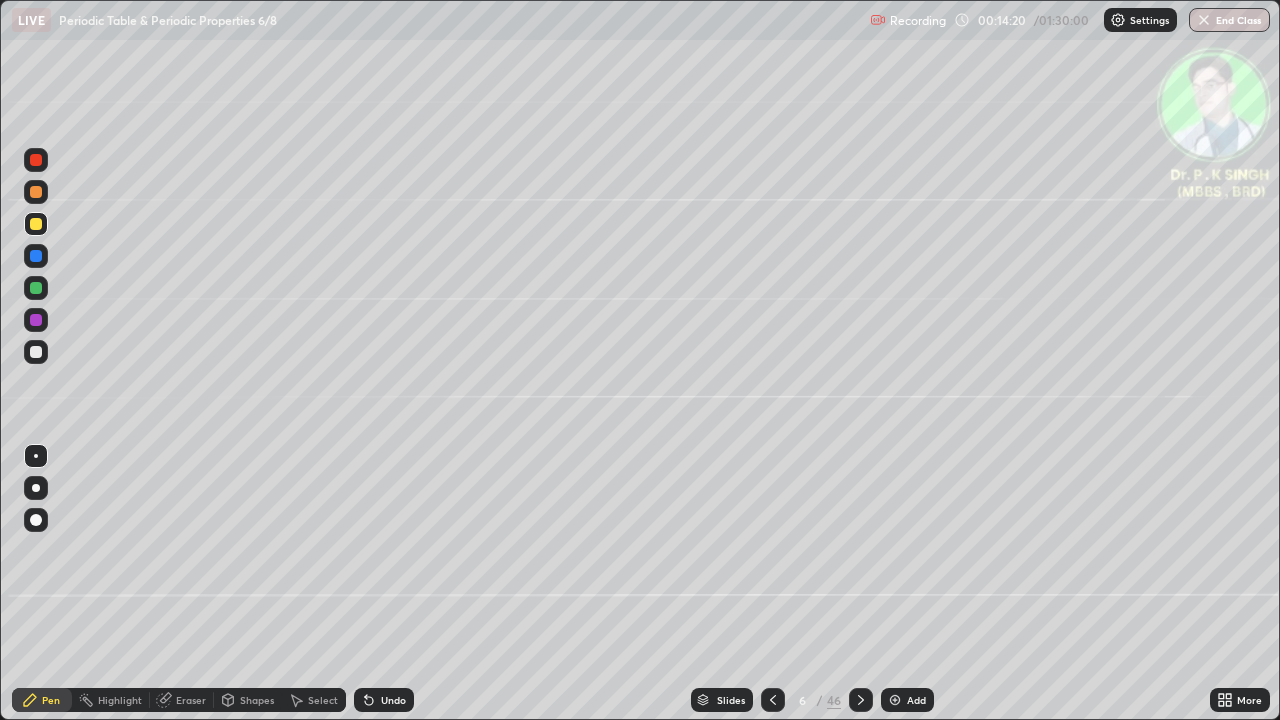 click at bounding box center [36, 224] 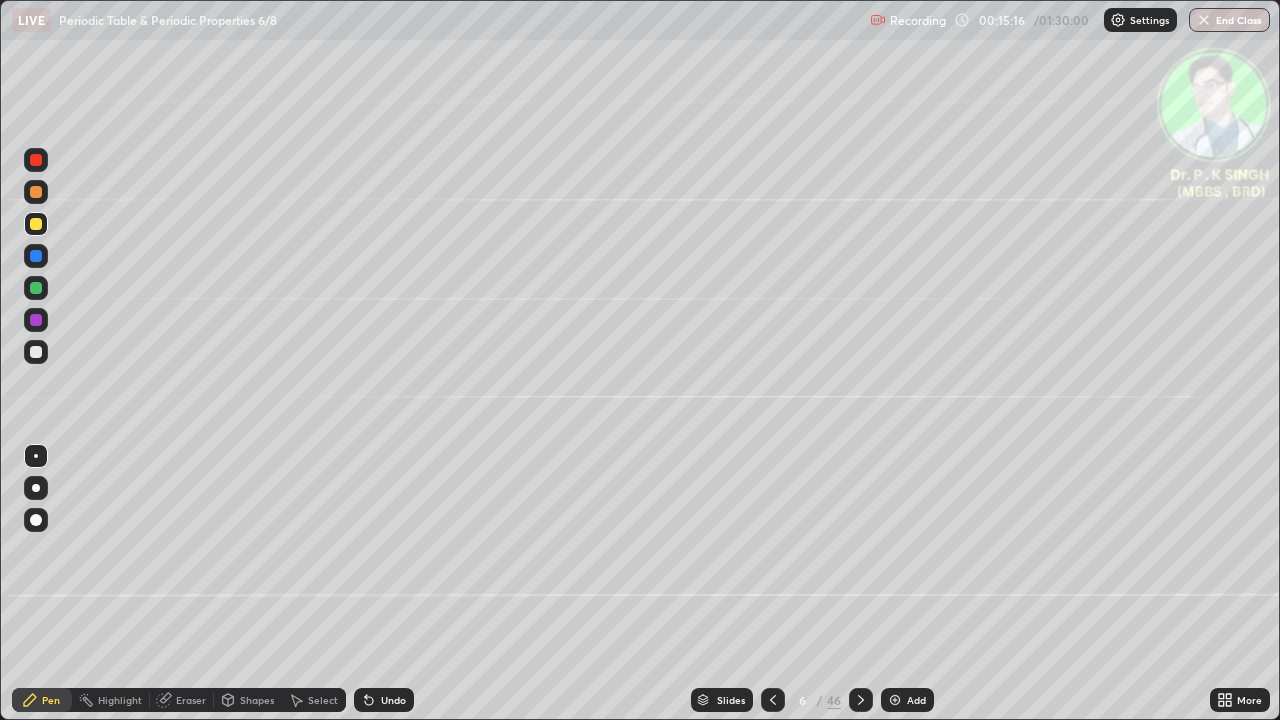 click 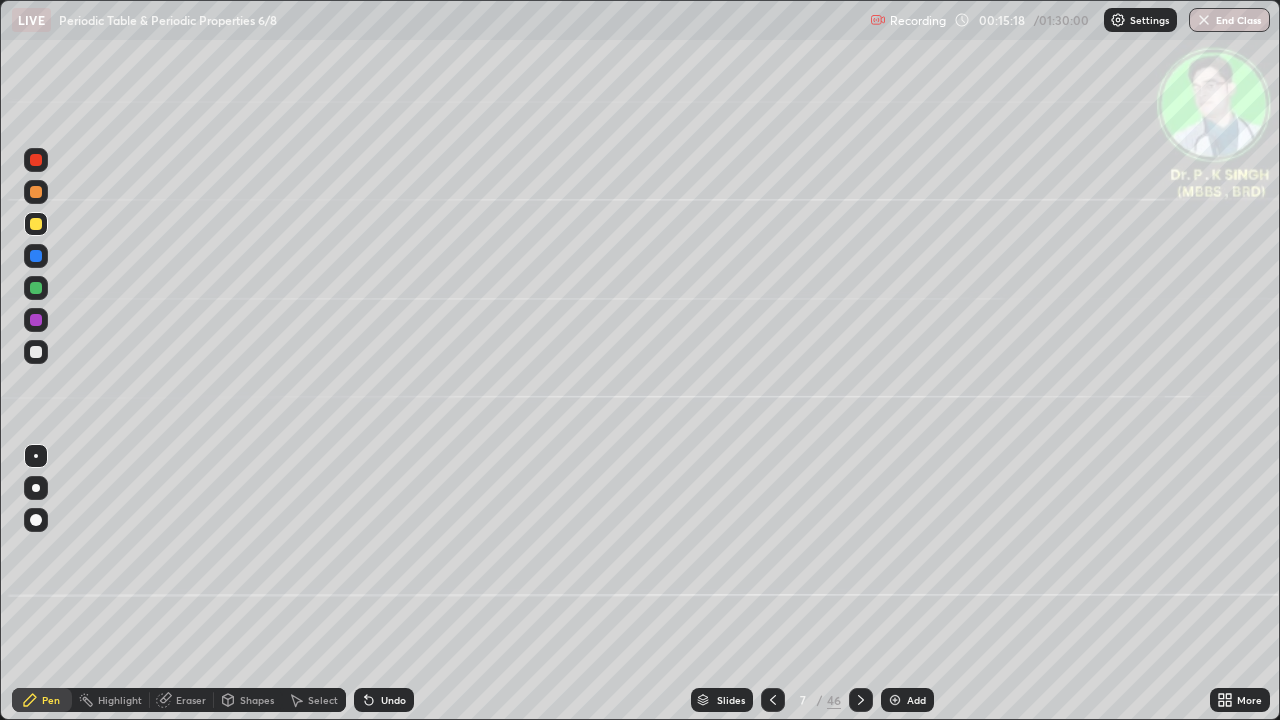 click at bounding box center (36, 224) 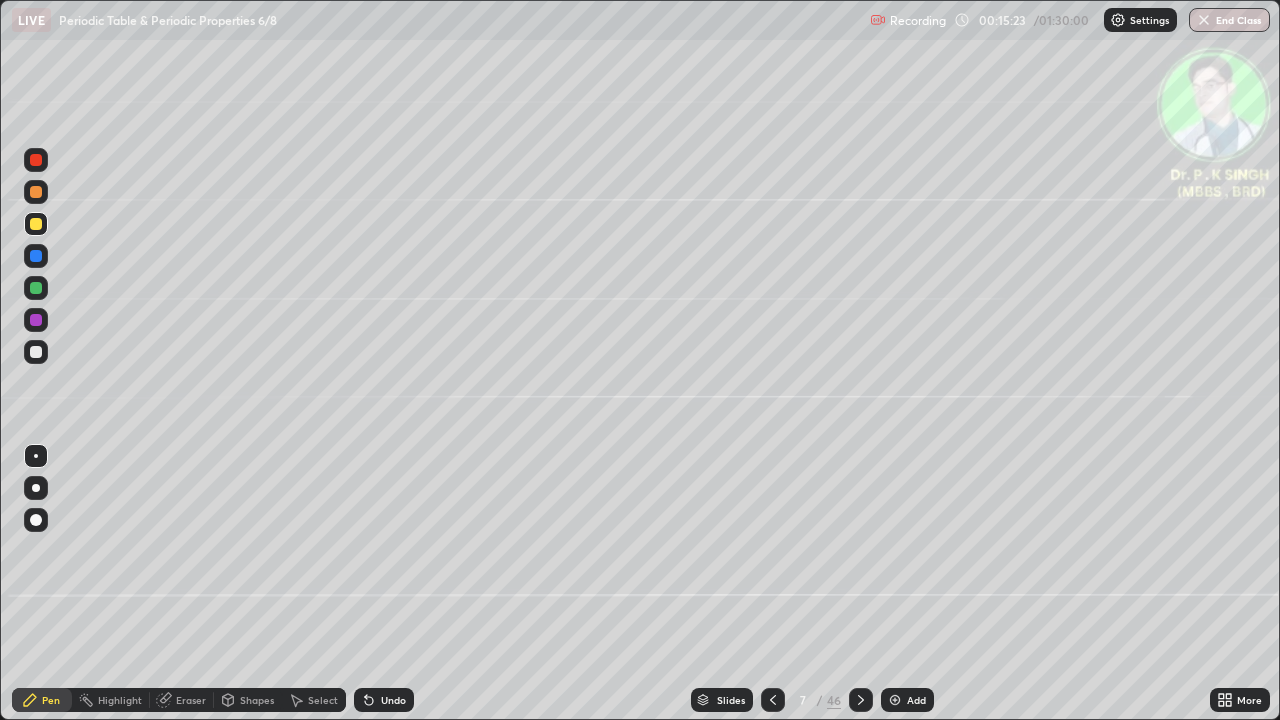 click 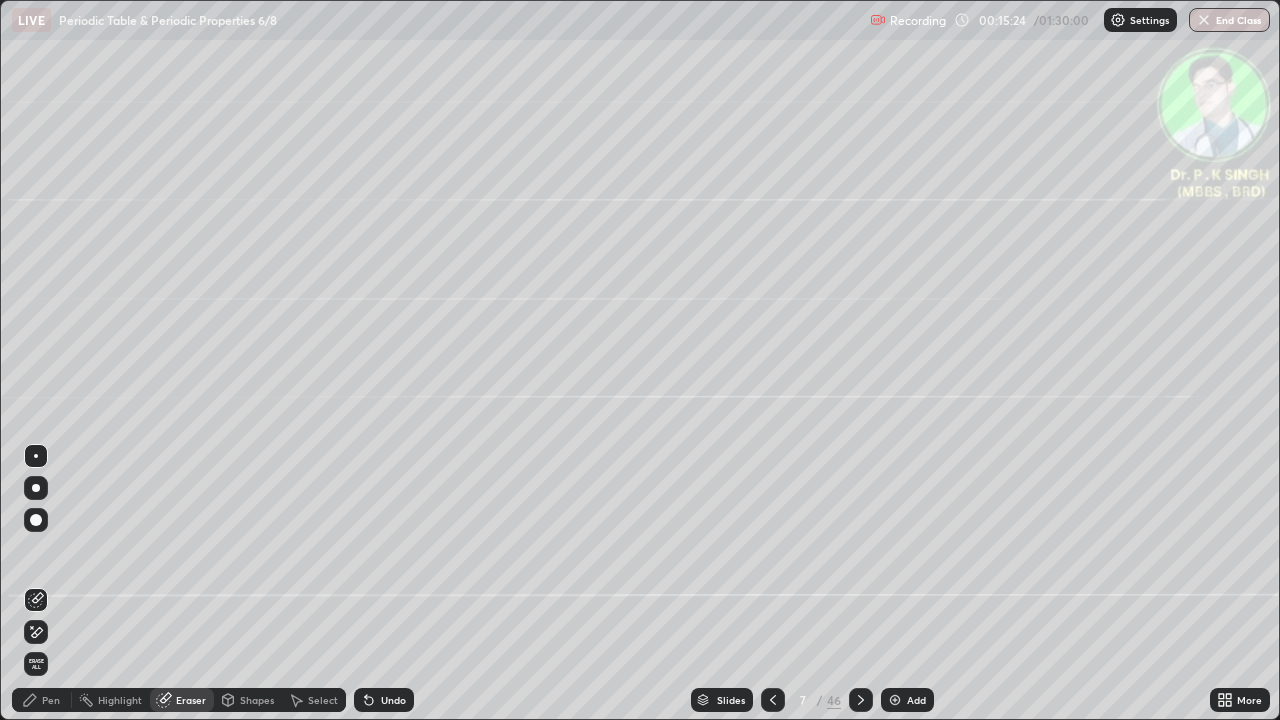 click 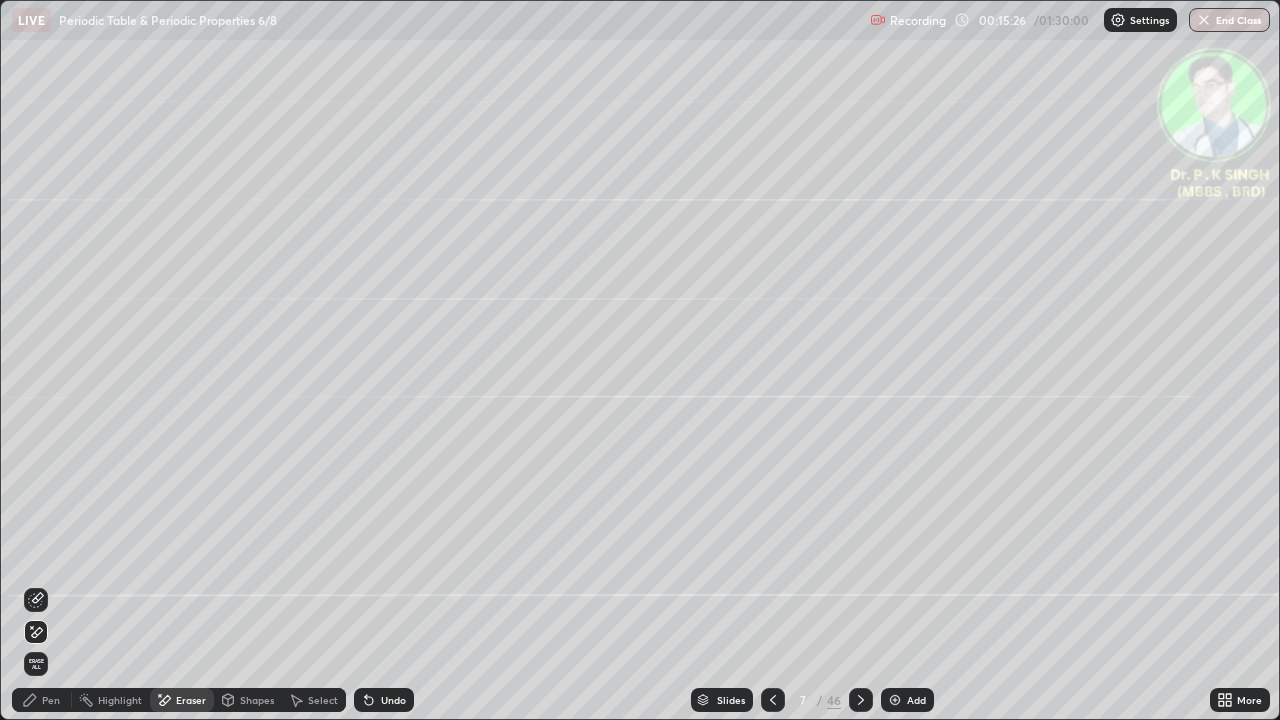 click 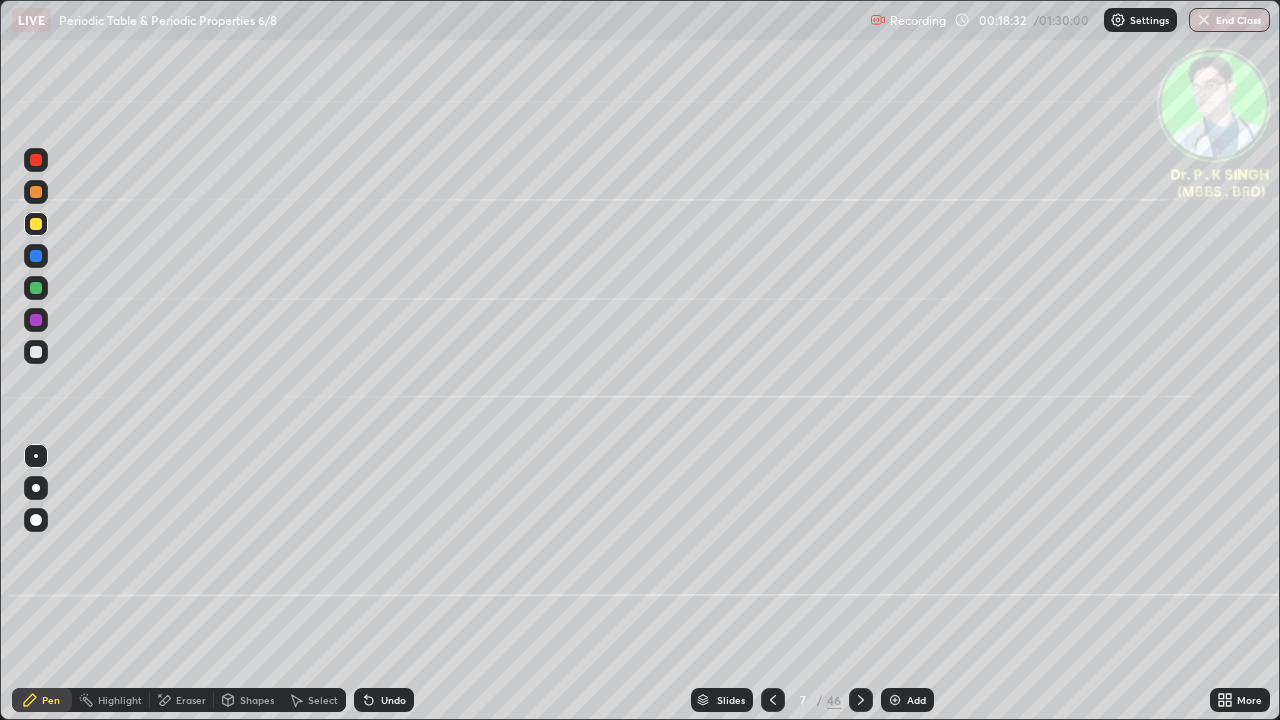 click 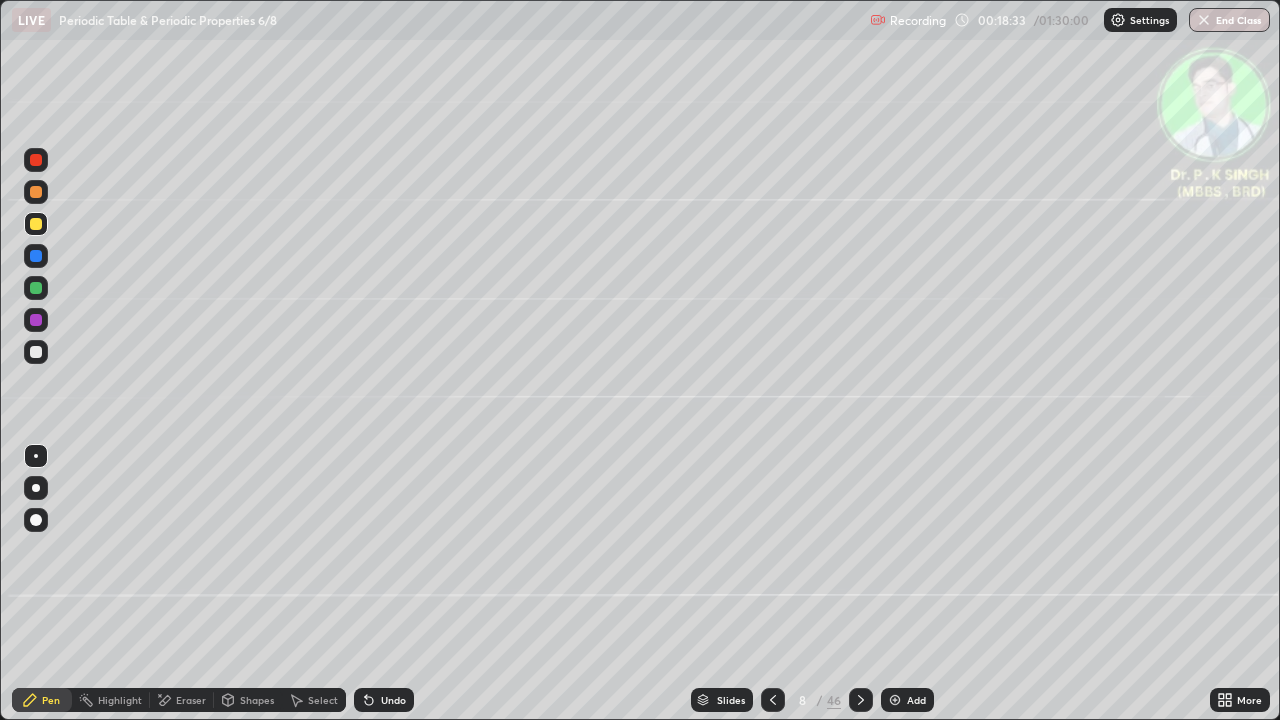 click at bounding box center [36, 224] 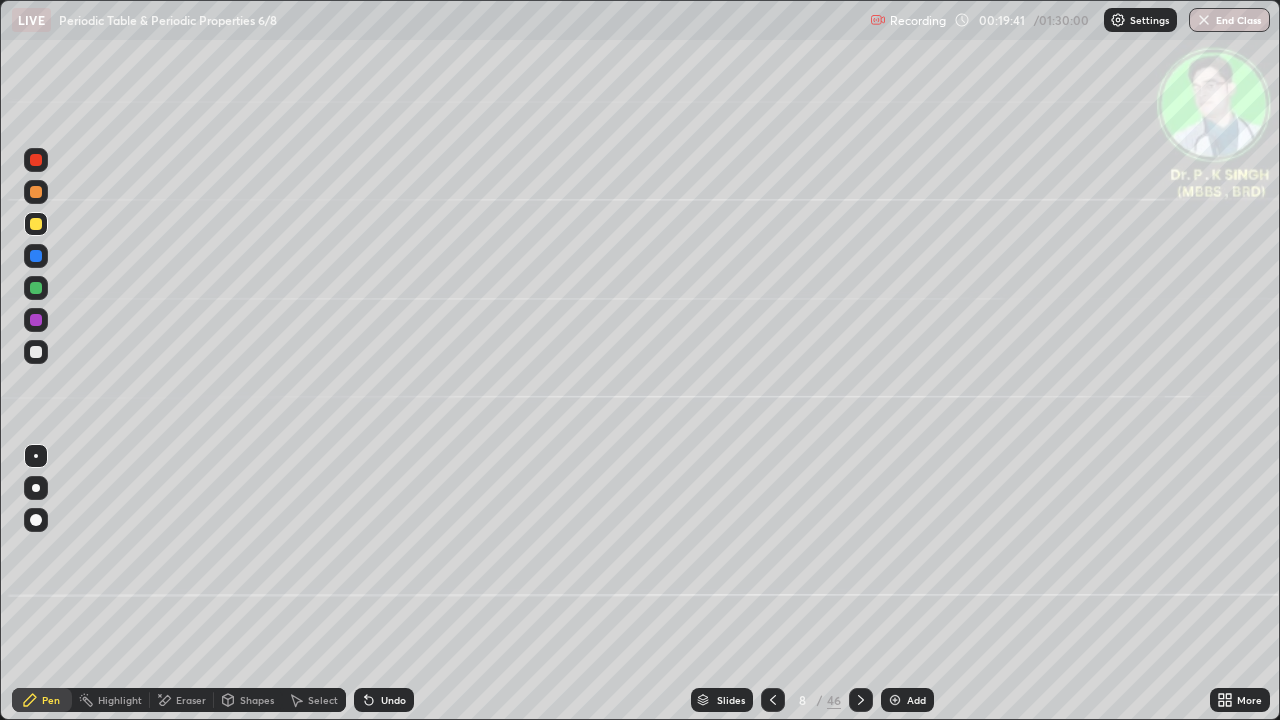 click 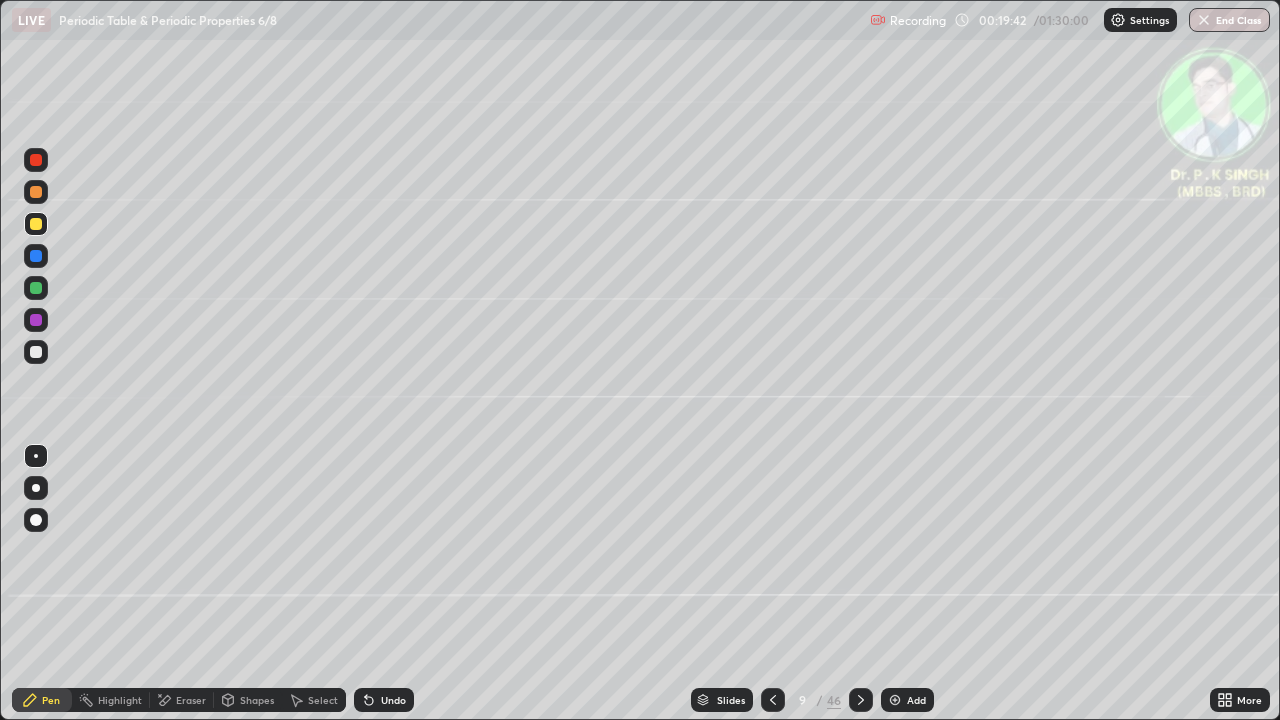 click 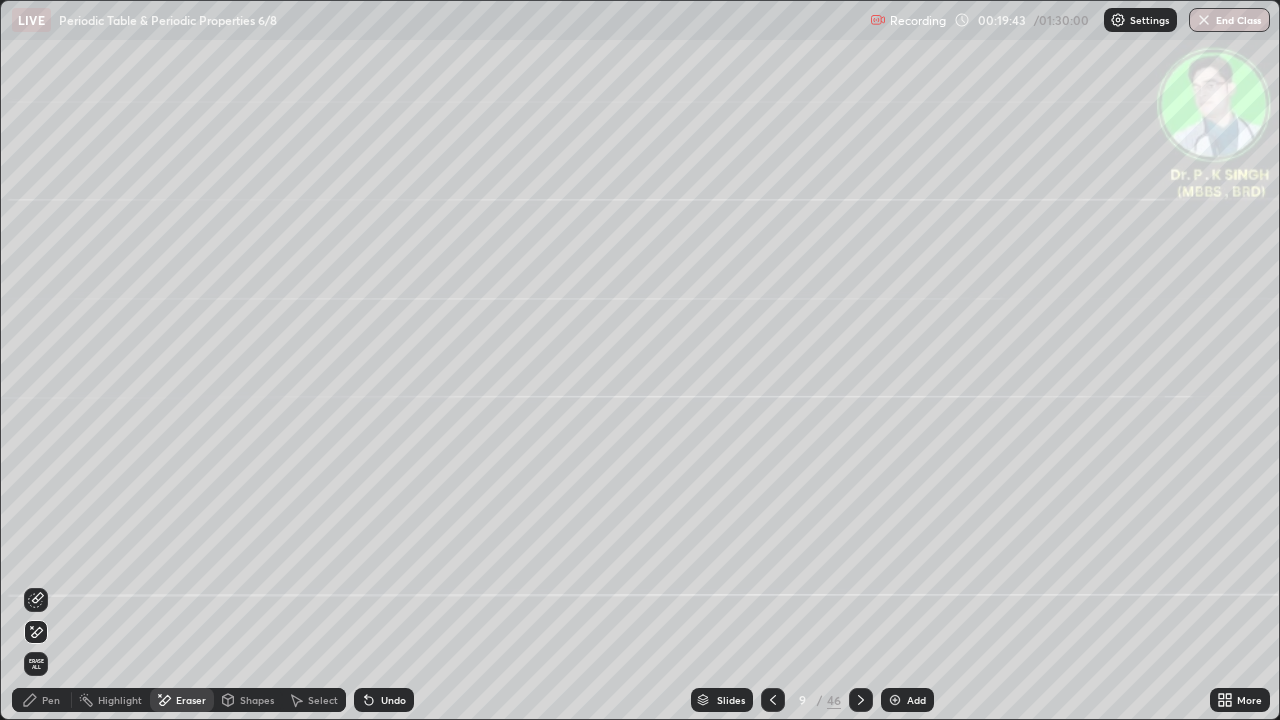 click on "Erase all" at bounding box center (36, 664) 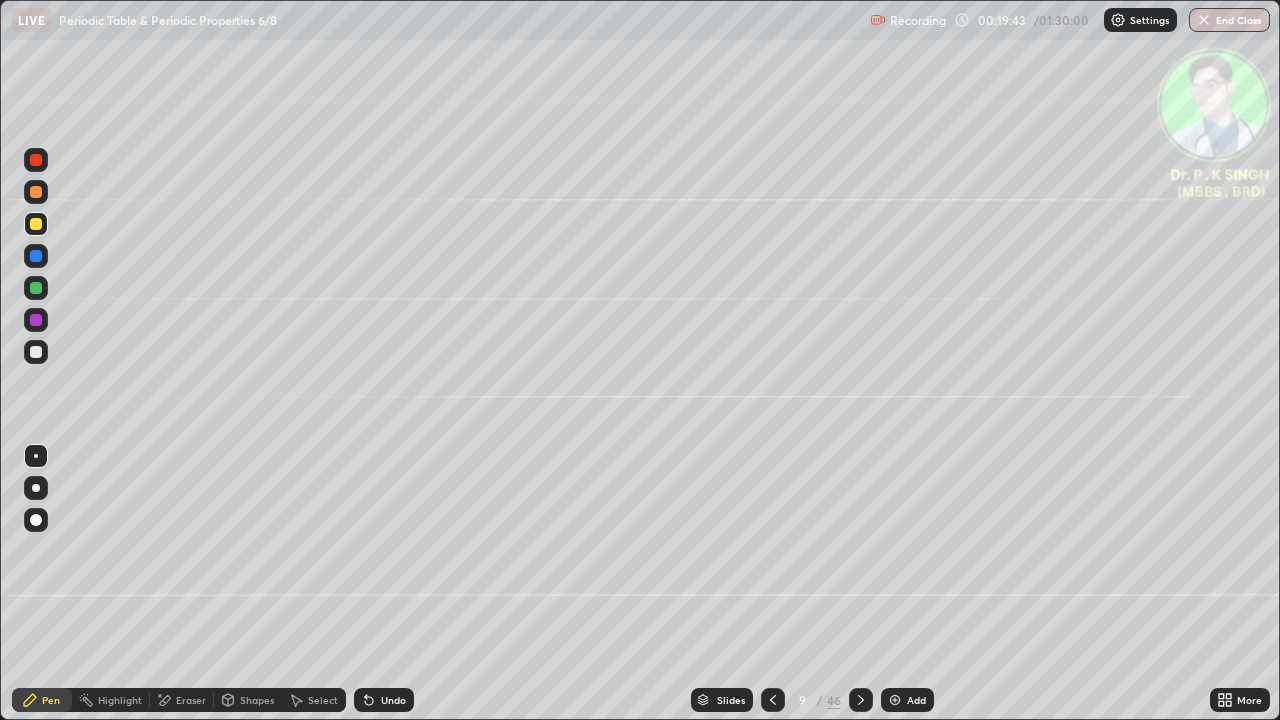 click on "Pen" at bounding box center [42, 700] 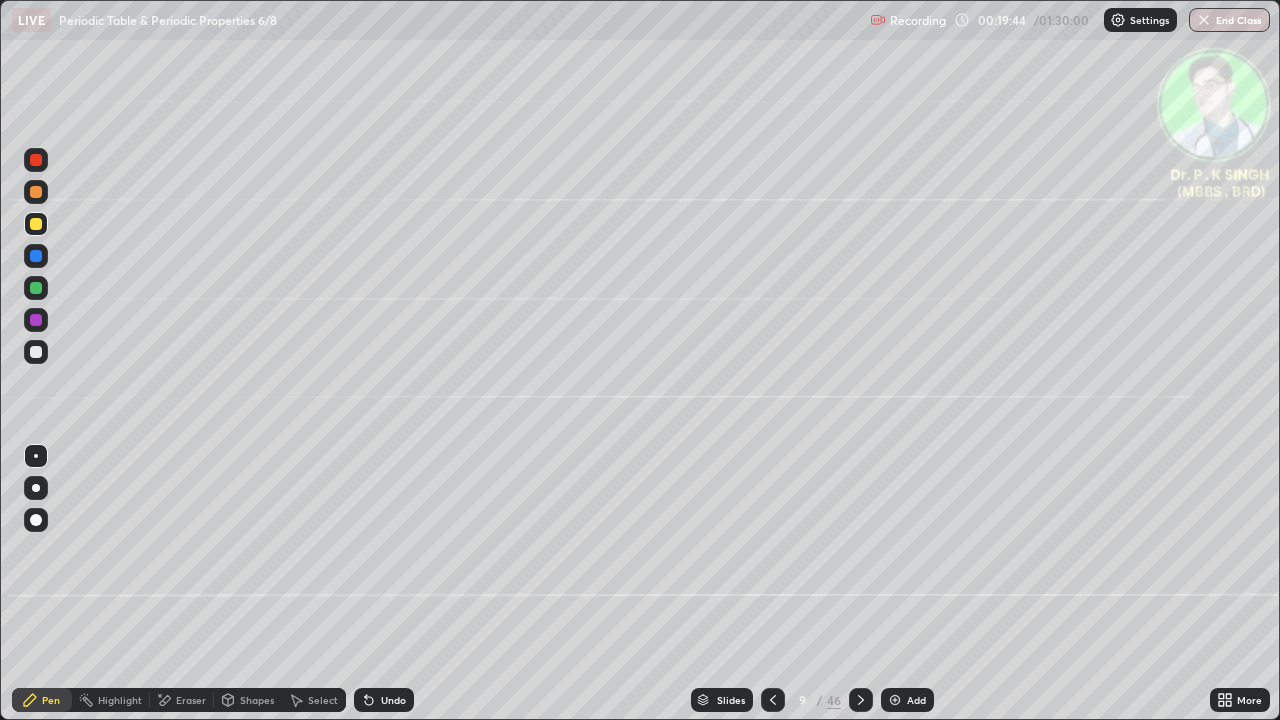 click at bounding box center (36, 256) 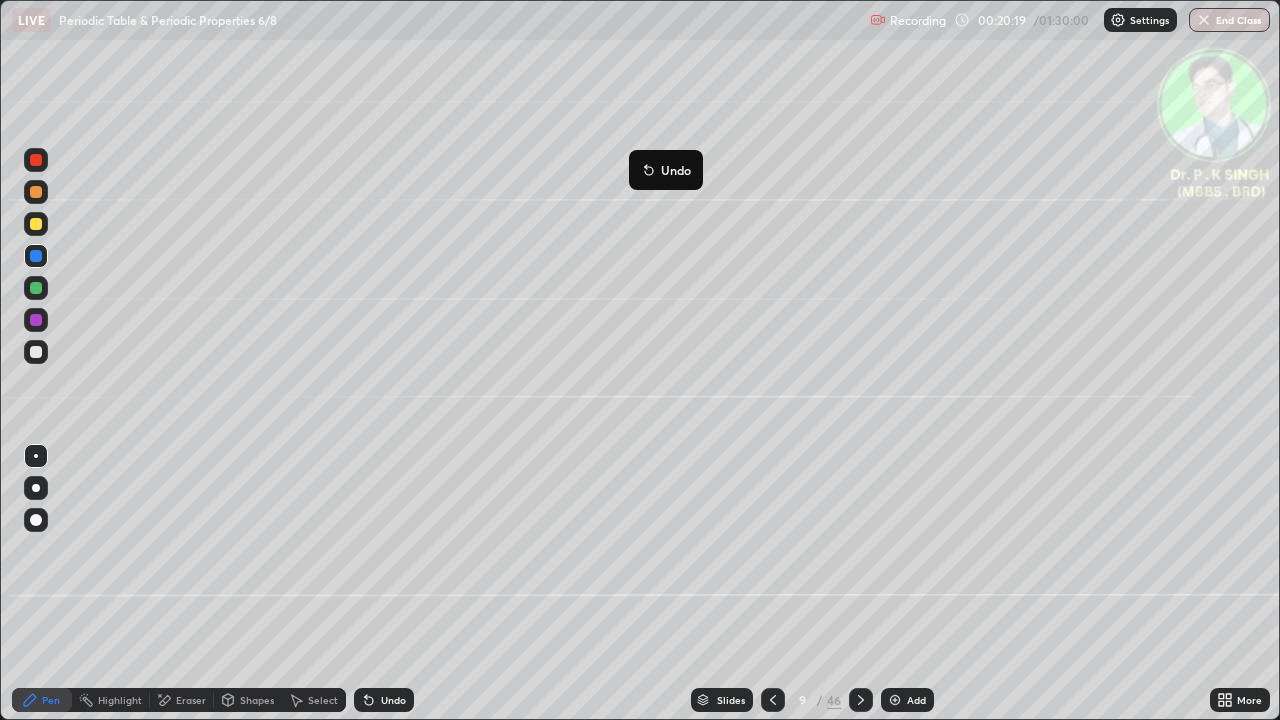 click on "Undo" at bounding box center [676, 170] 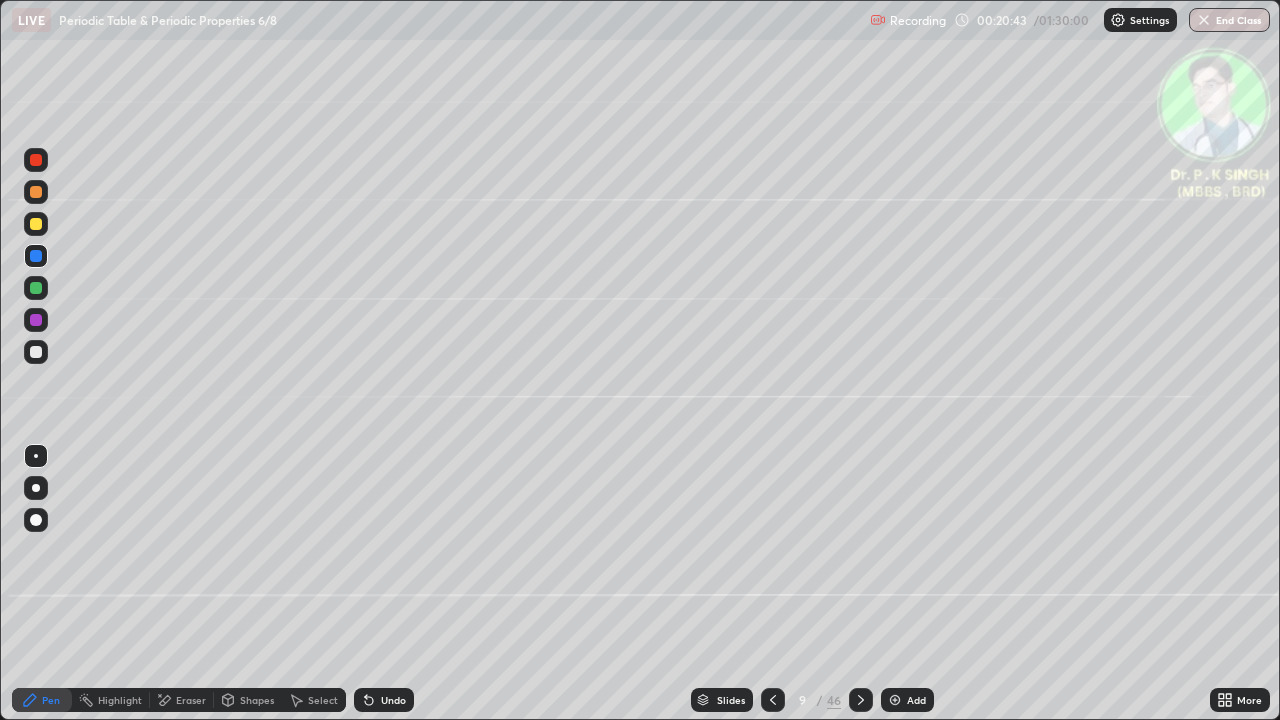 click at bounding box center (36, 288) 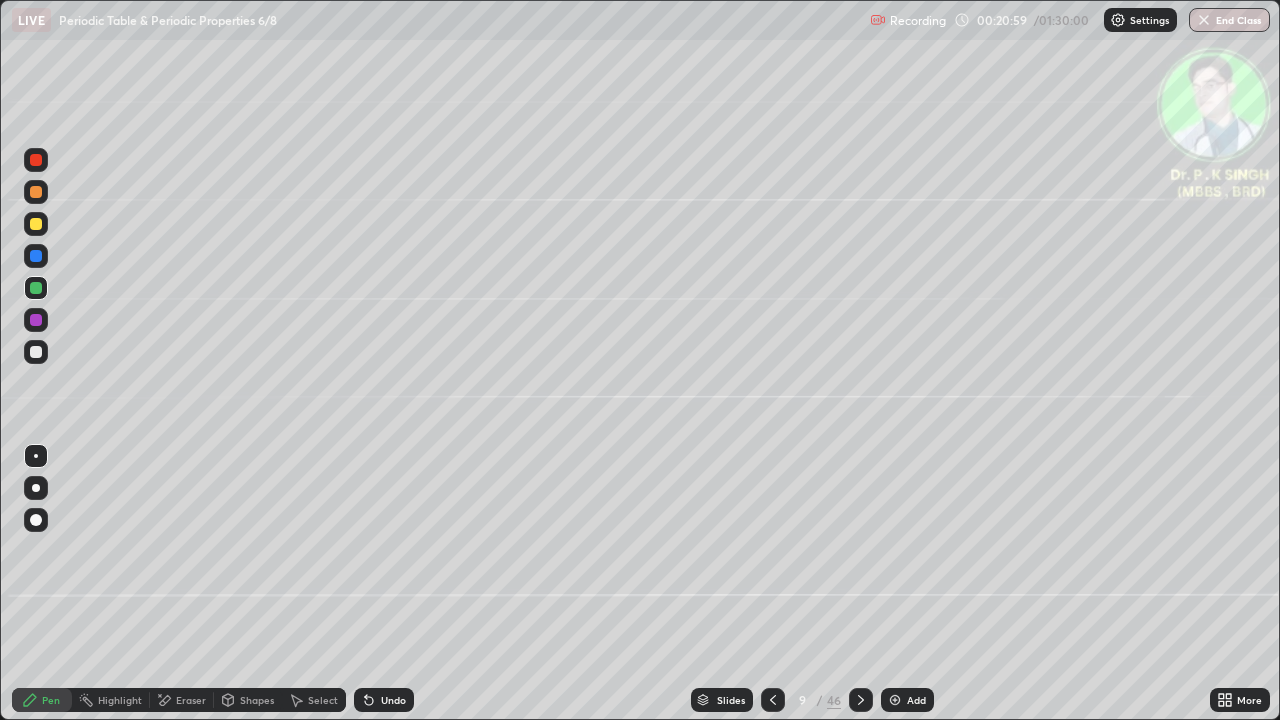 click at bounding box center (36, 288) 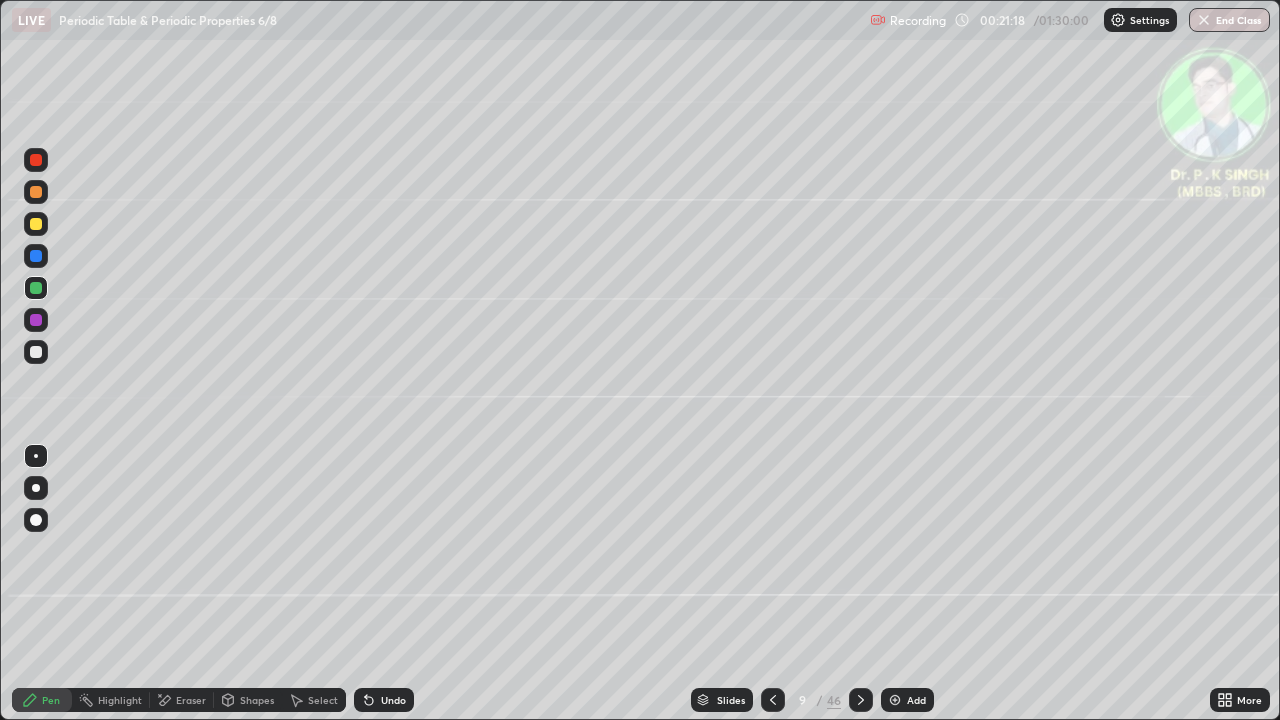 click 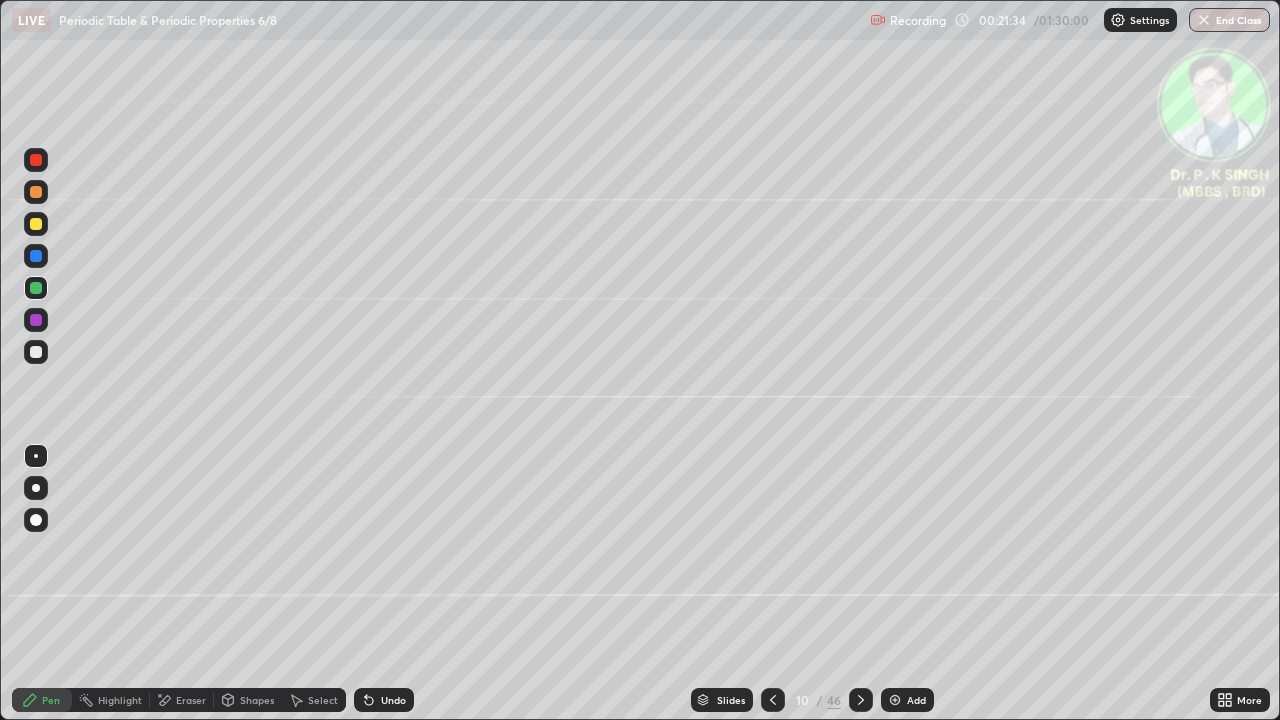 click at bounding box center (36, 224) 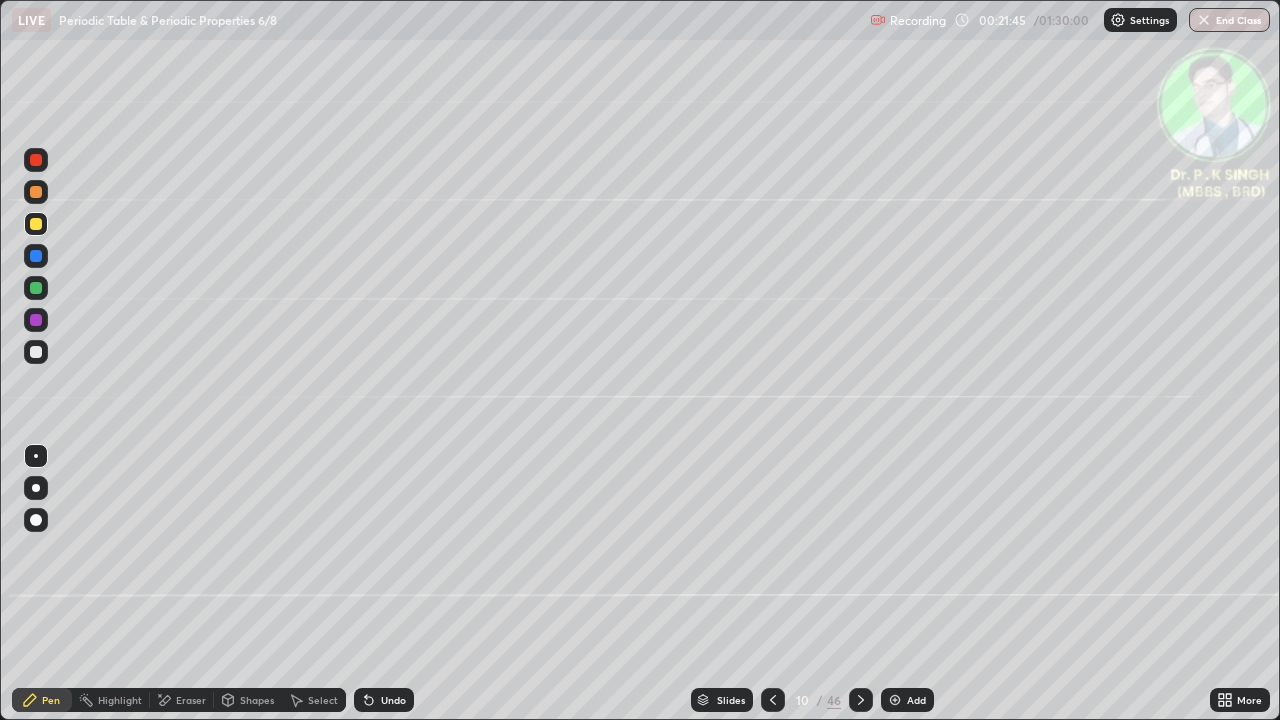 click at bounding box center (36, 224) 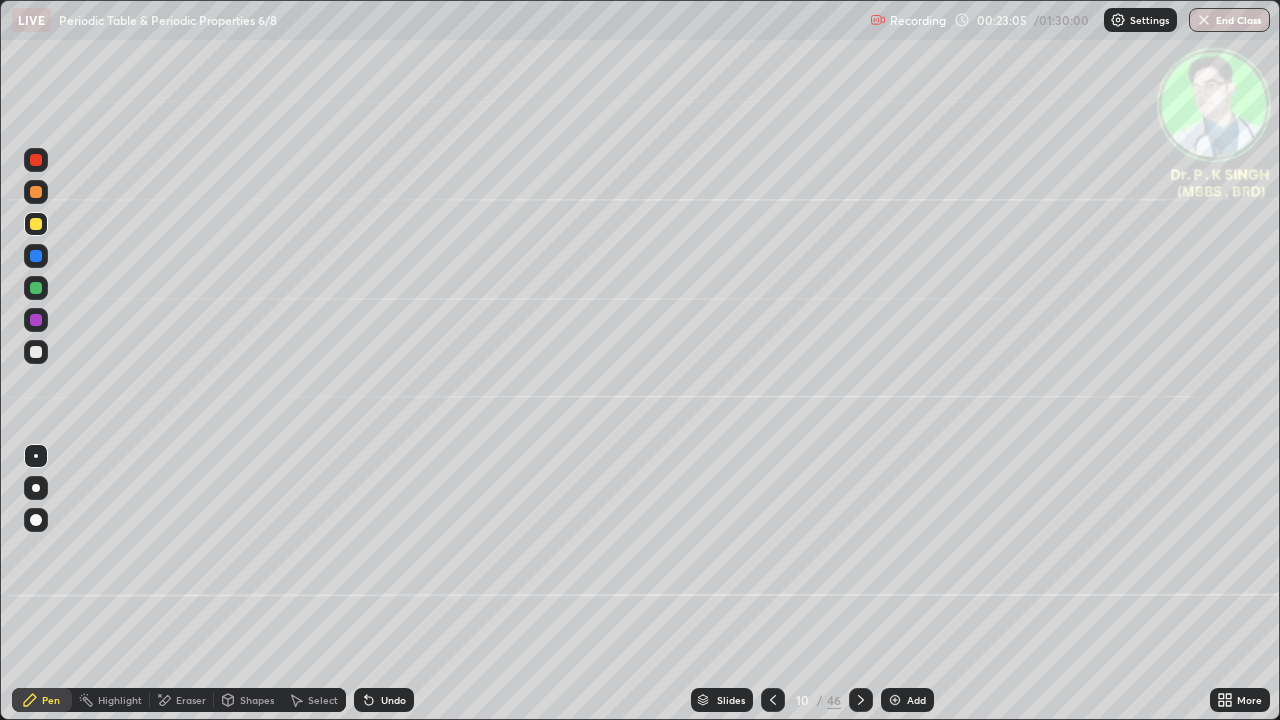 click 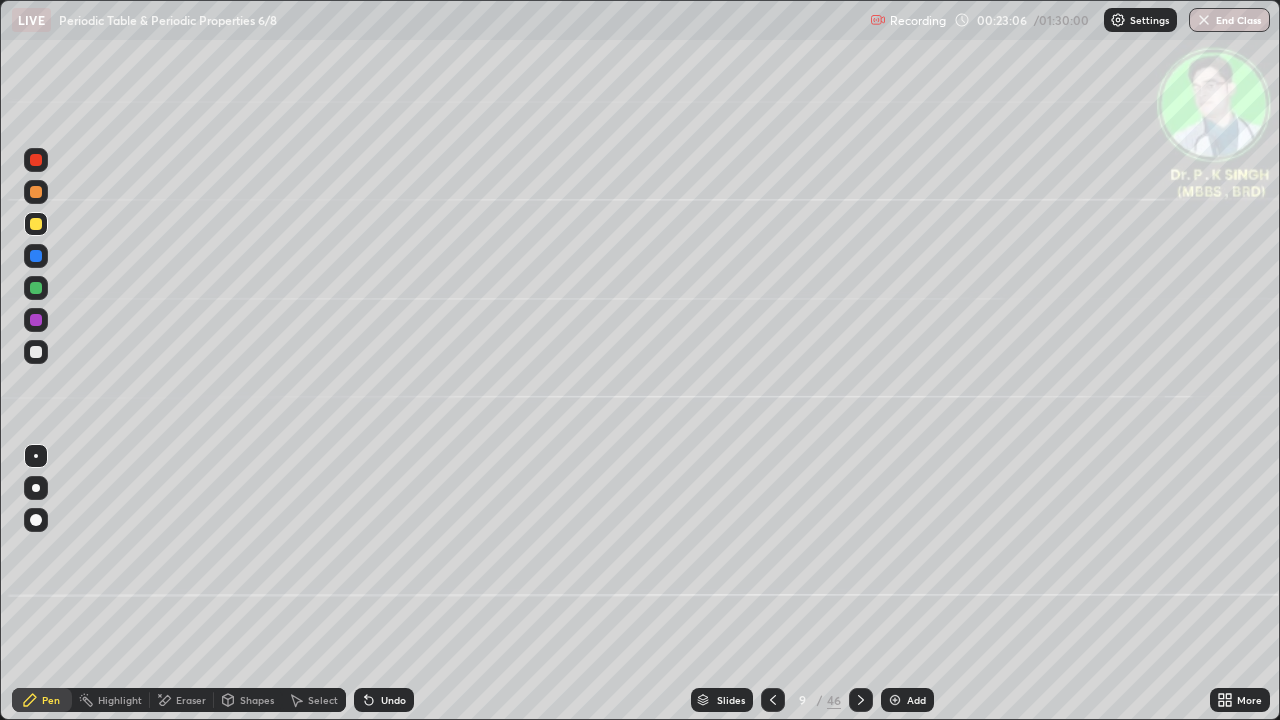 click 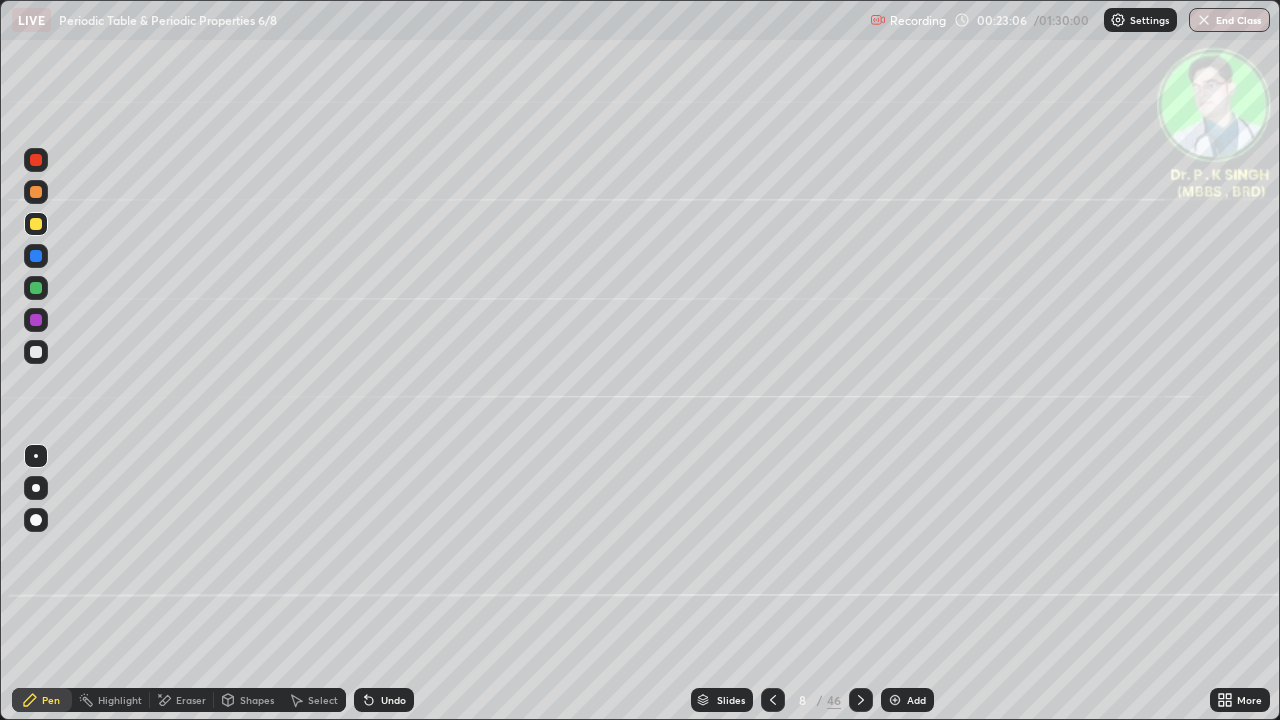 click 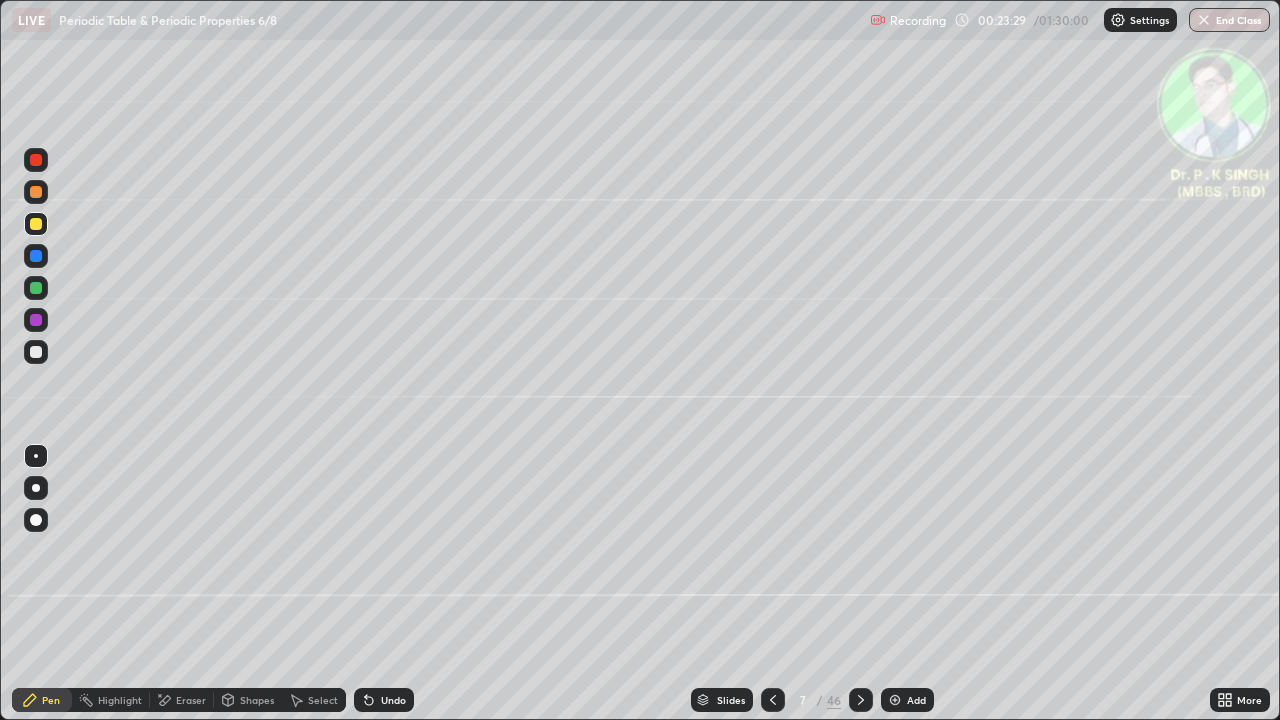 click 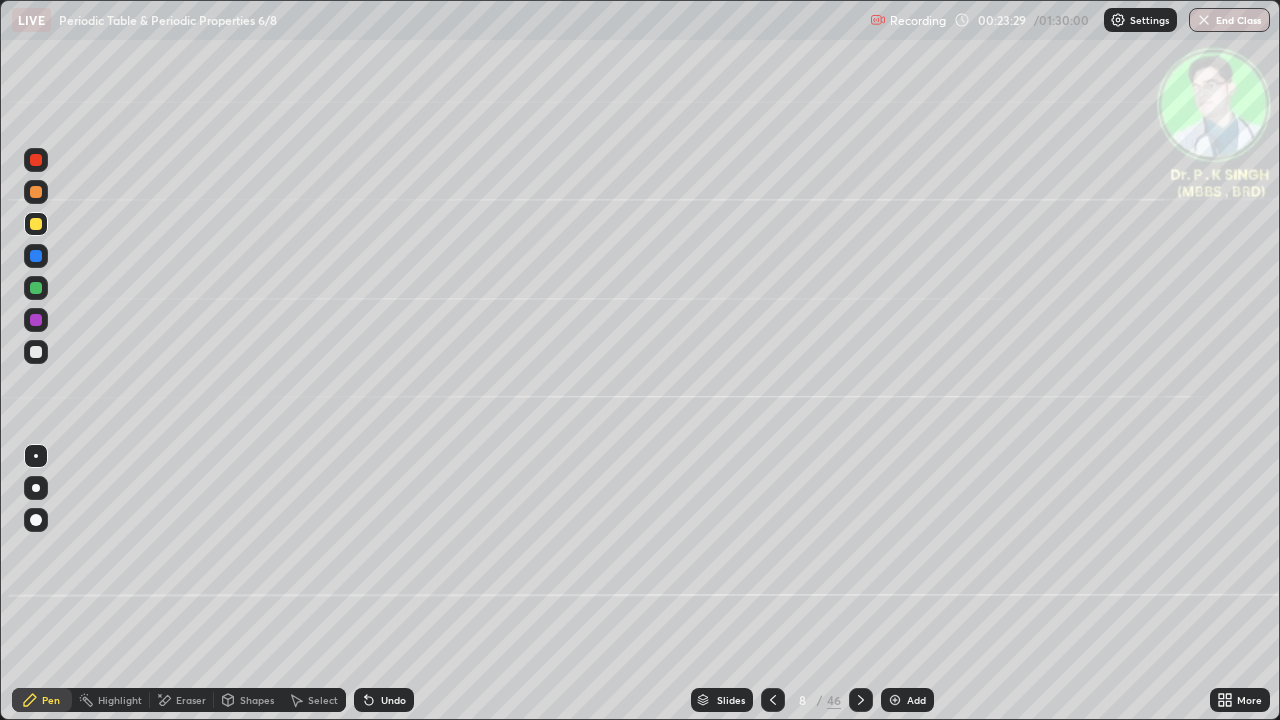 click 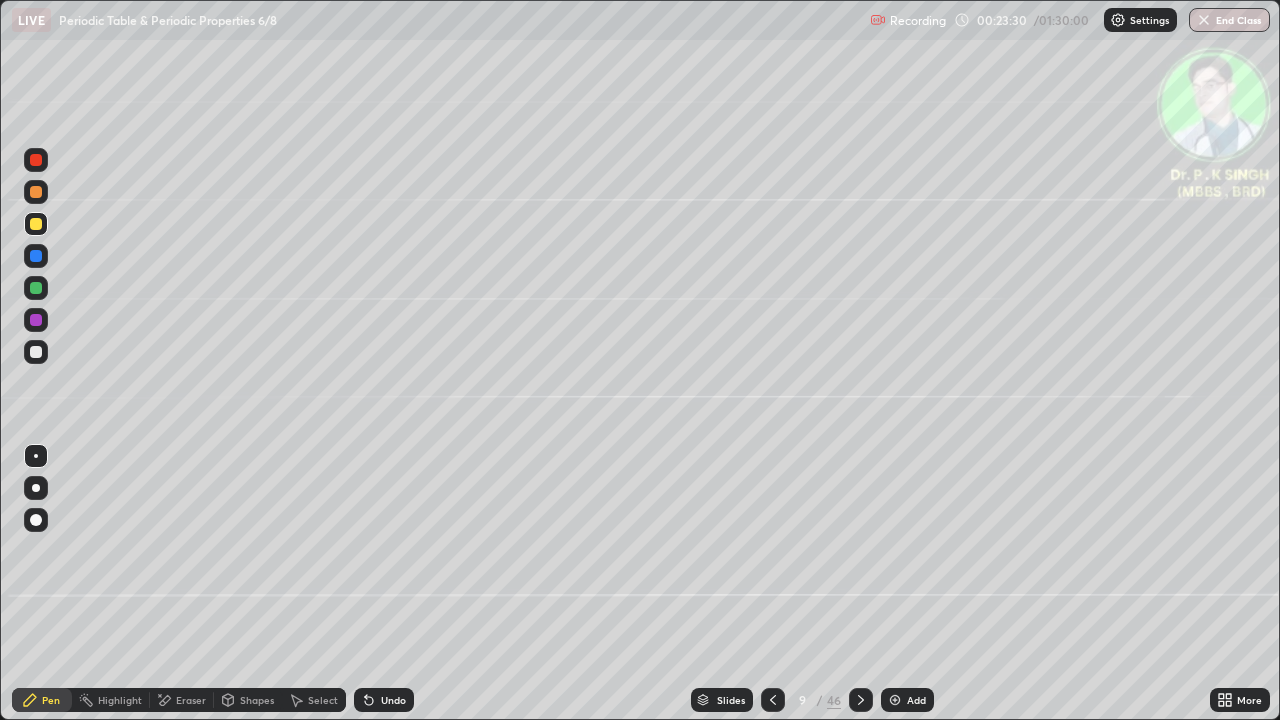click at bounding box center (861, 700) 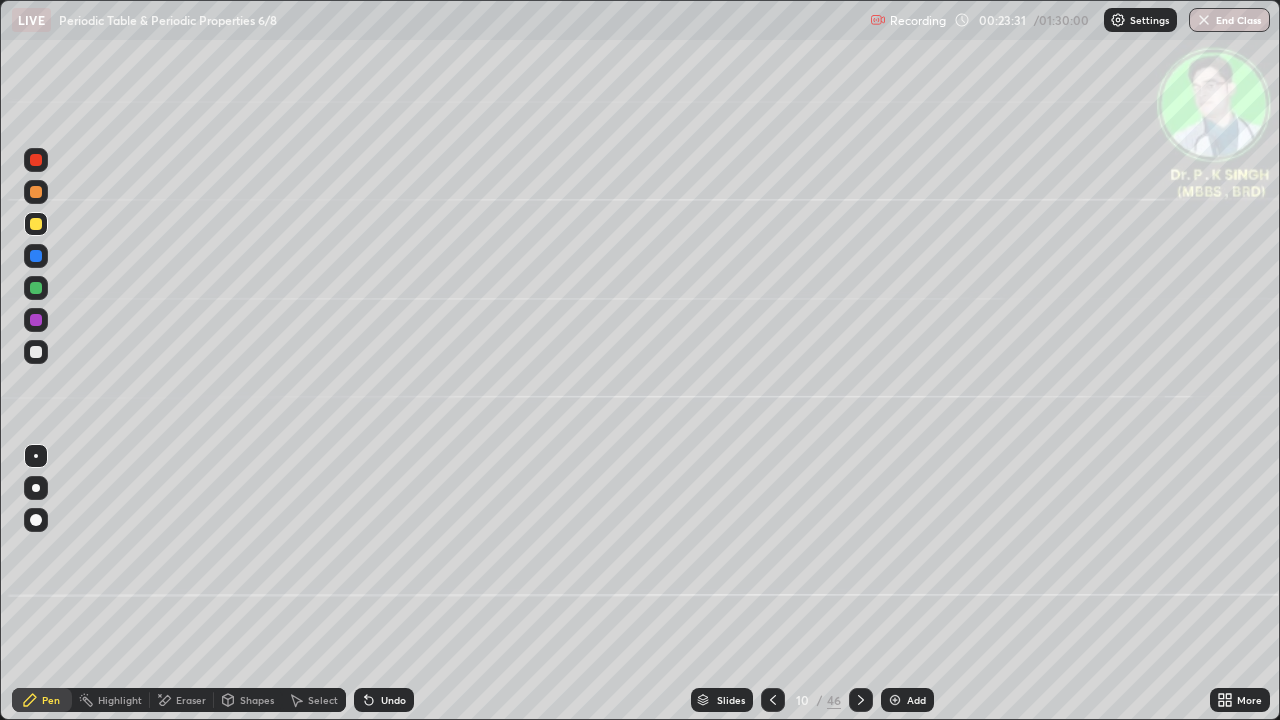 click at bounding box center (861, 700) 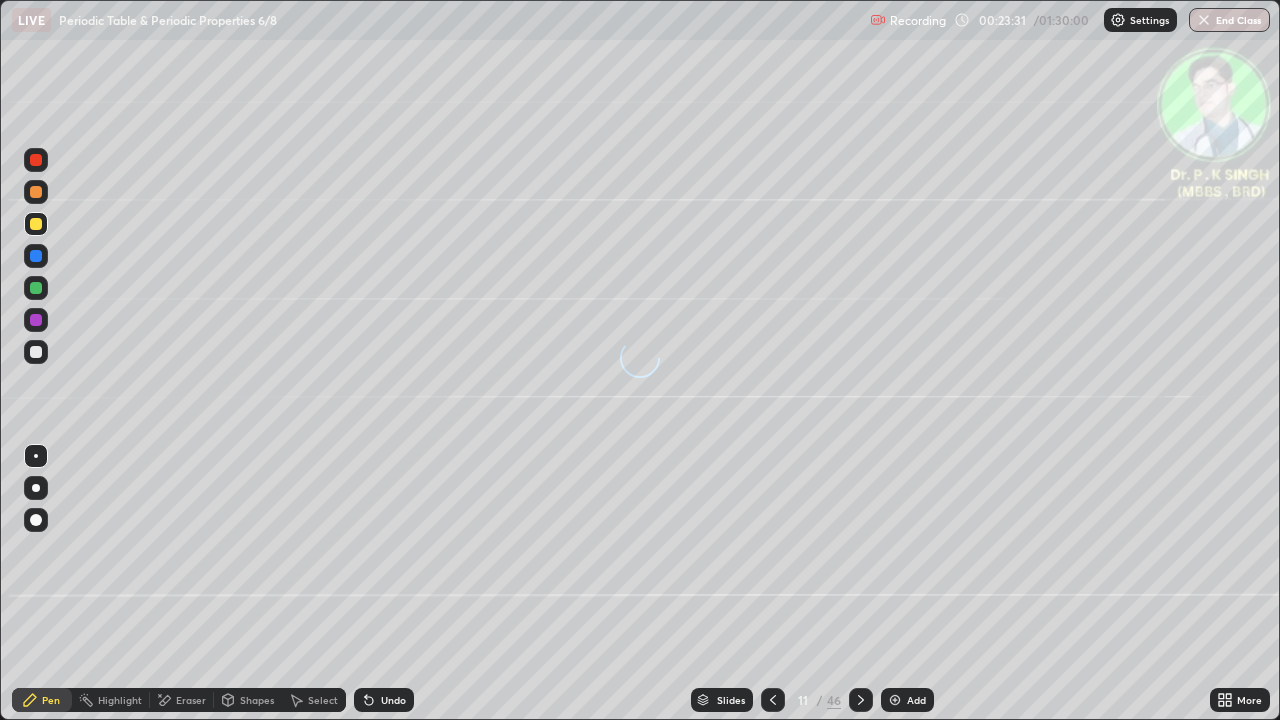 click 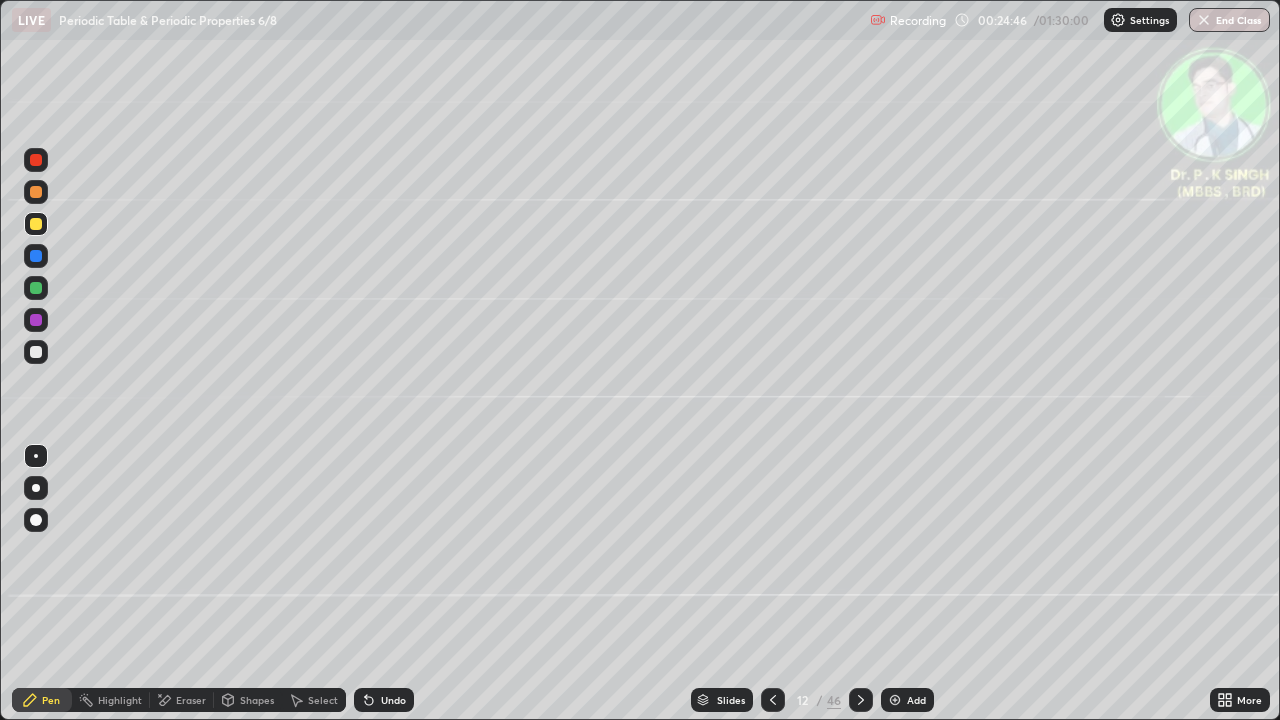 click 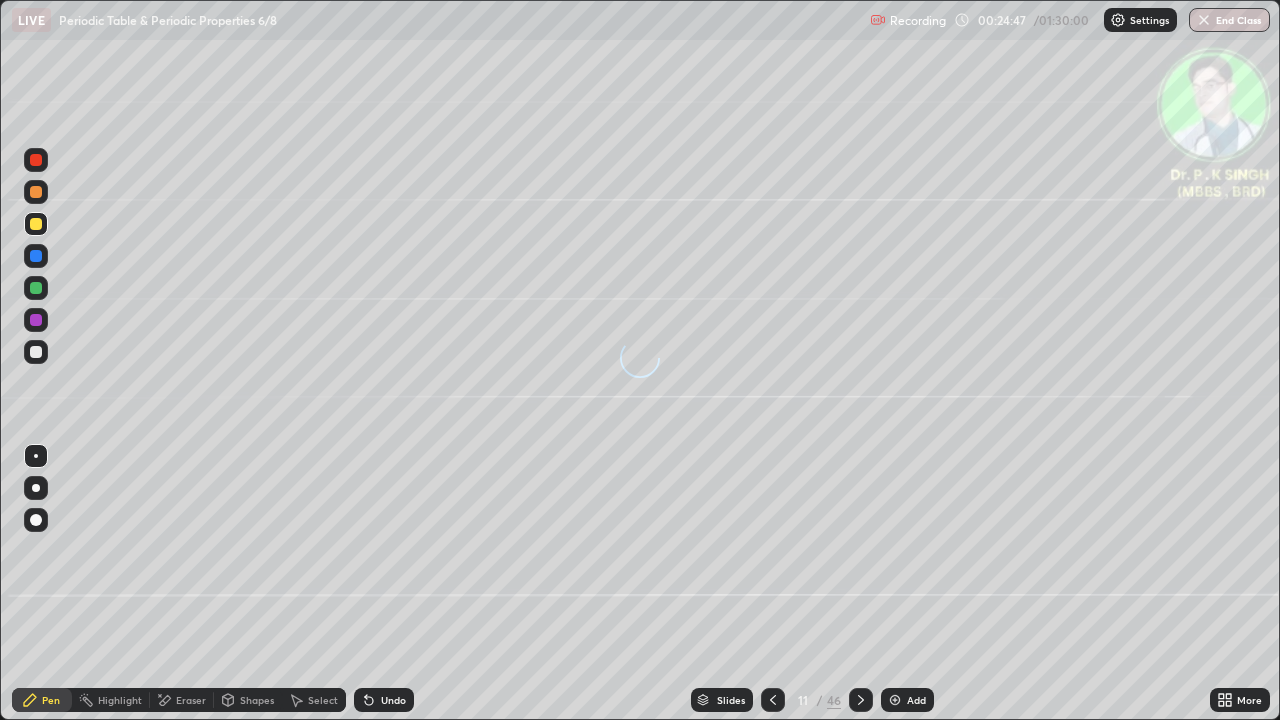 click at bounding box center (773, 700) 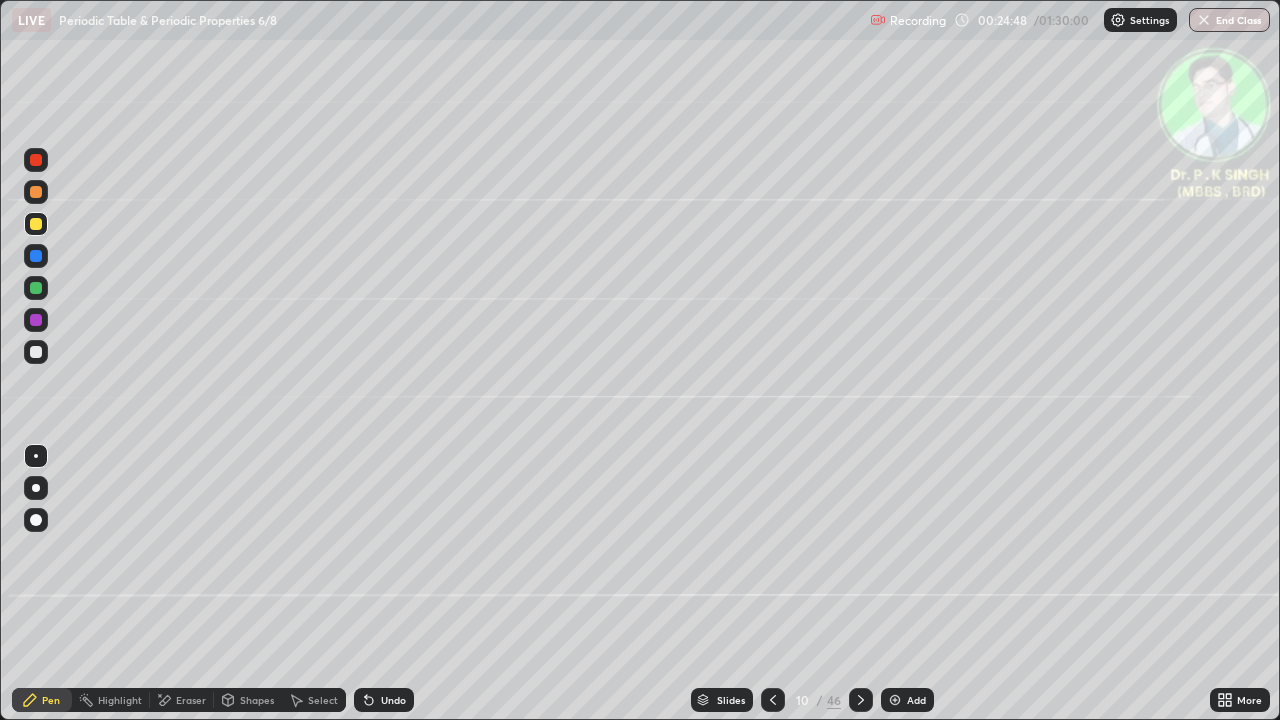 click 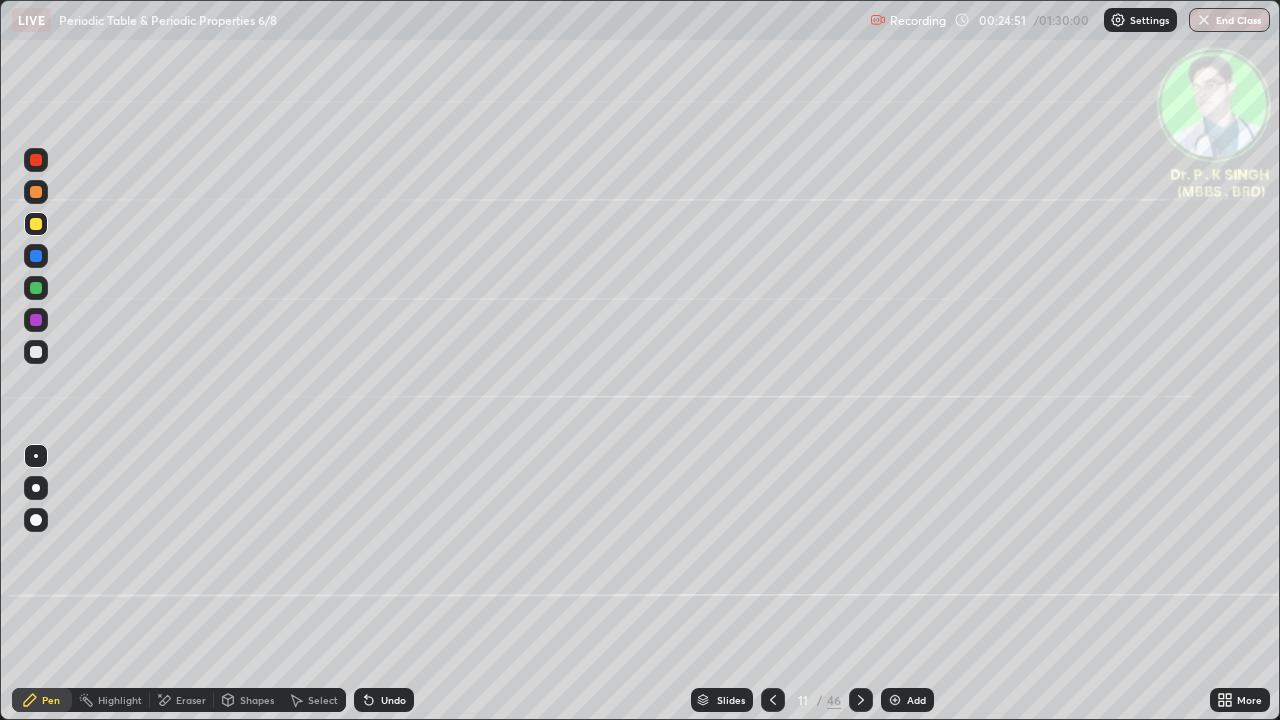 click at bounding box center (36, 224) 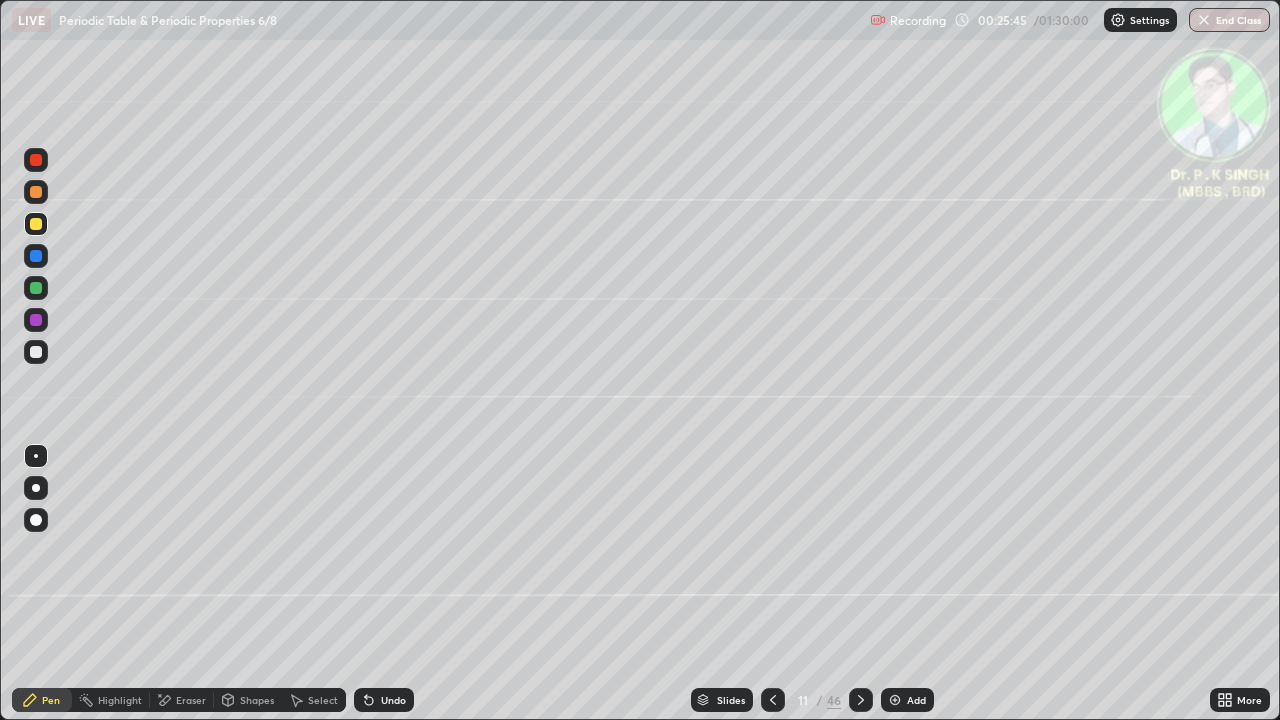 click 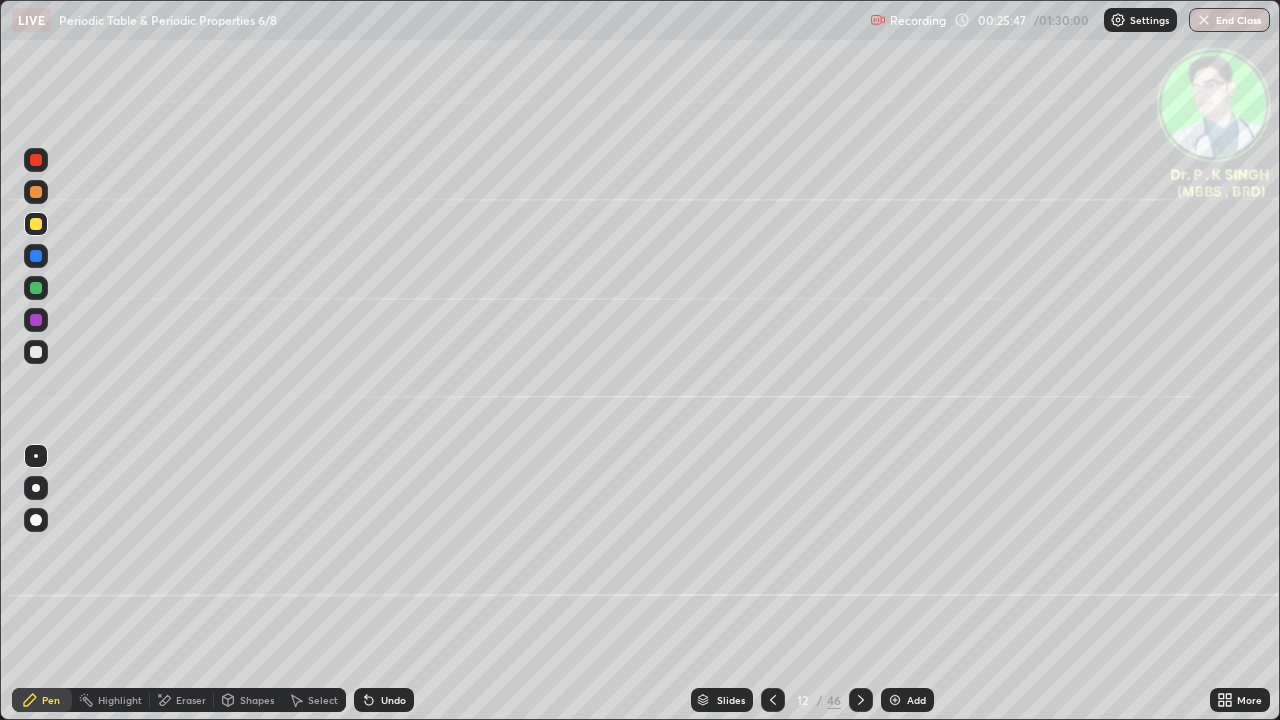 click 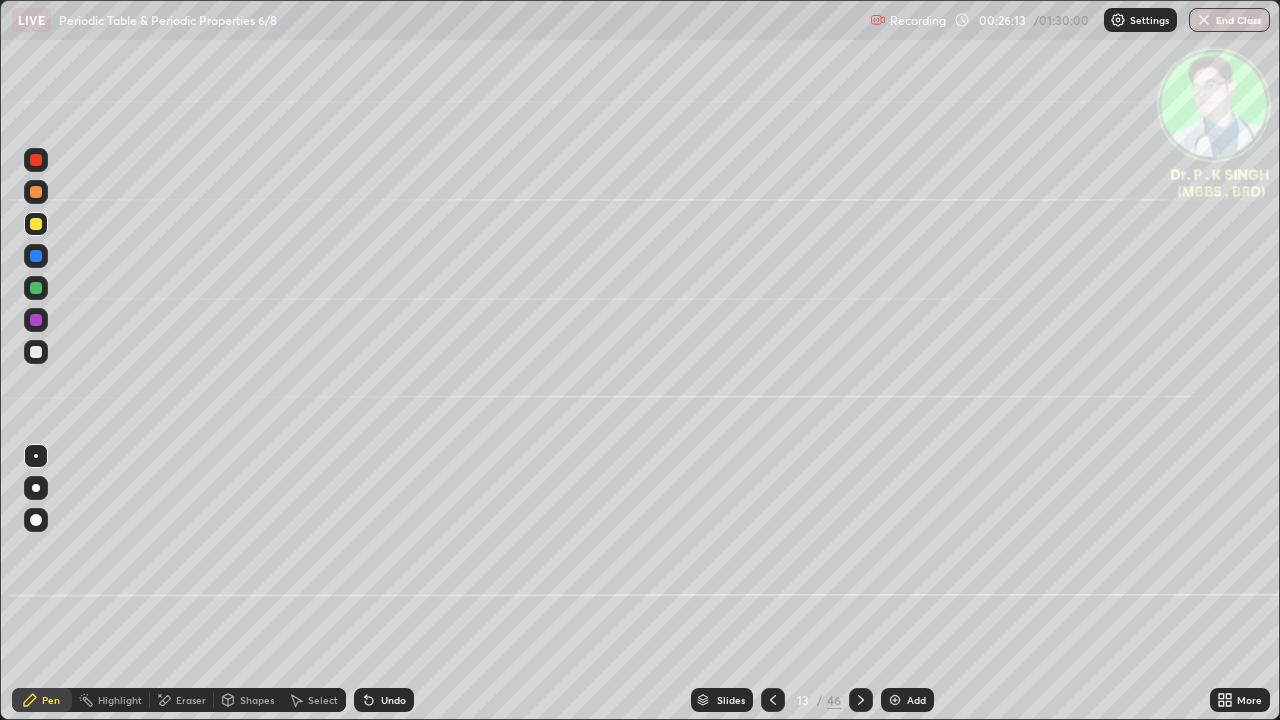 click 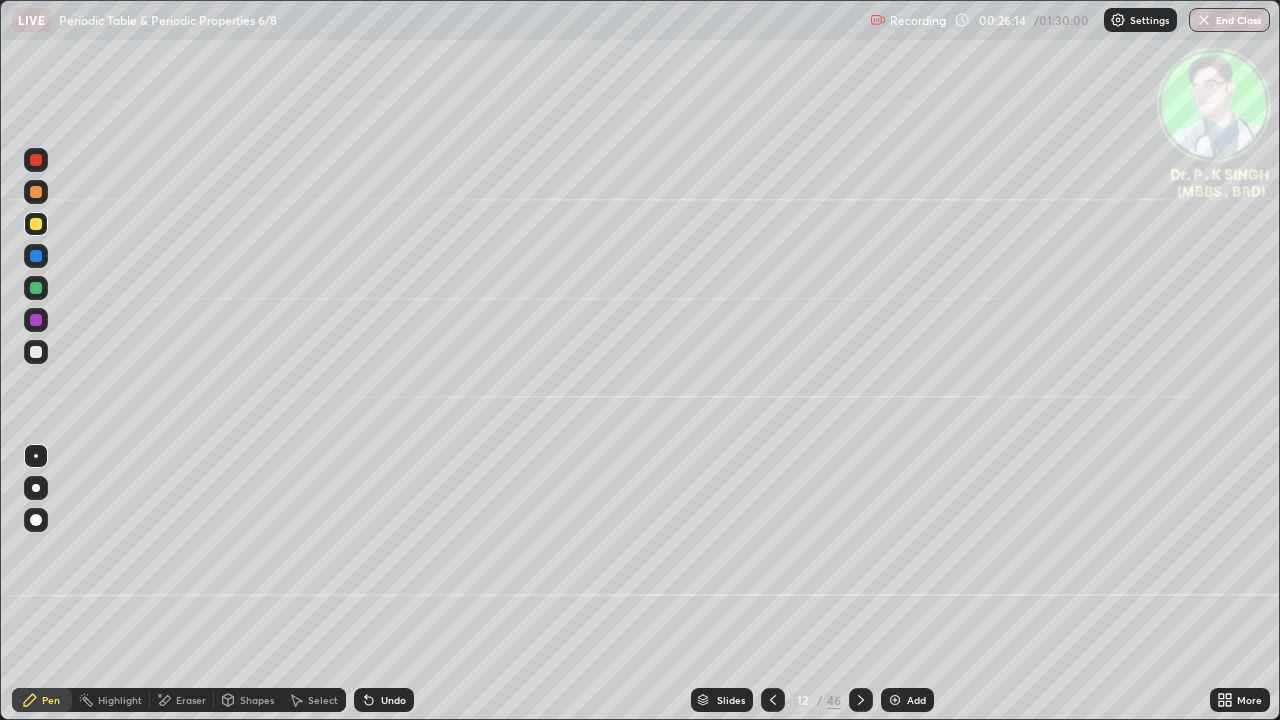 click at bounding box center (773, 700) 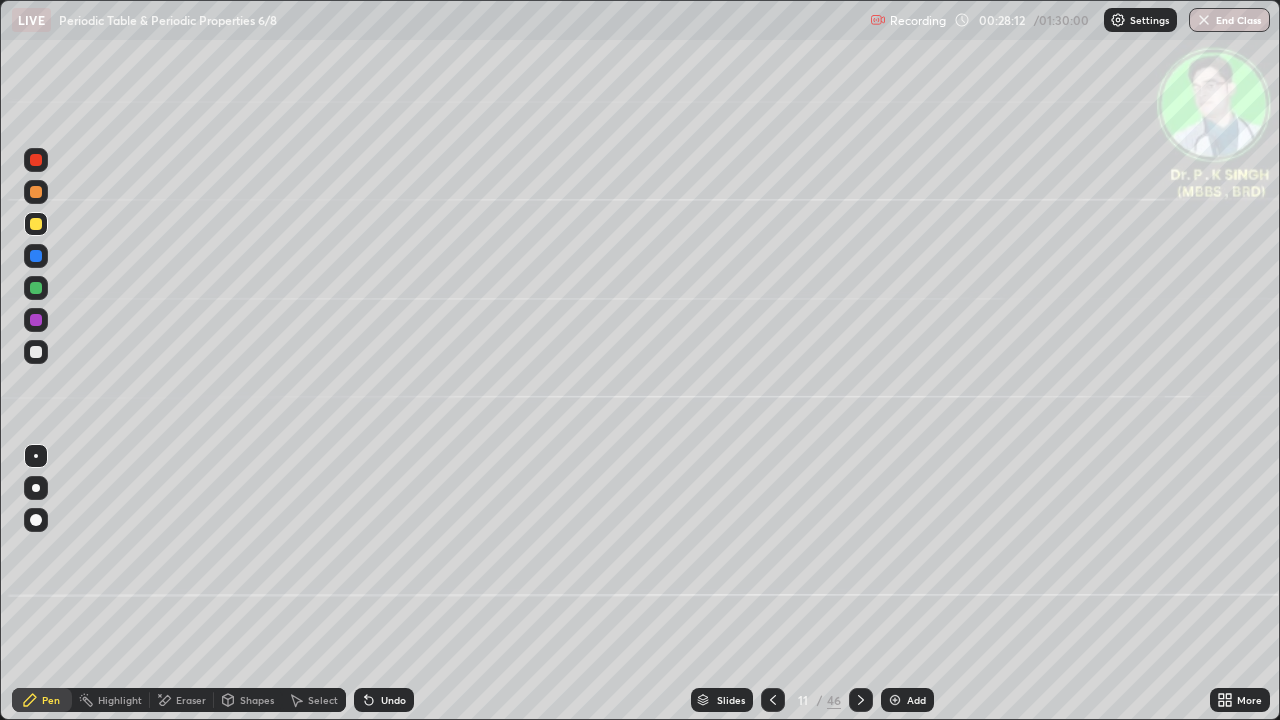 click 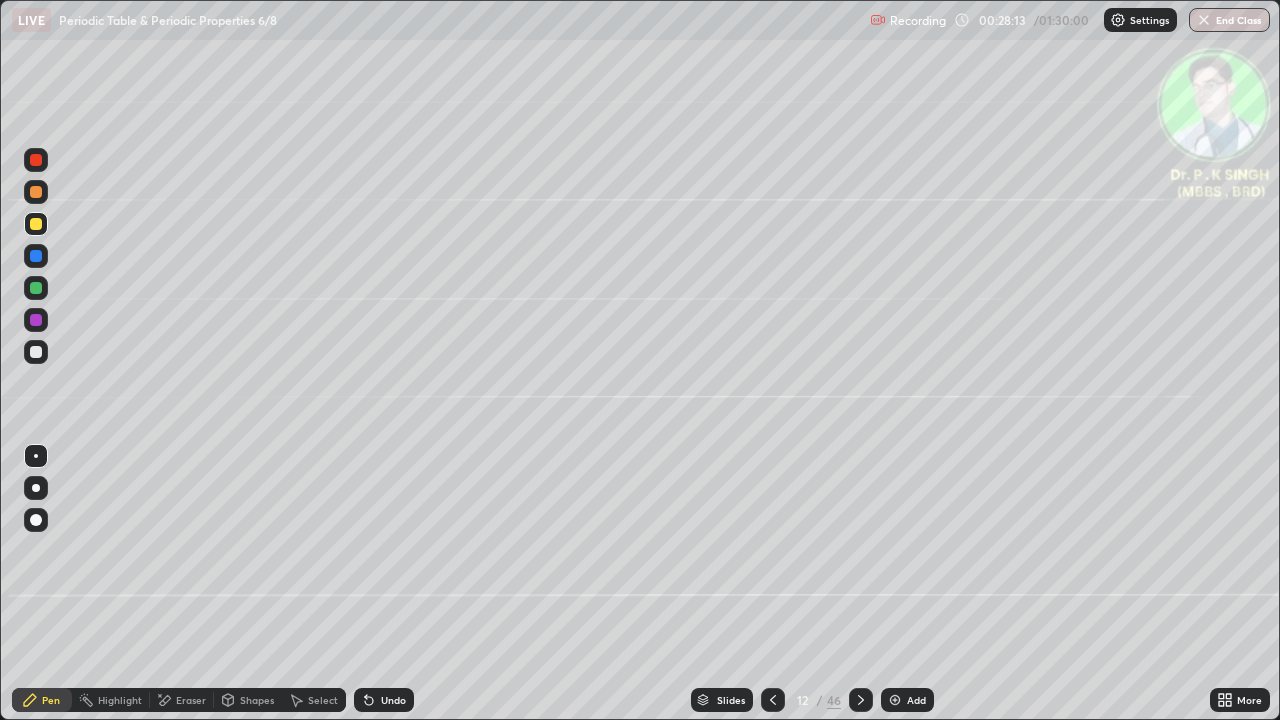 click on "Eraser" at bounding box center (182, 700) 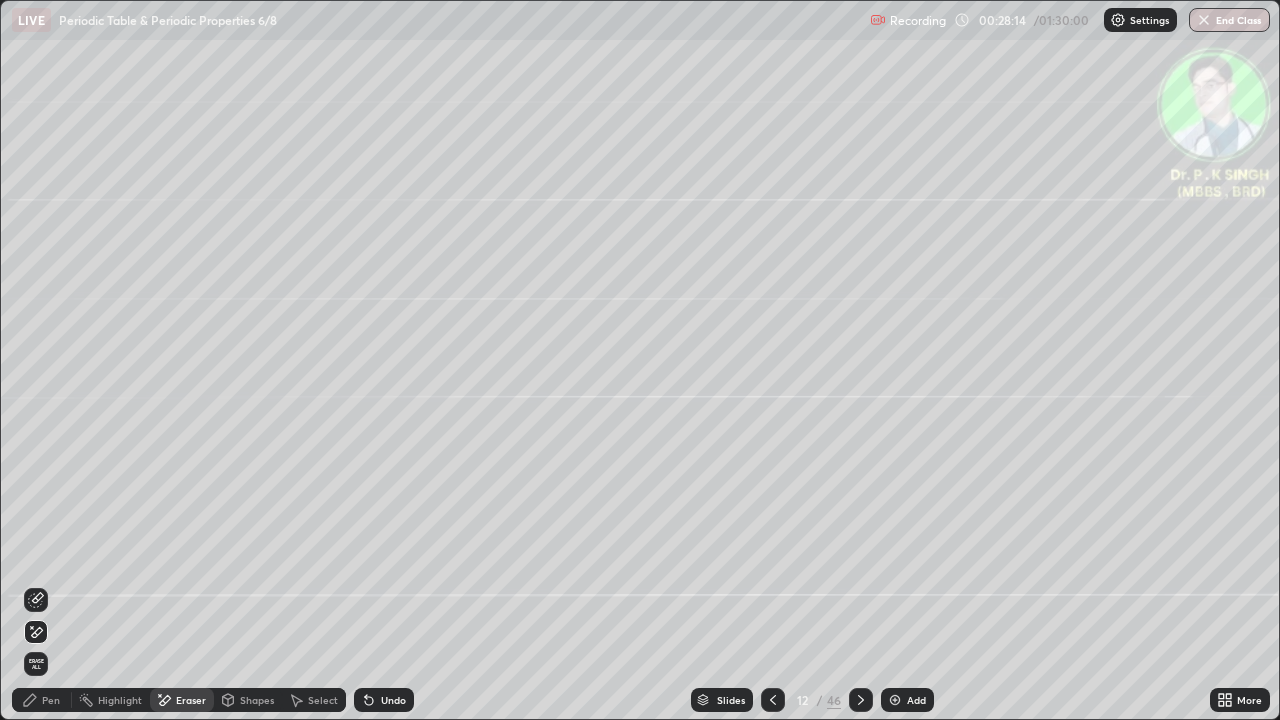 click on "Erase all" at bounding box center [36, 664] 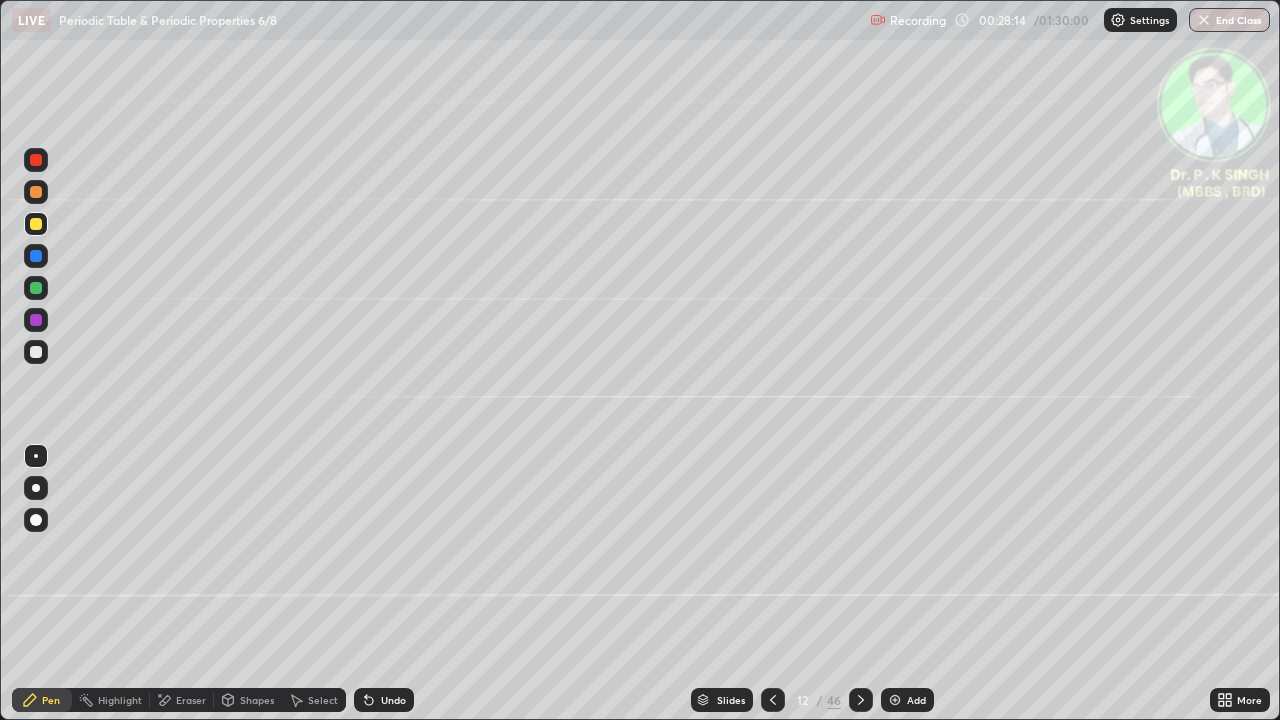 click 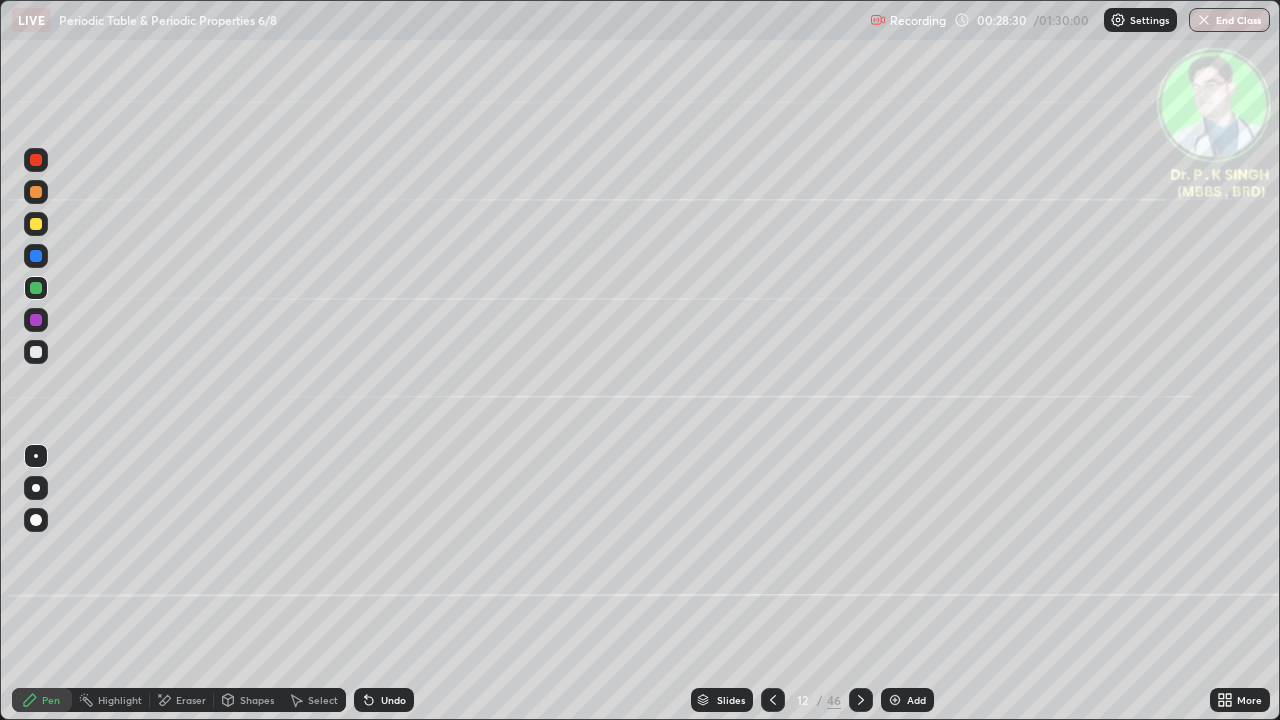 click at bounding box center [36, 224] 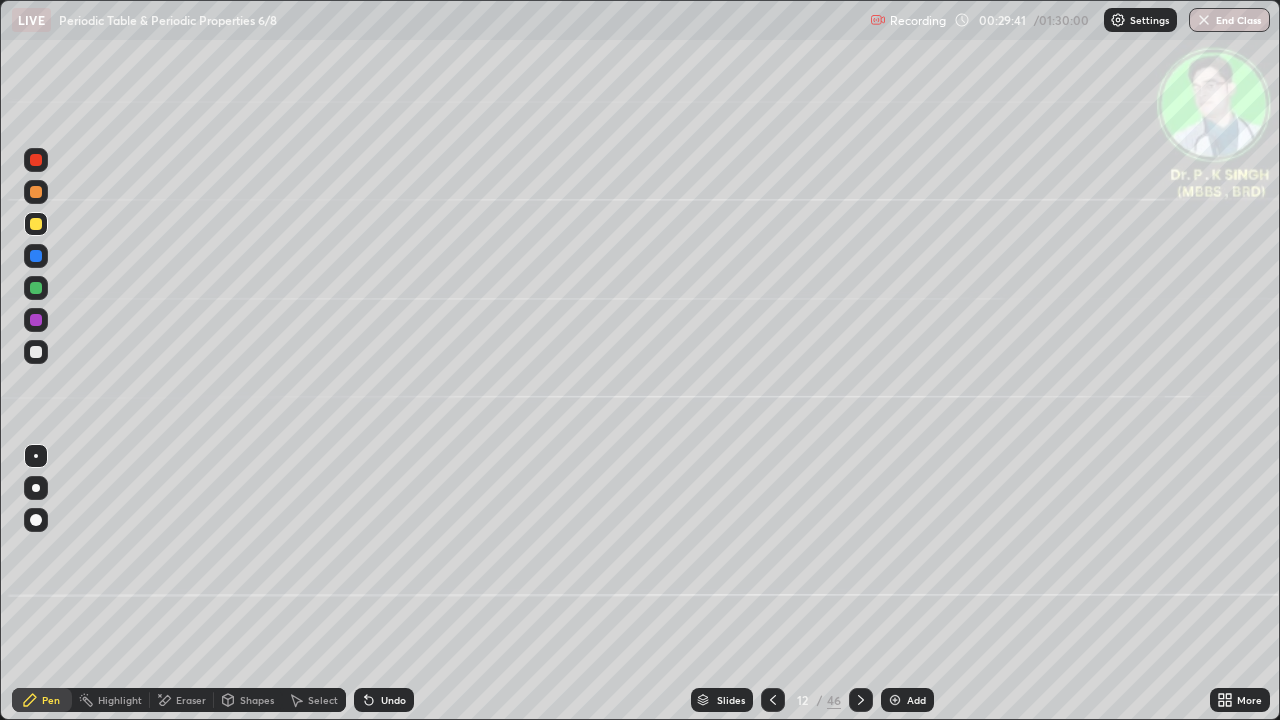 click 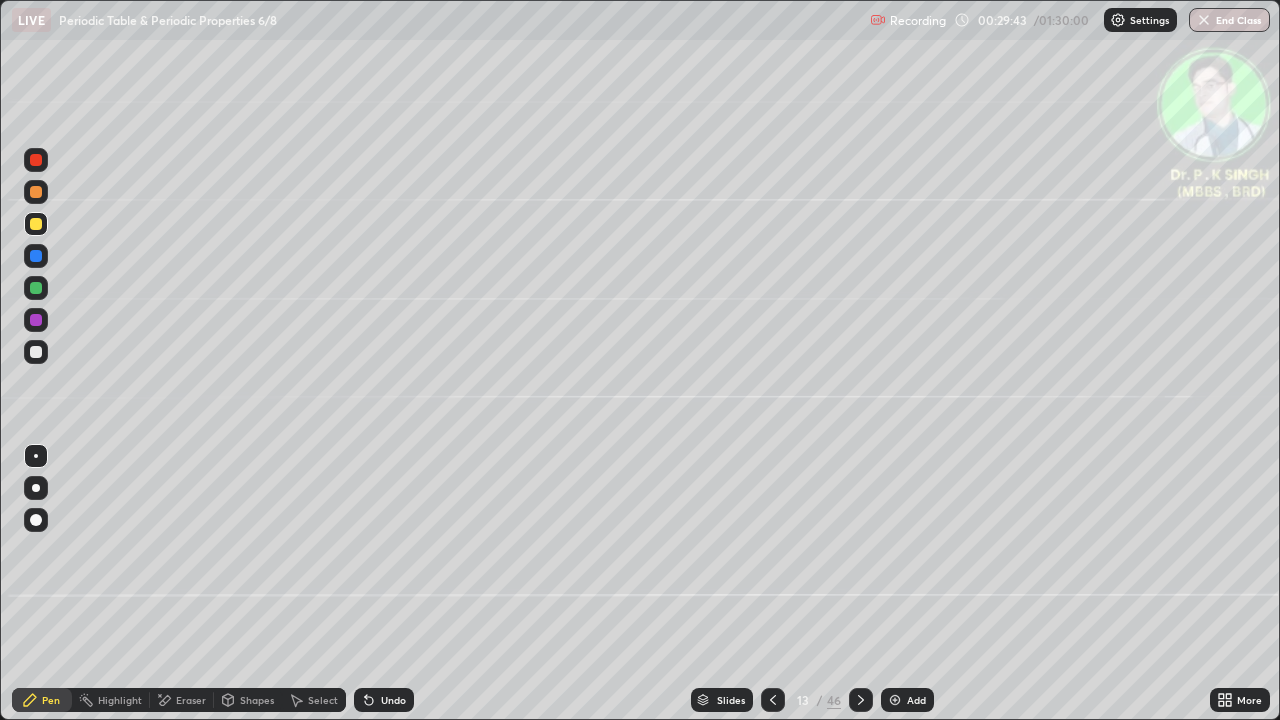 click on "Erase all" at bounding box center [36, 360] 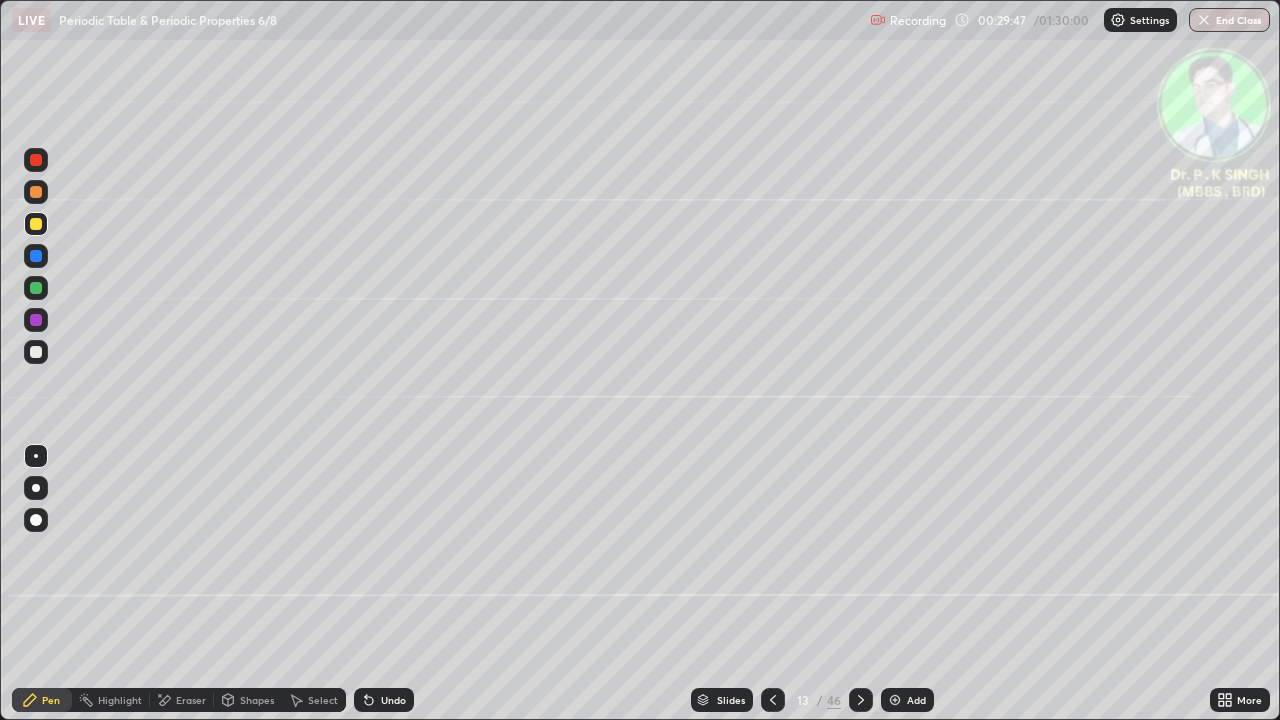click 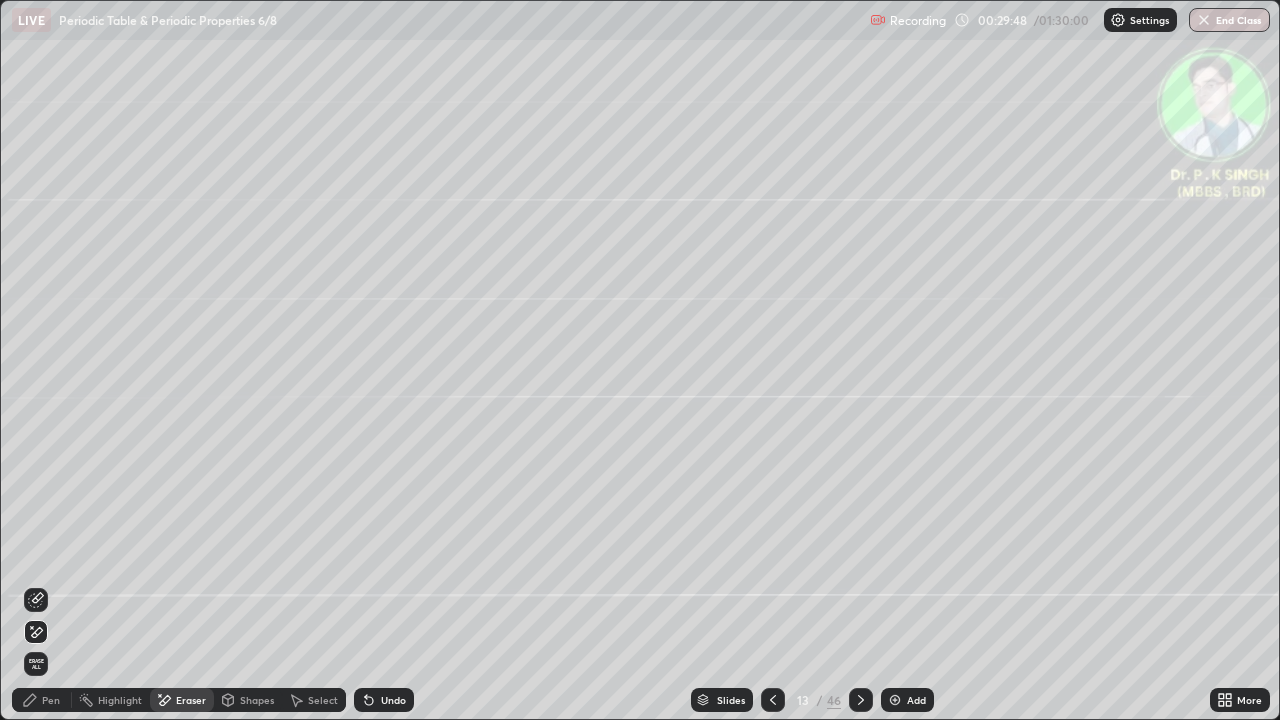 click on "Erase all" at bounding box center (36, 664) 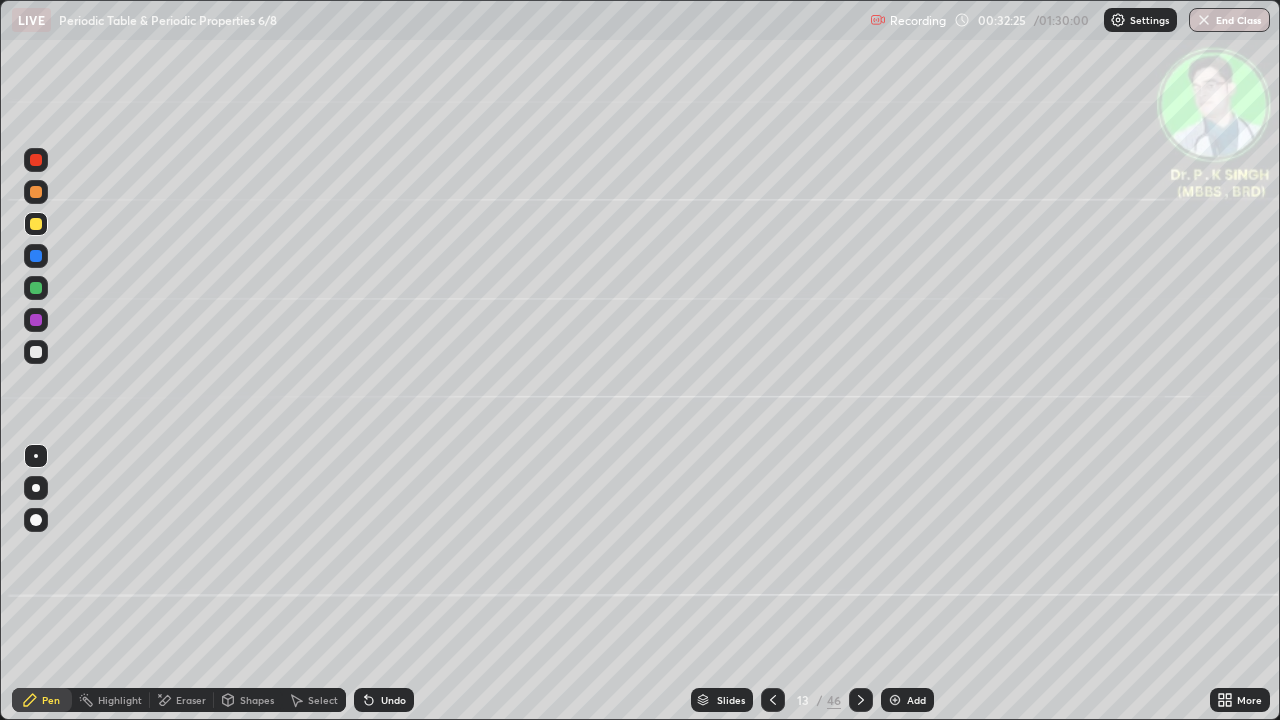 click at bounding box center (36, 288) 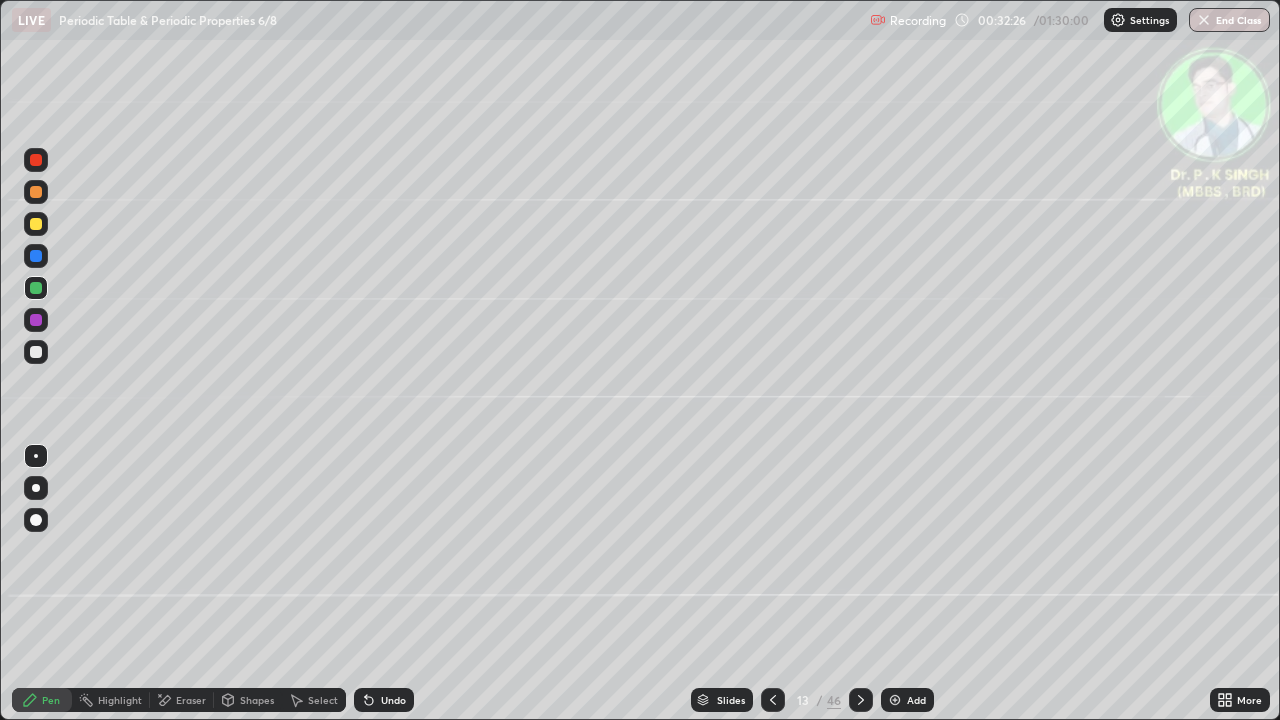 click 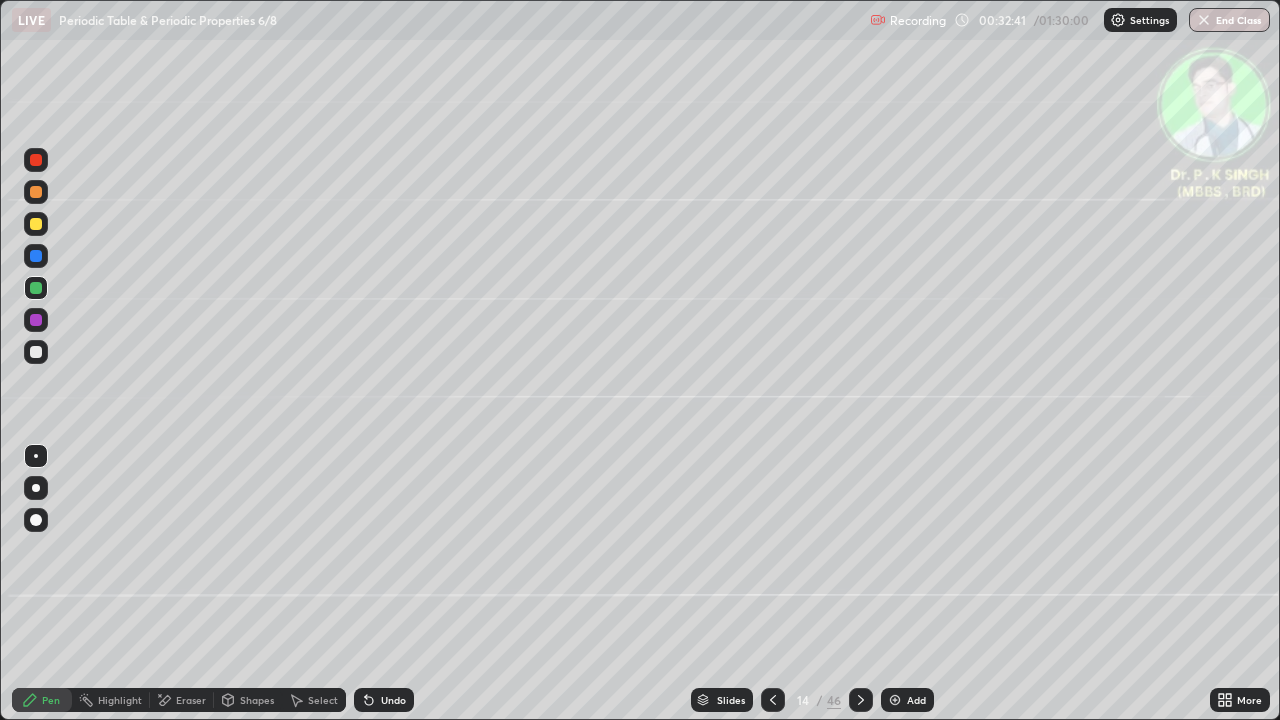 click at bounding box center [36, 224] 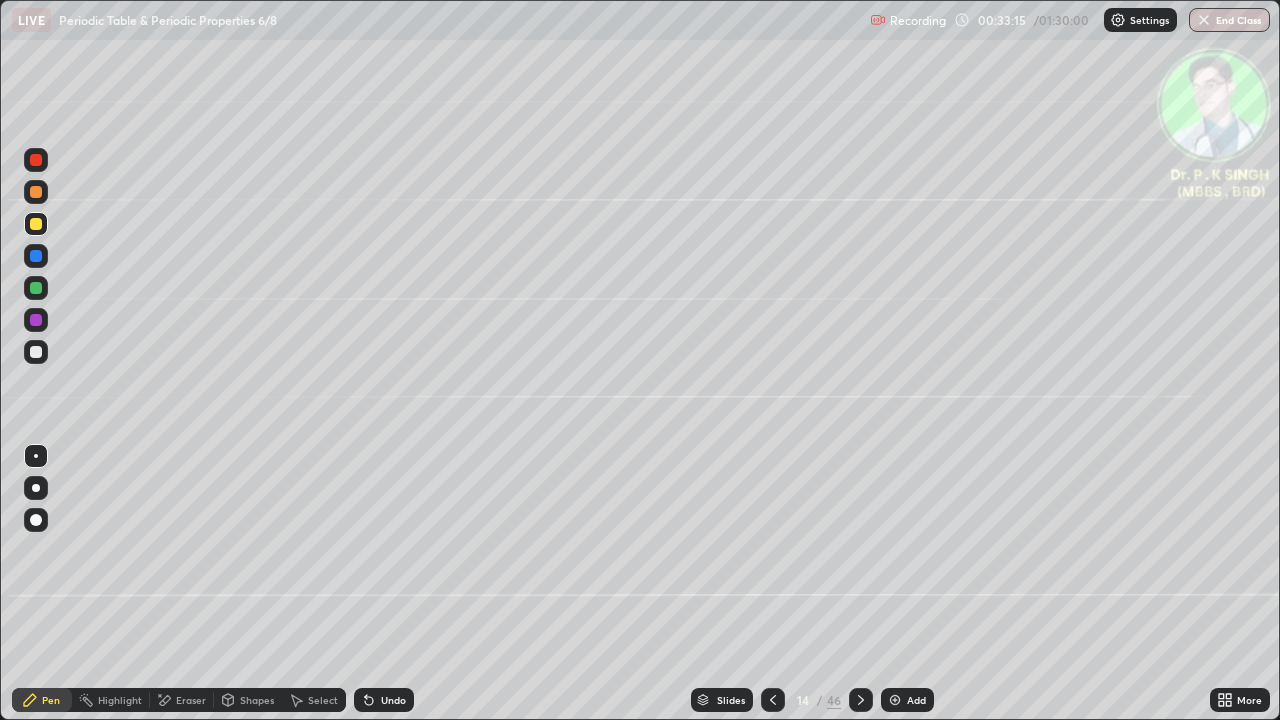 click 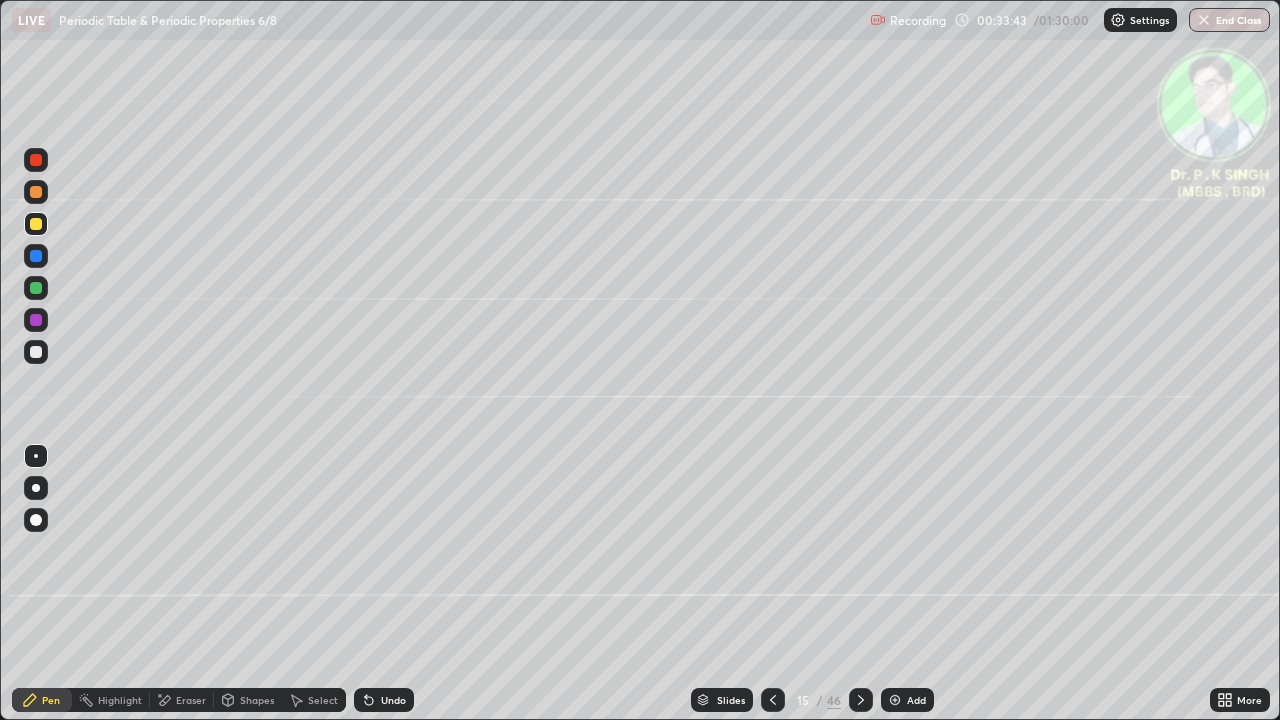 click 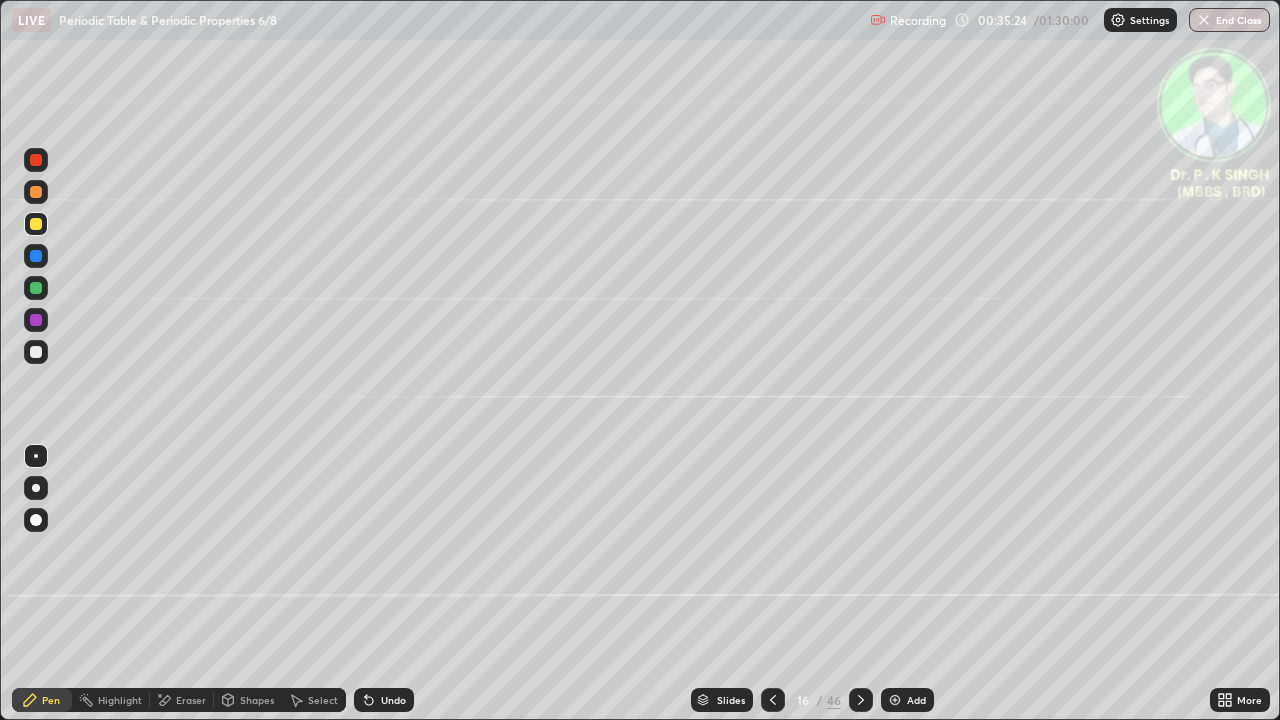 click 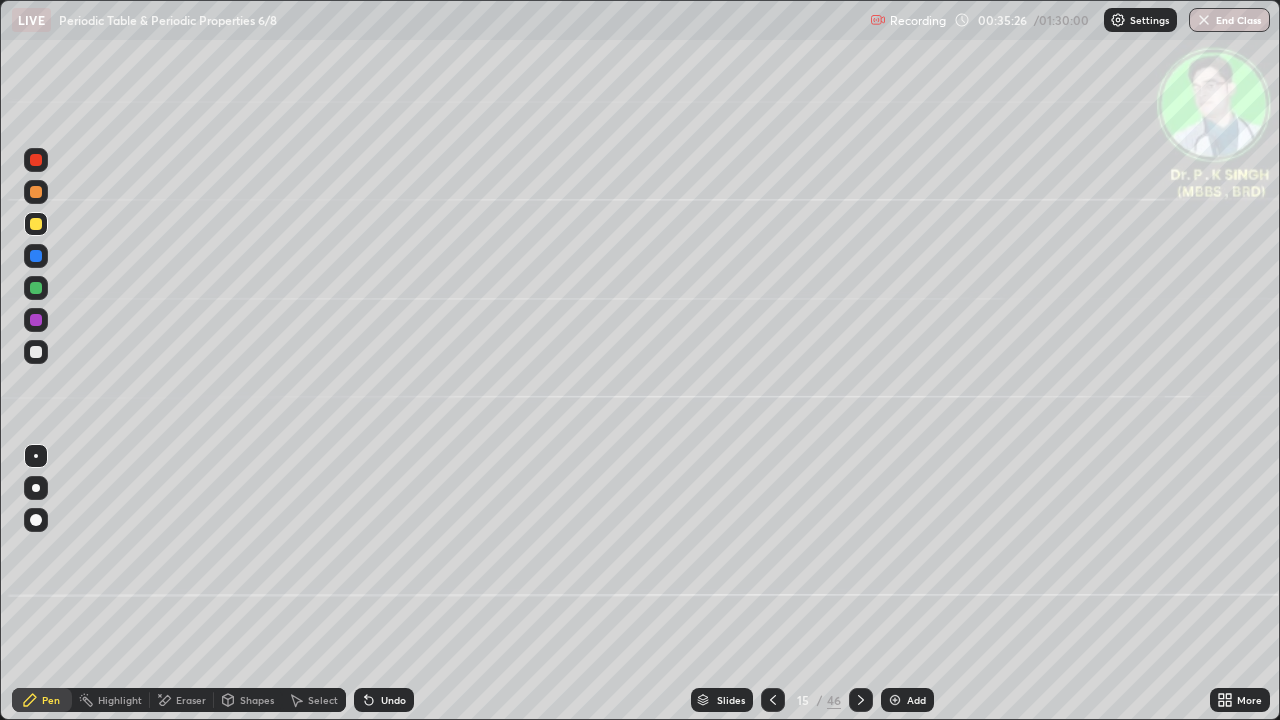 click 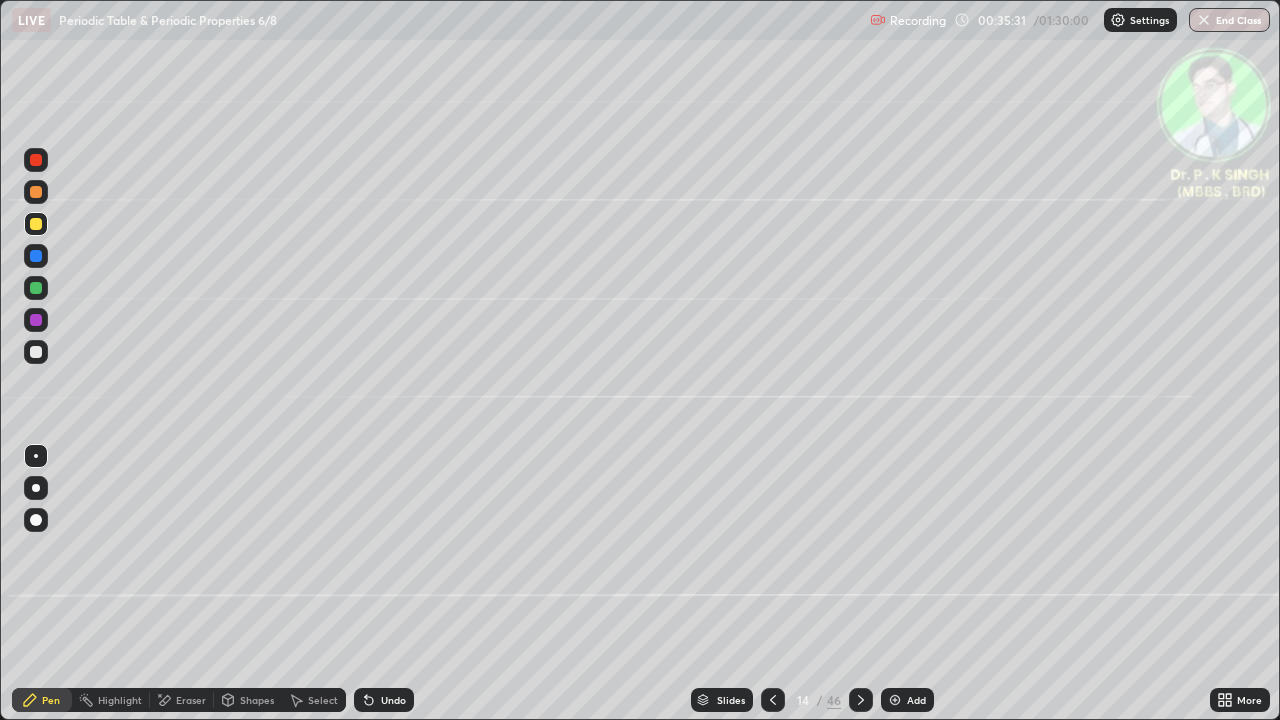 click at bounding box center [861, 700] 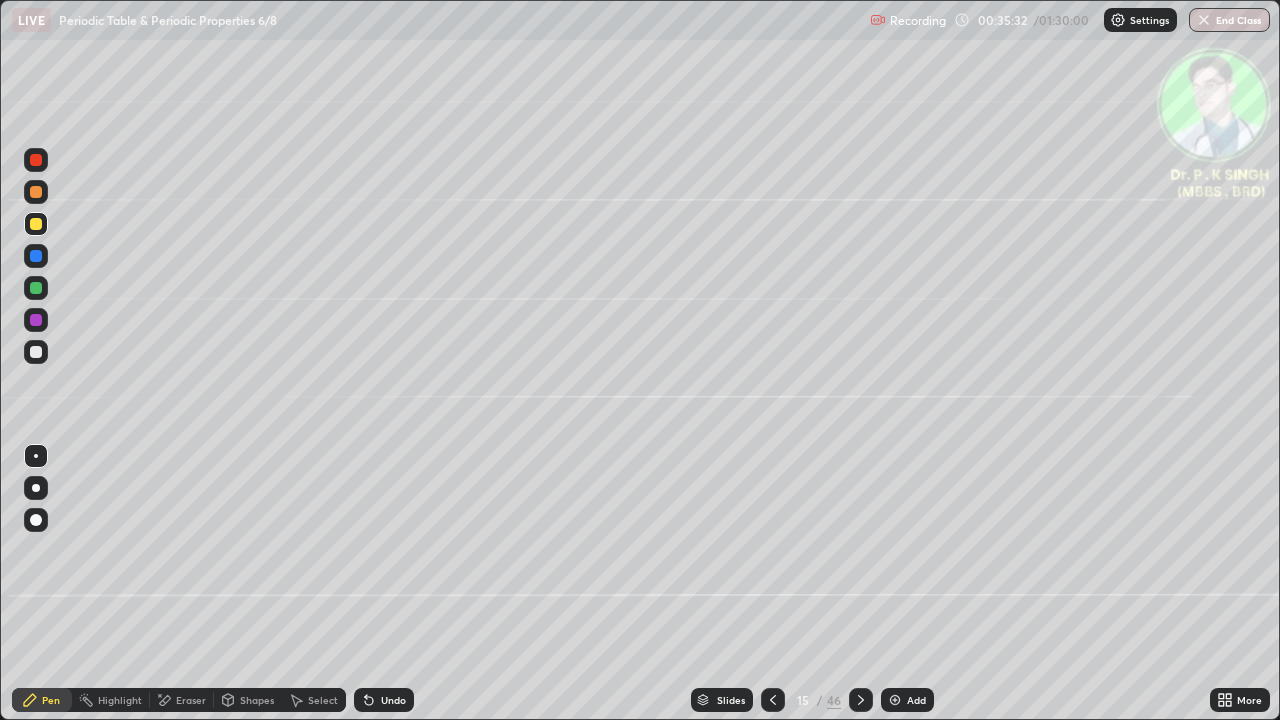 click 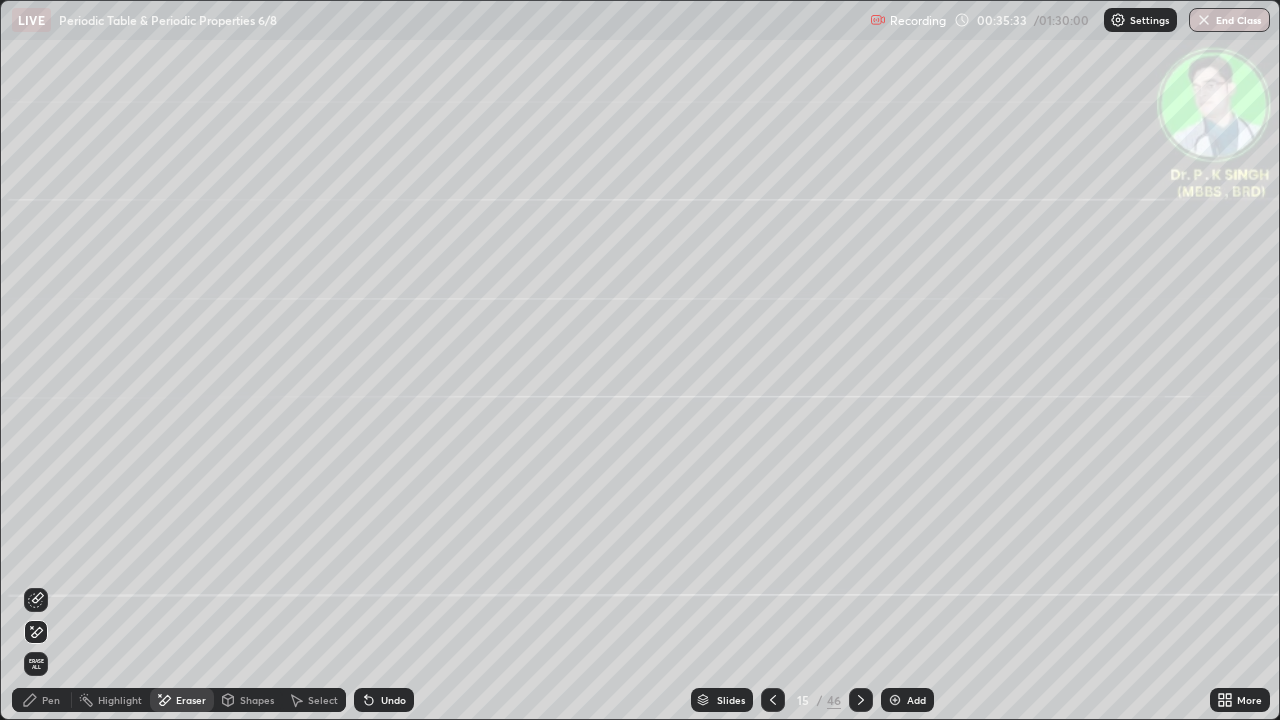 click on "Erase all" at bounding box center (36, 664) 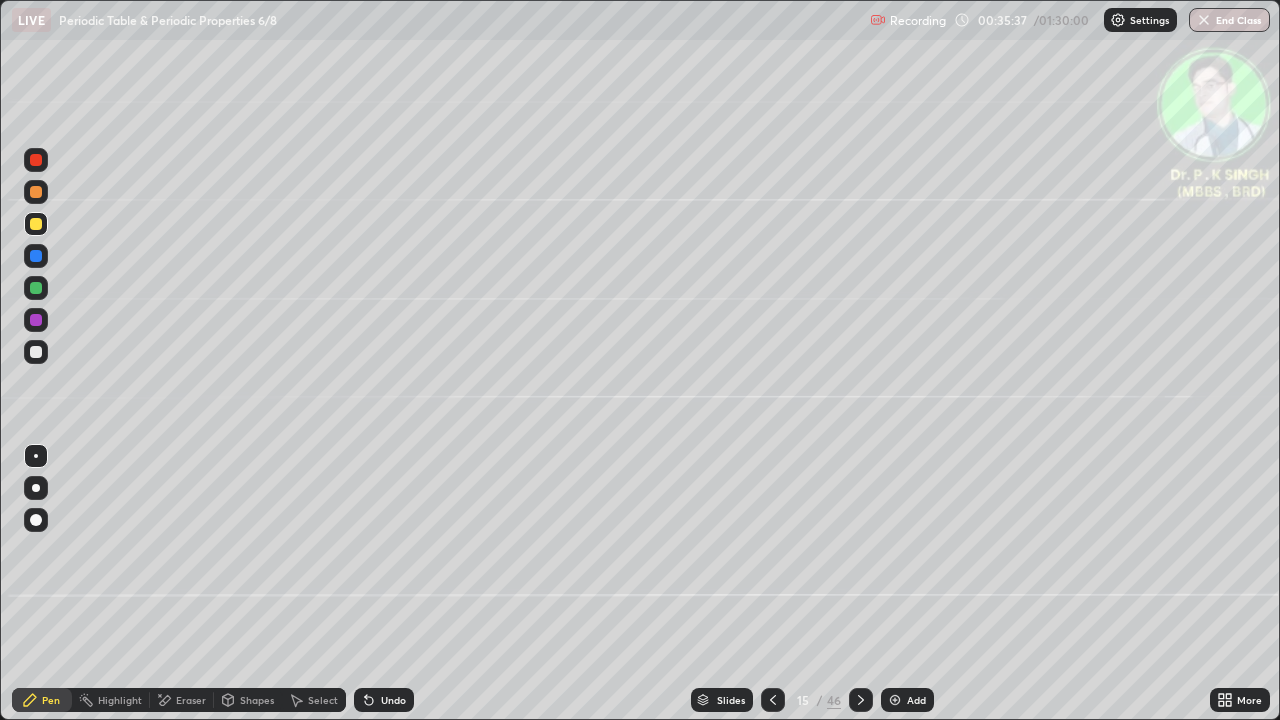 click 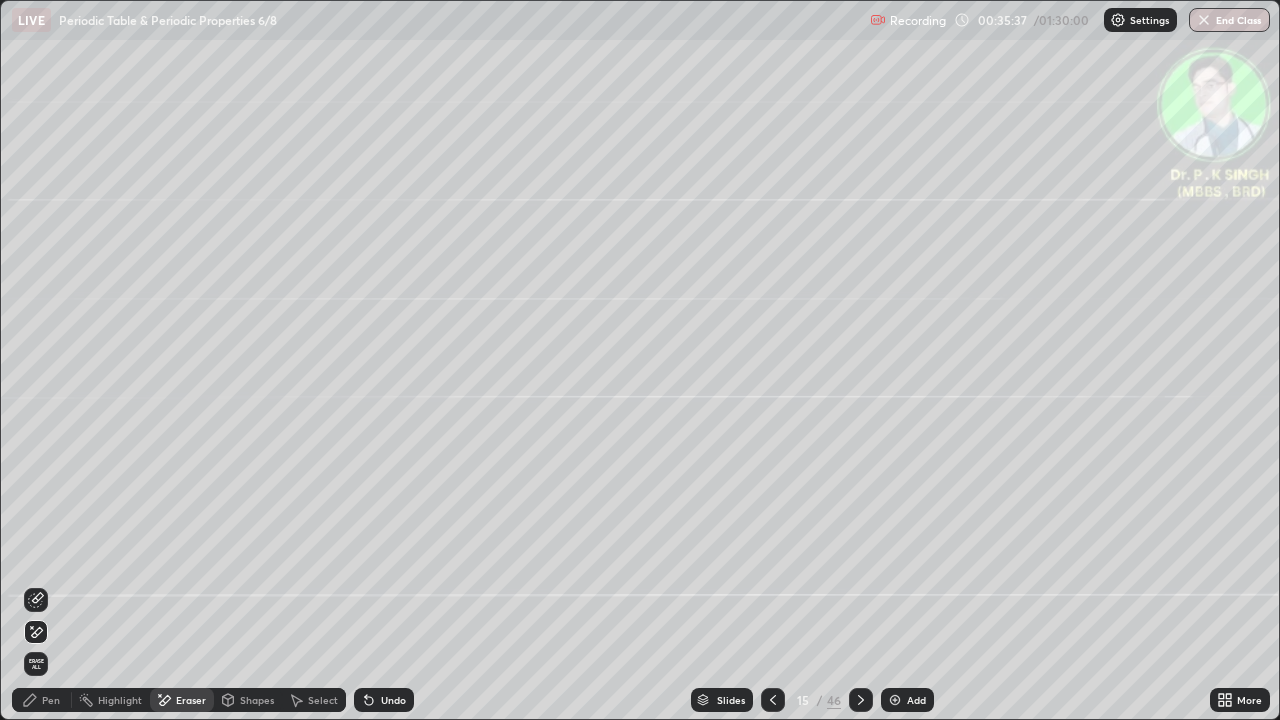 click on "Erase all" at bounding box center (36, 664) 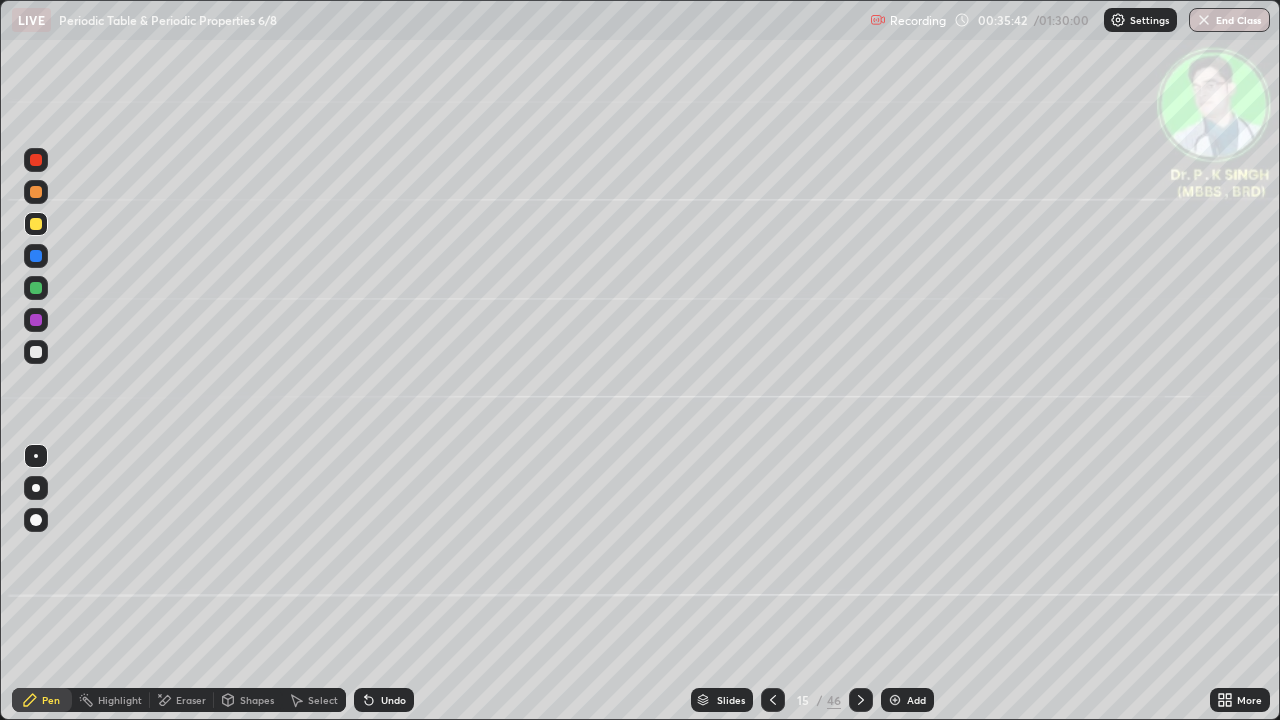 click on "Eraser" at bounding box center (182, 700) 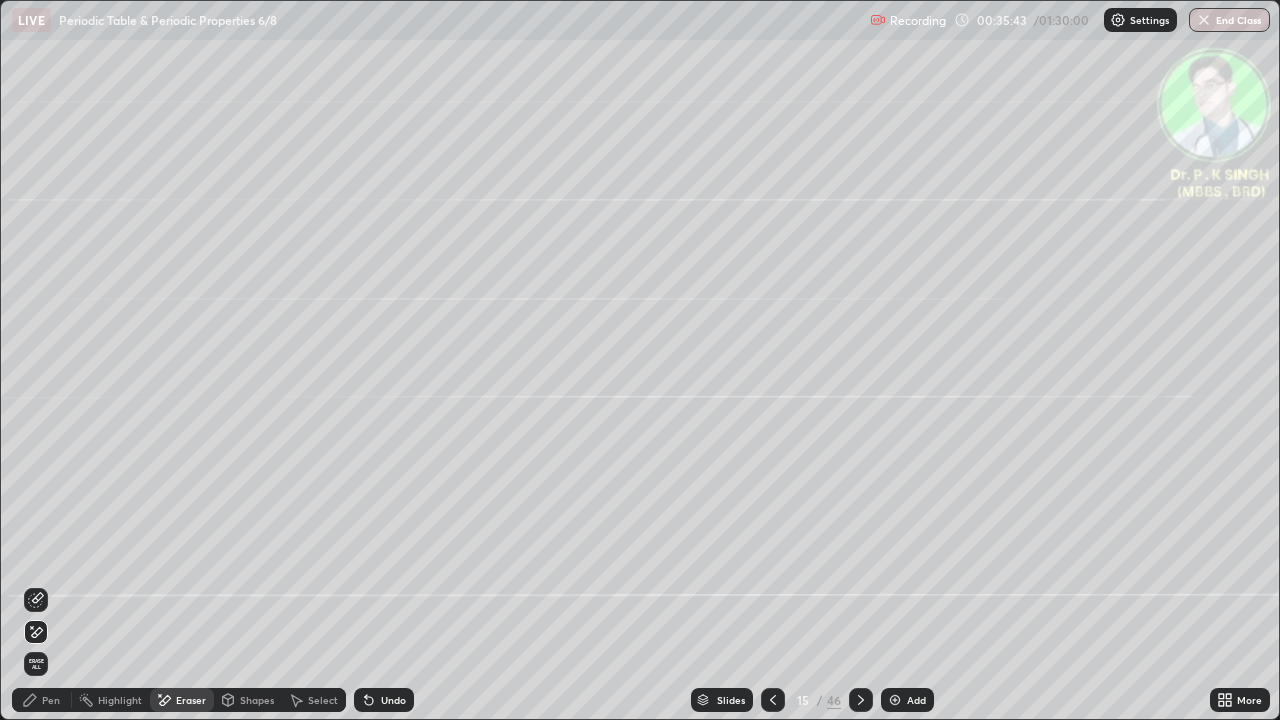 click on "Erase all" at bounding box center [36, 664] 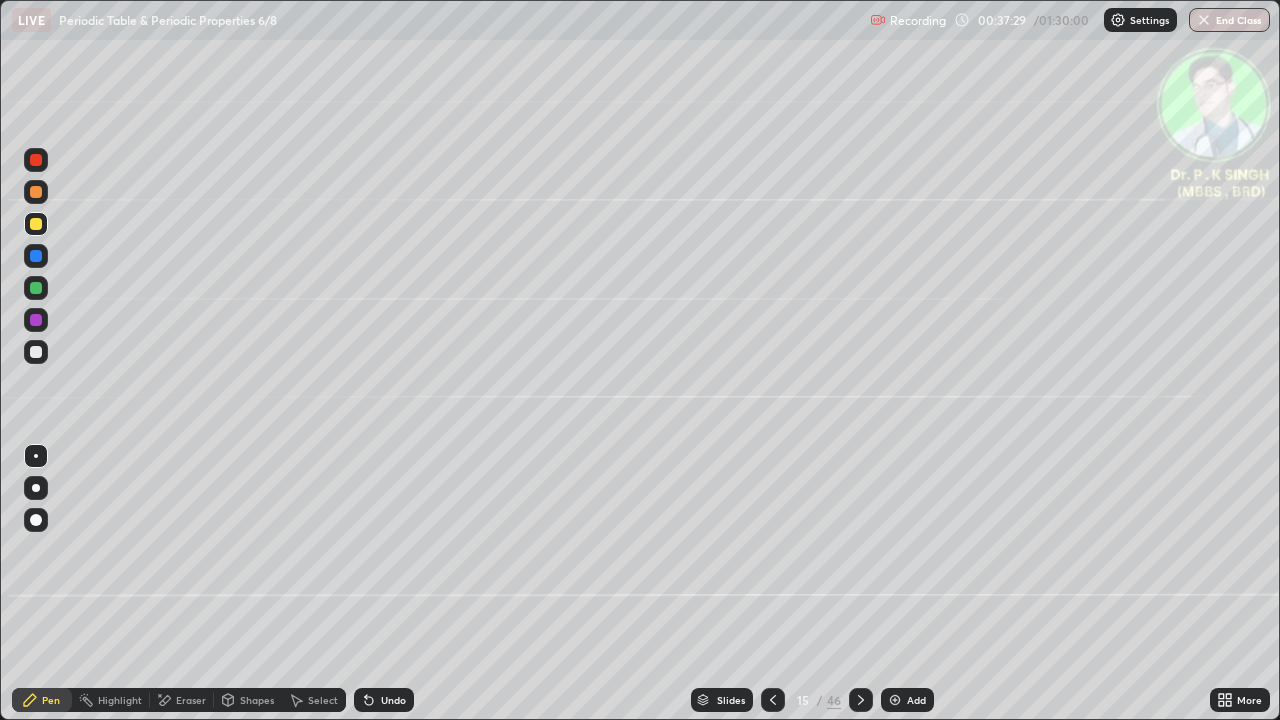 click 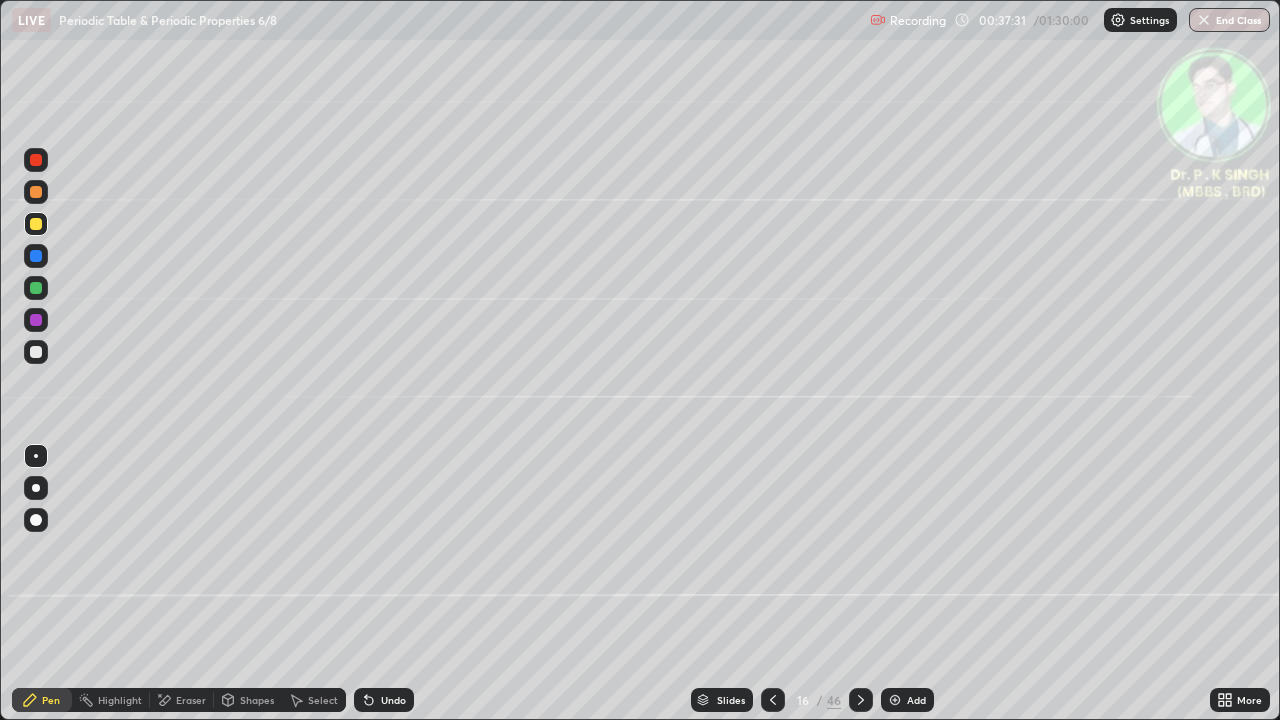 click 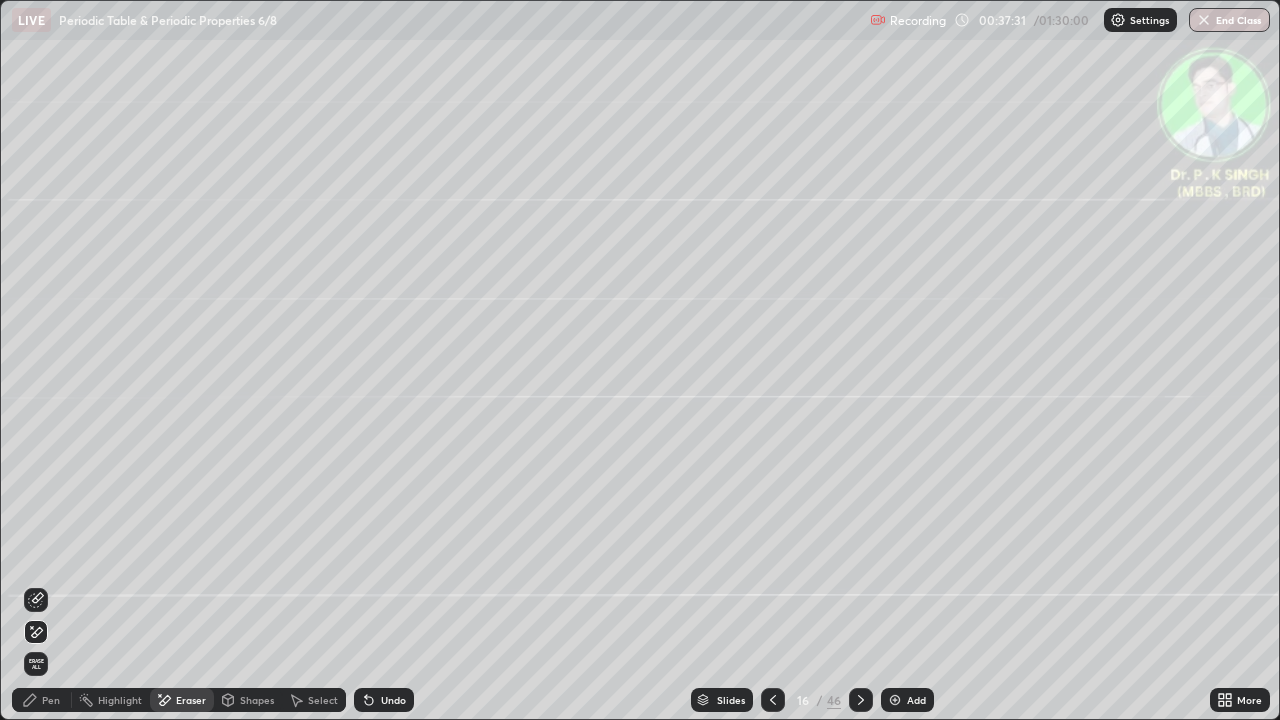 click on "Erase all" at bounding box center (36, 664) 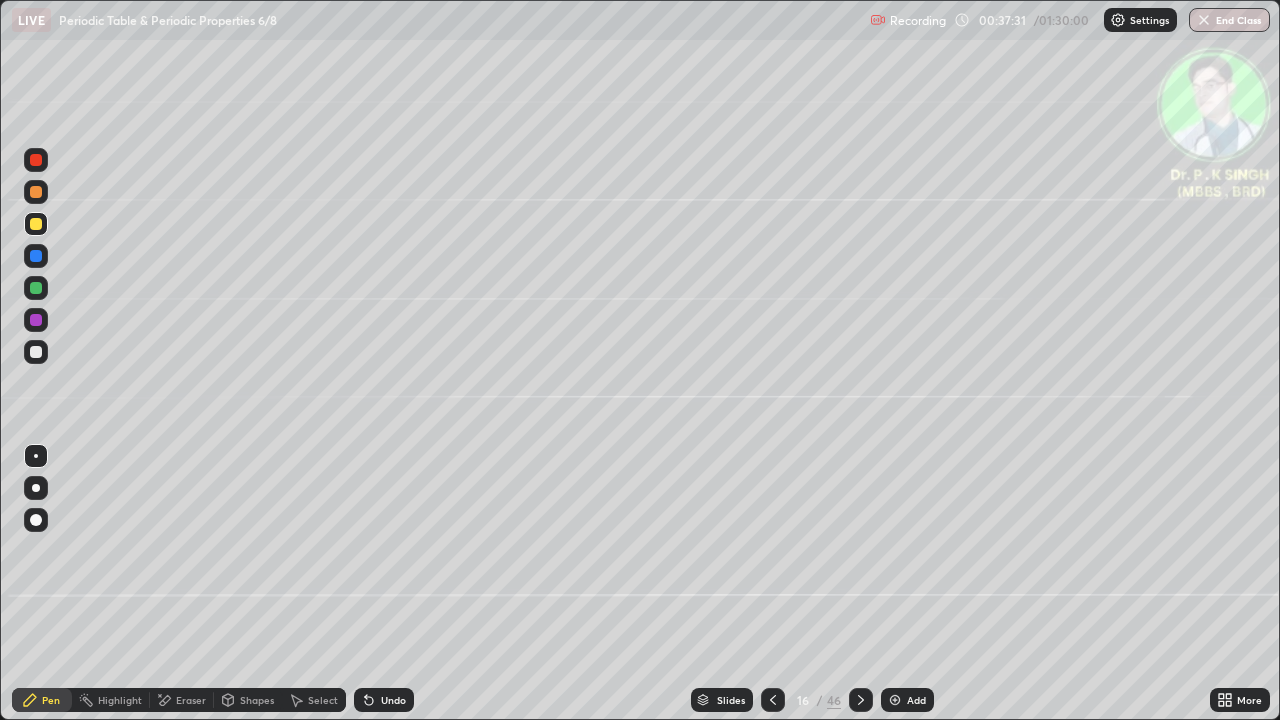 click 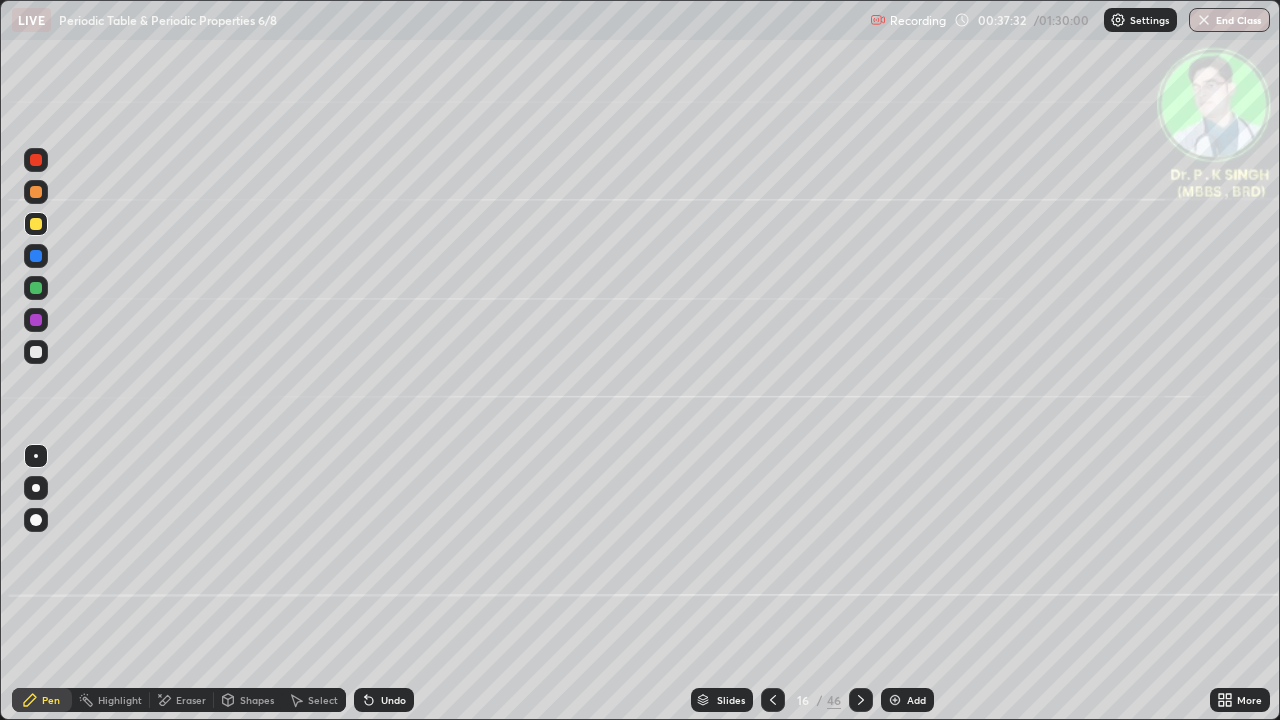 click at bounding box center [36, 224] 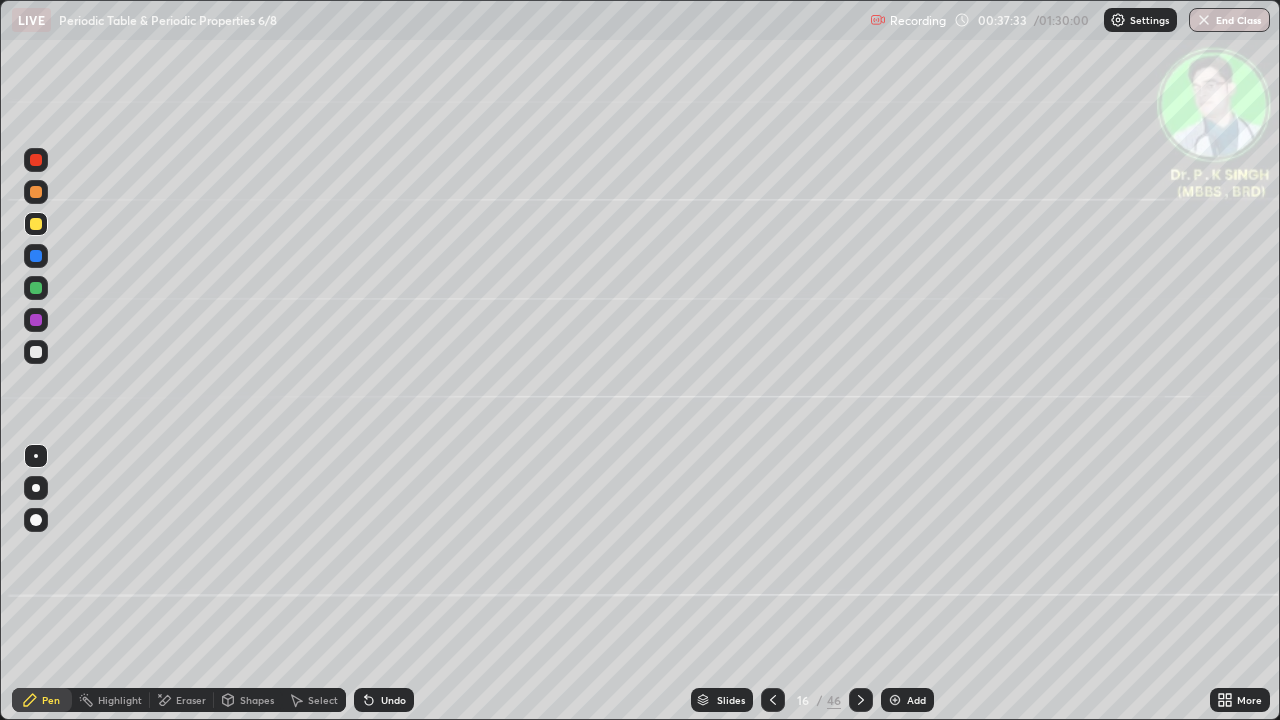 click at bounding box center [36, 256] 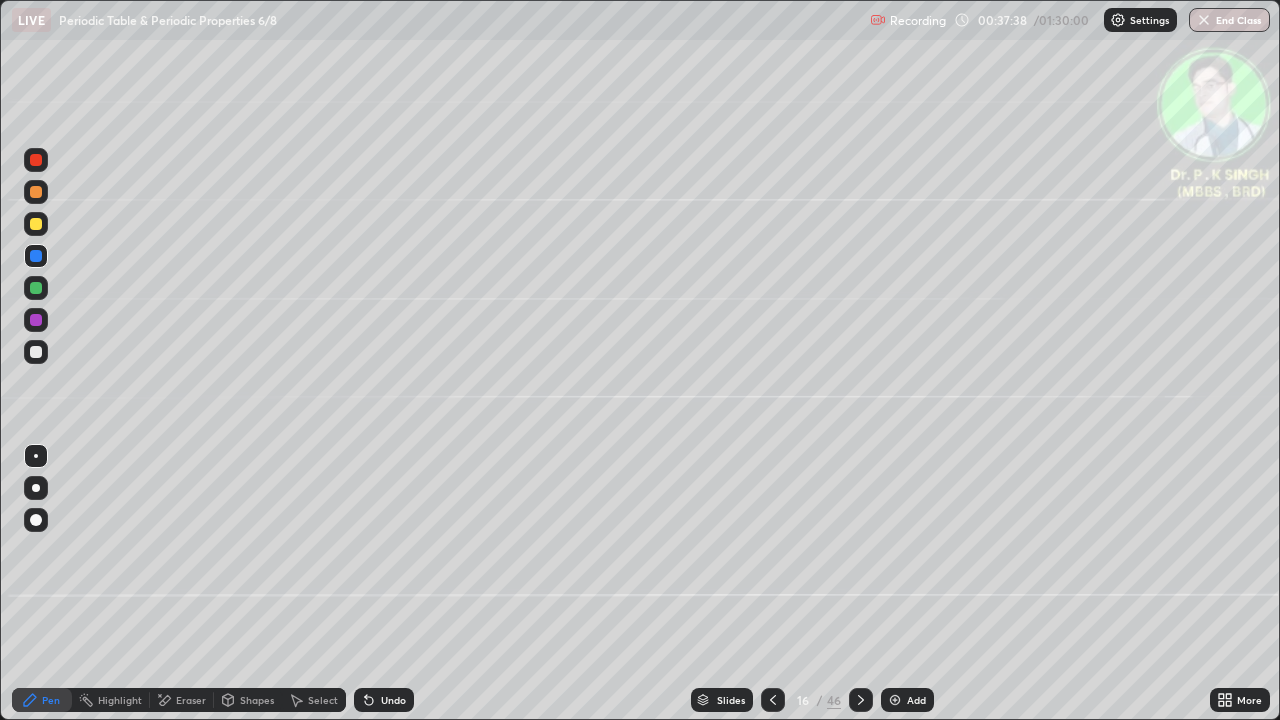 click at bounding box center [36, 224] 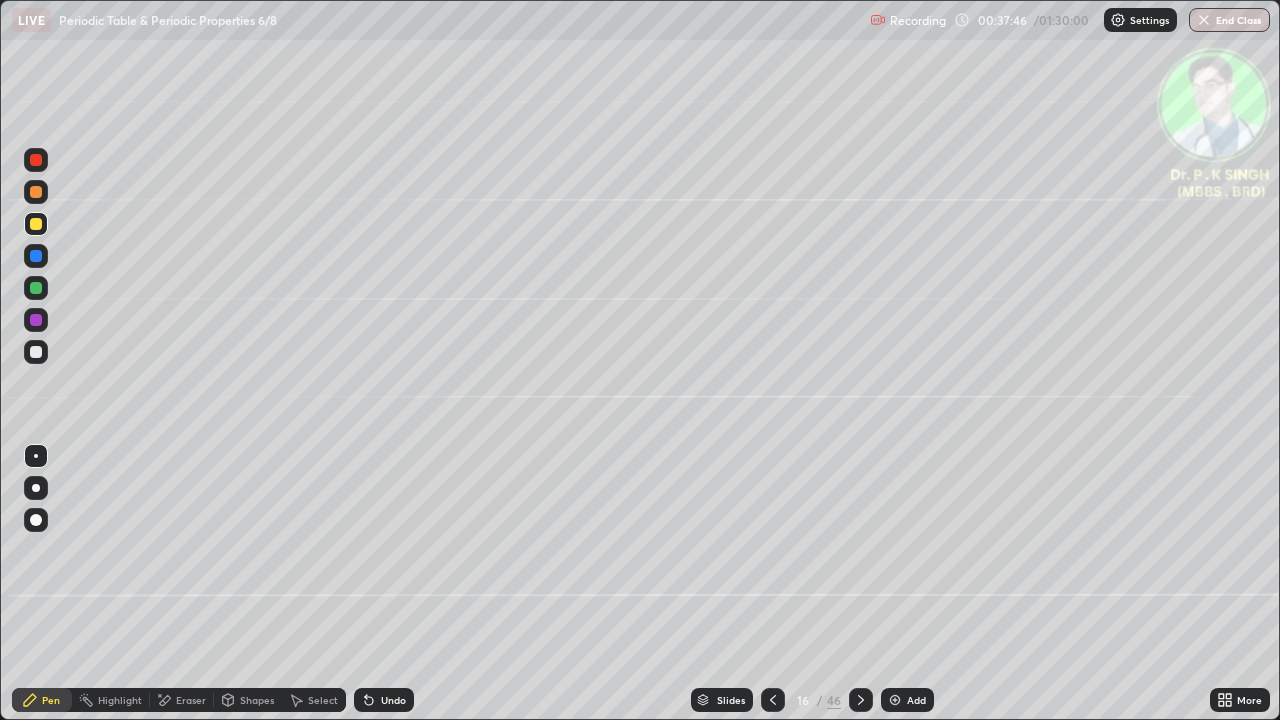 click at bounding box center [36, 224] 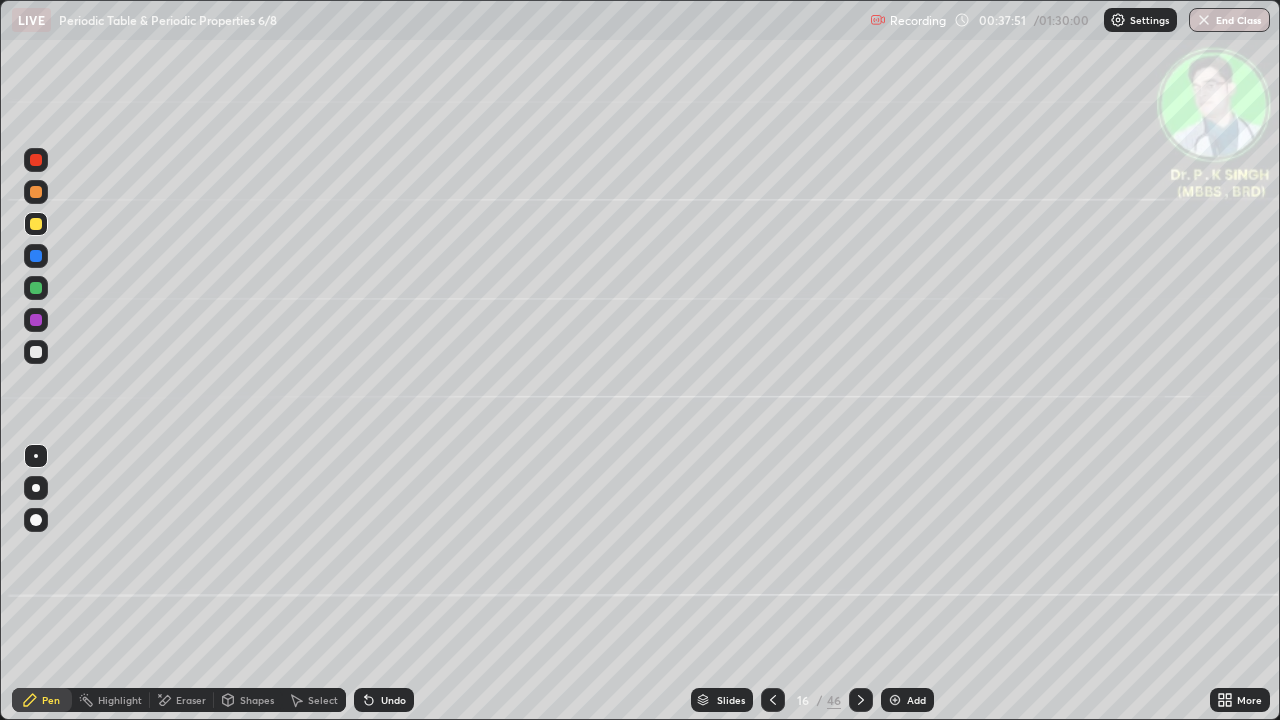 click at bounding box center (36, 224) 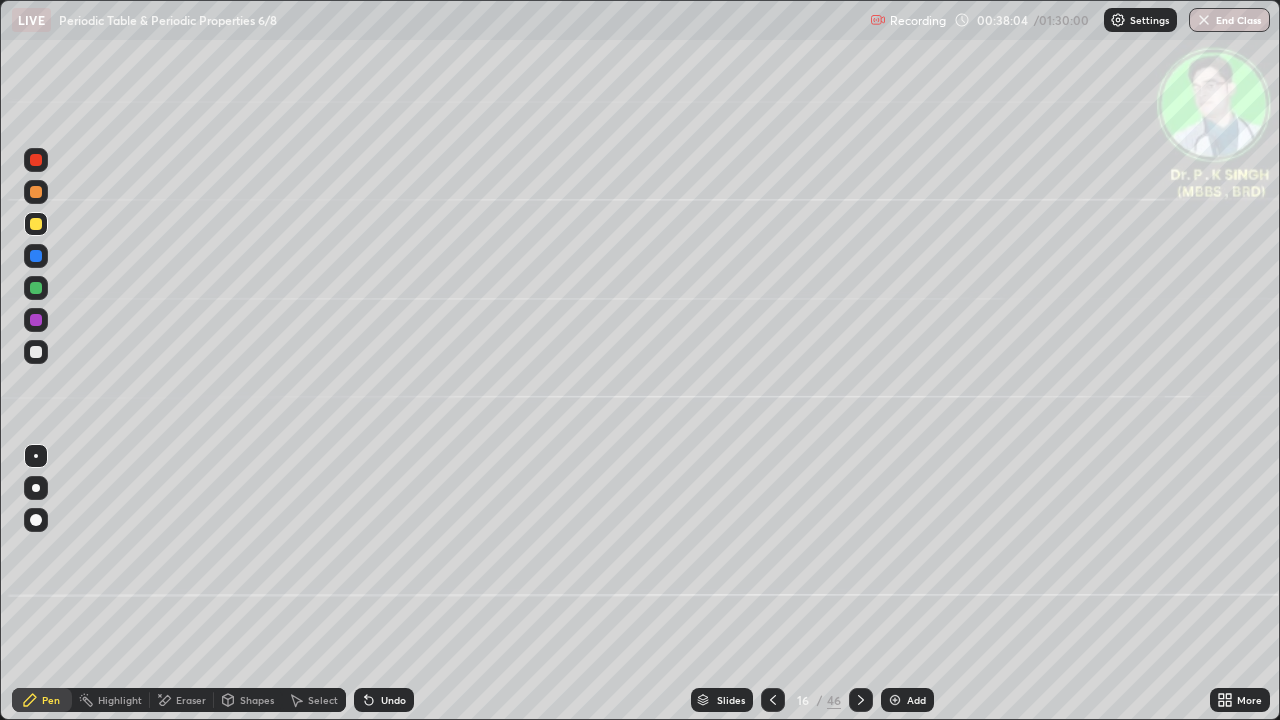 click 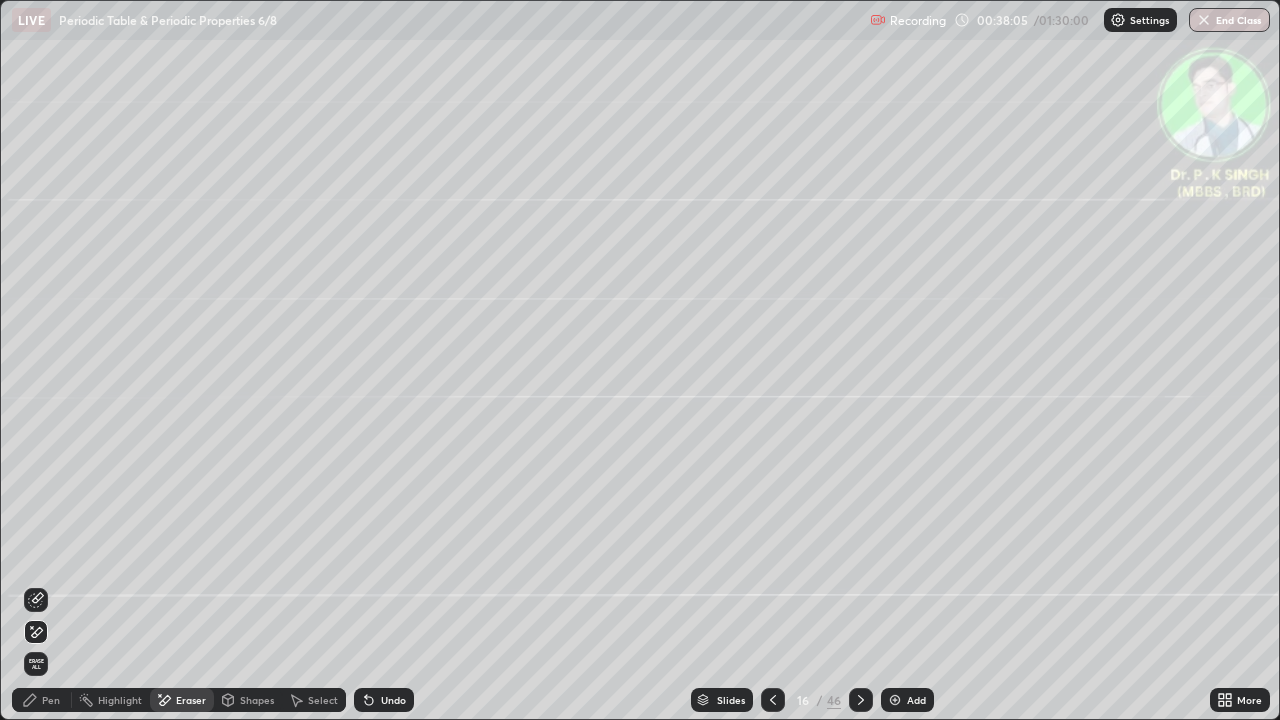 click 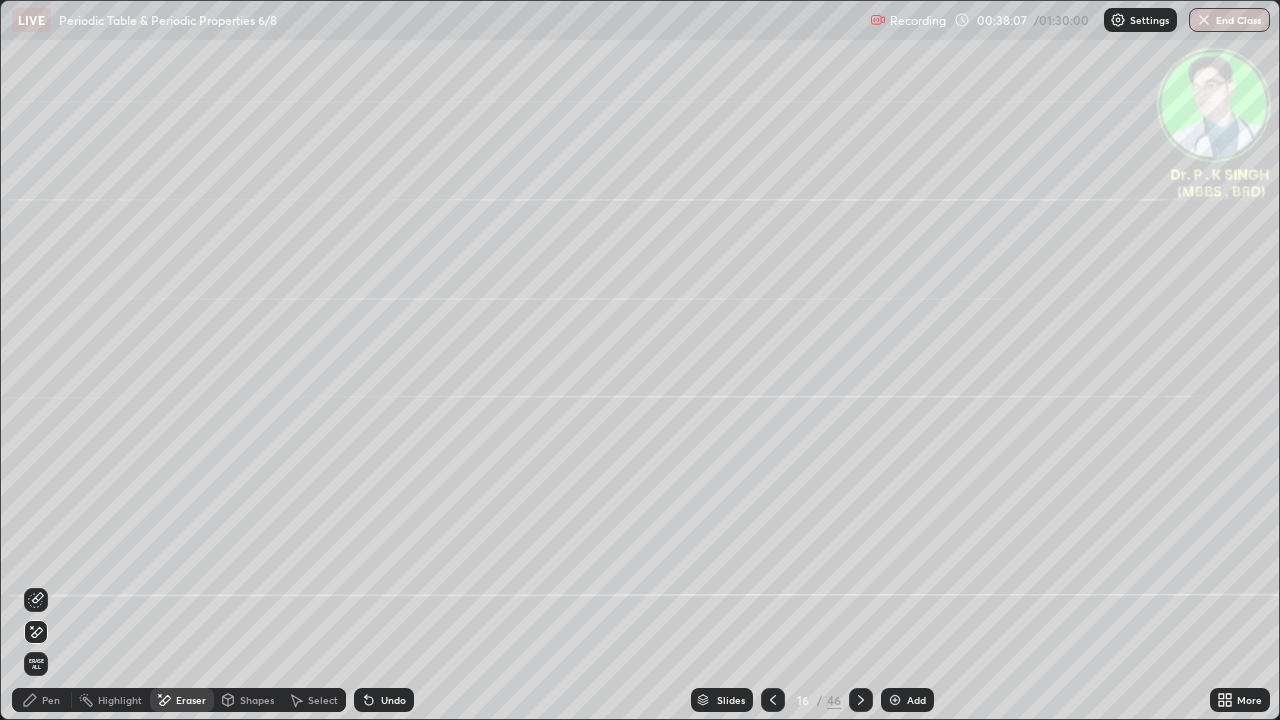 click on "Pen" at bounding box center [51, 700] 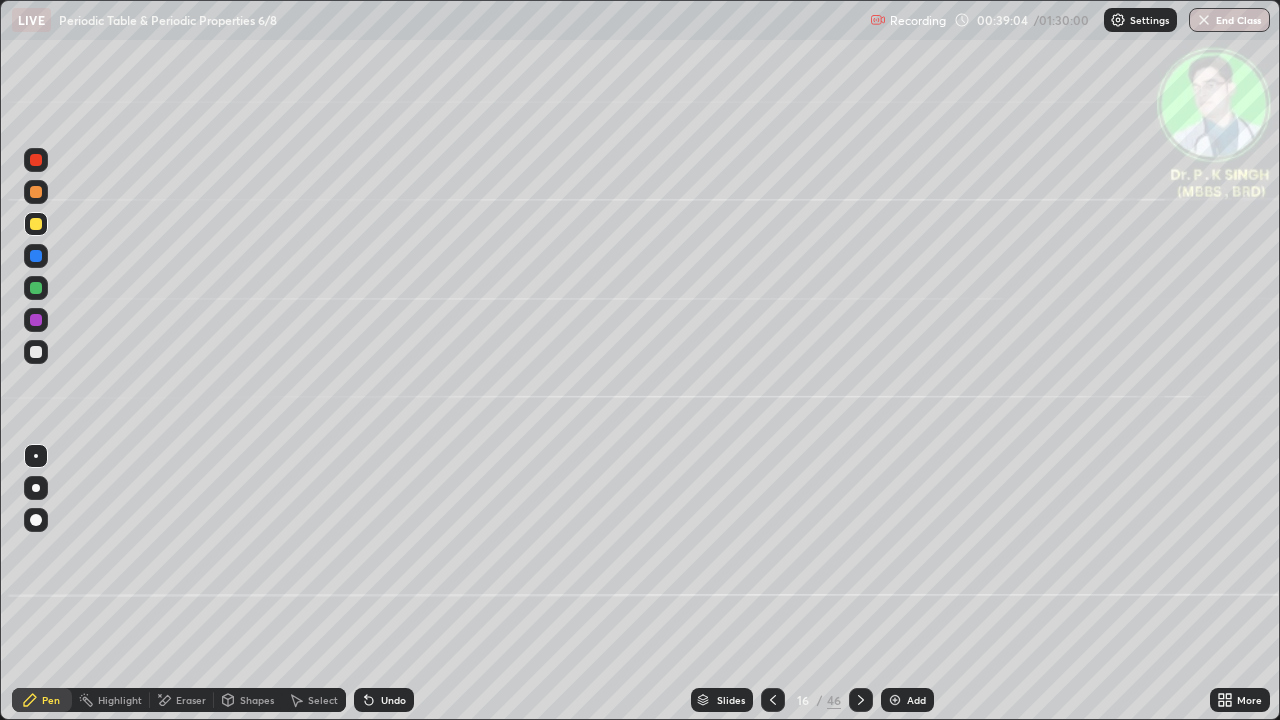 click 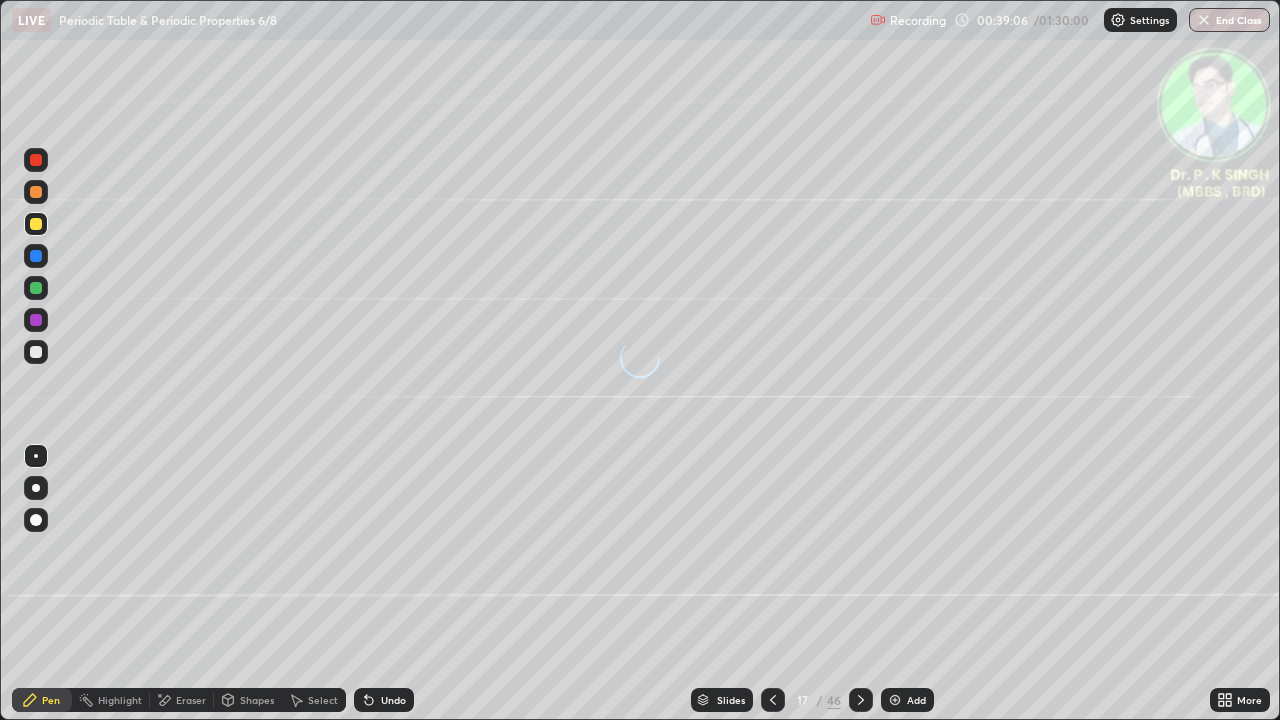 click at bounding box center (36, 256) 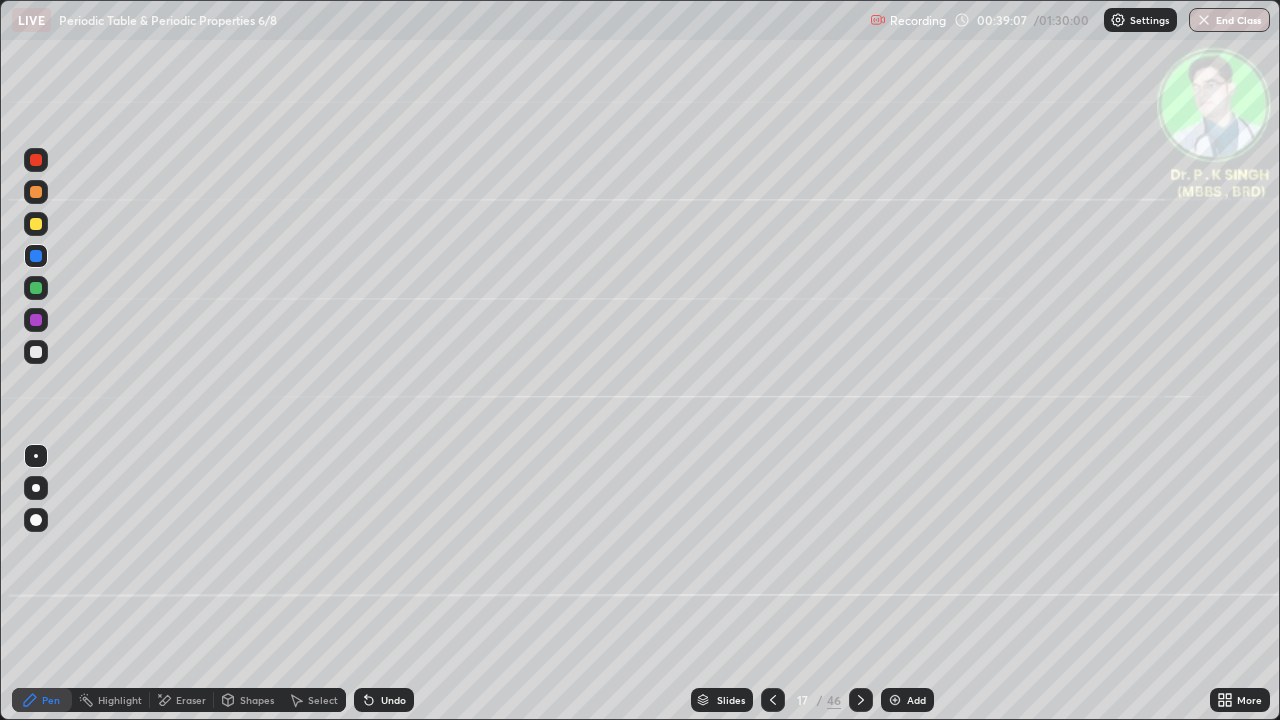 click at bounding box center [36, 256] 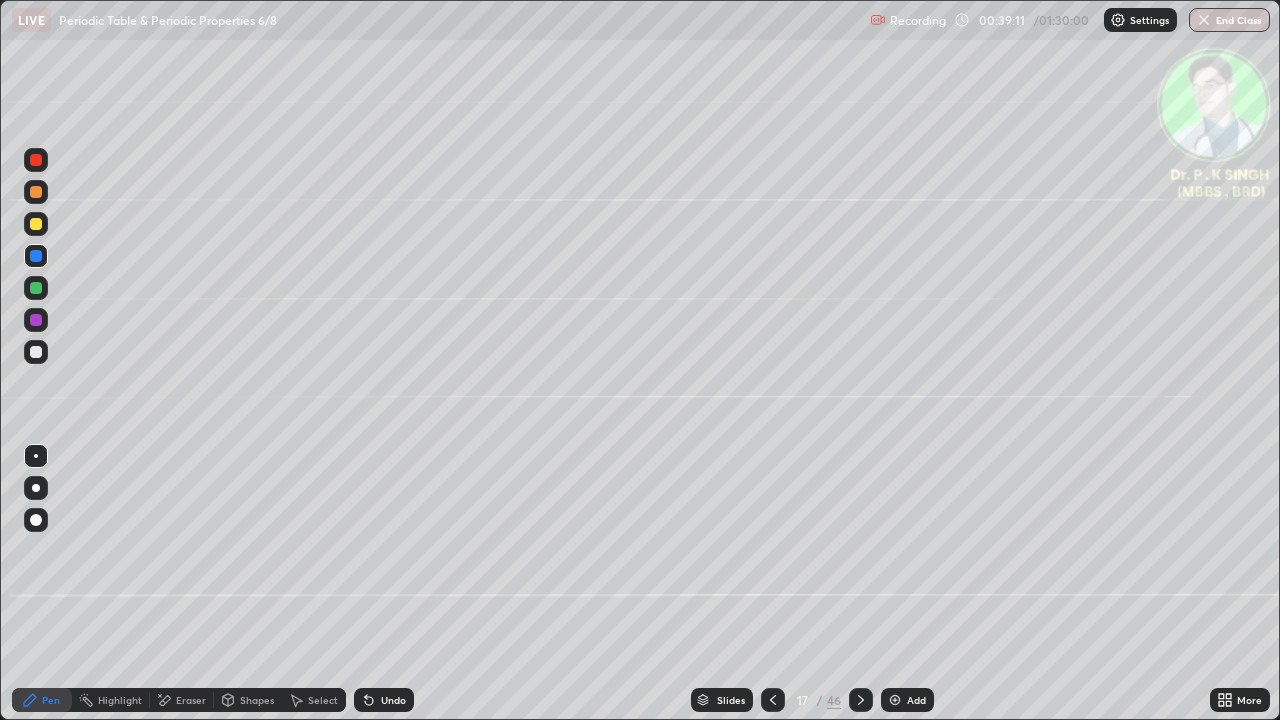 click at bounding box center [36, 224] 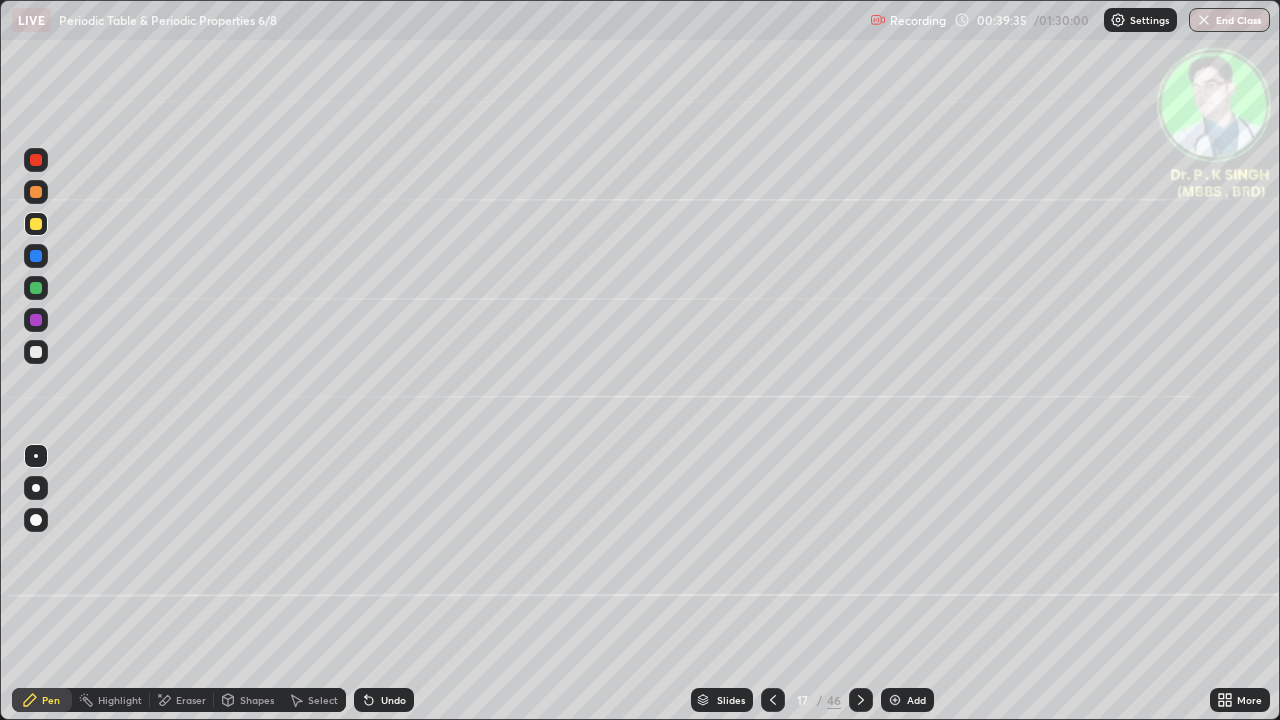 click at bounding box center (36, 224) 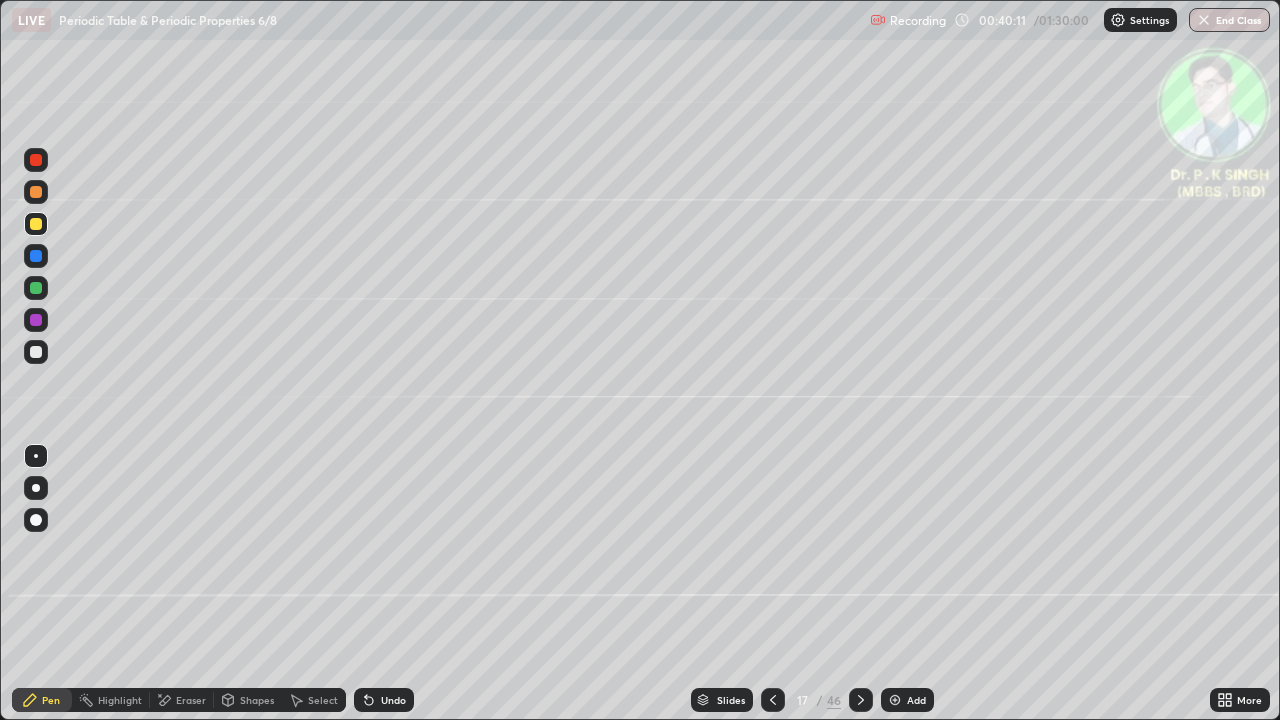 click 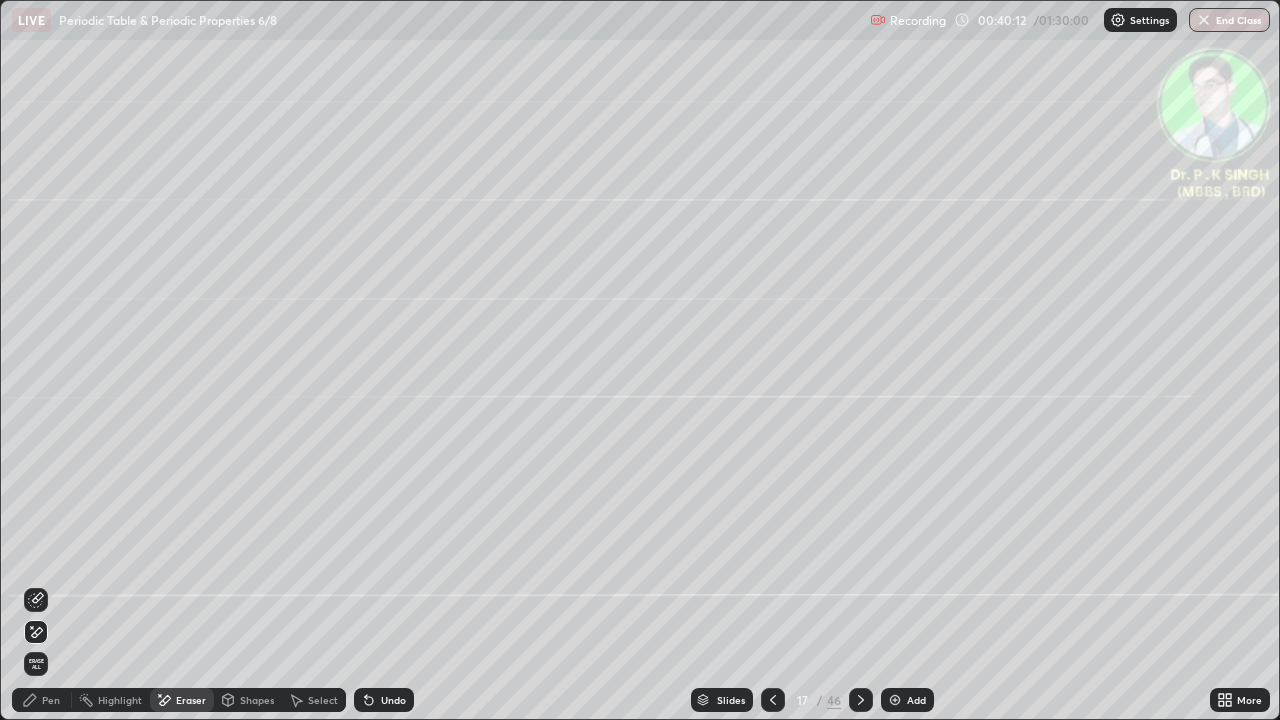 click on "Erase all" at bounding box center (36, 664) 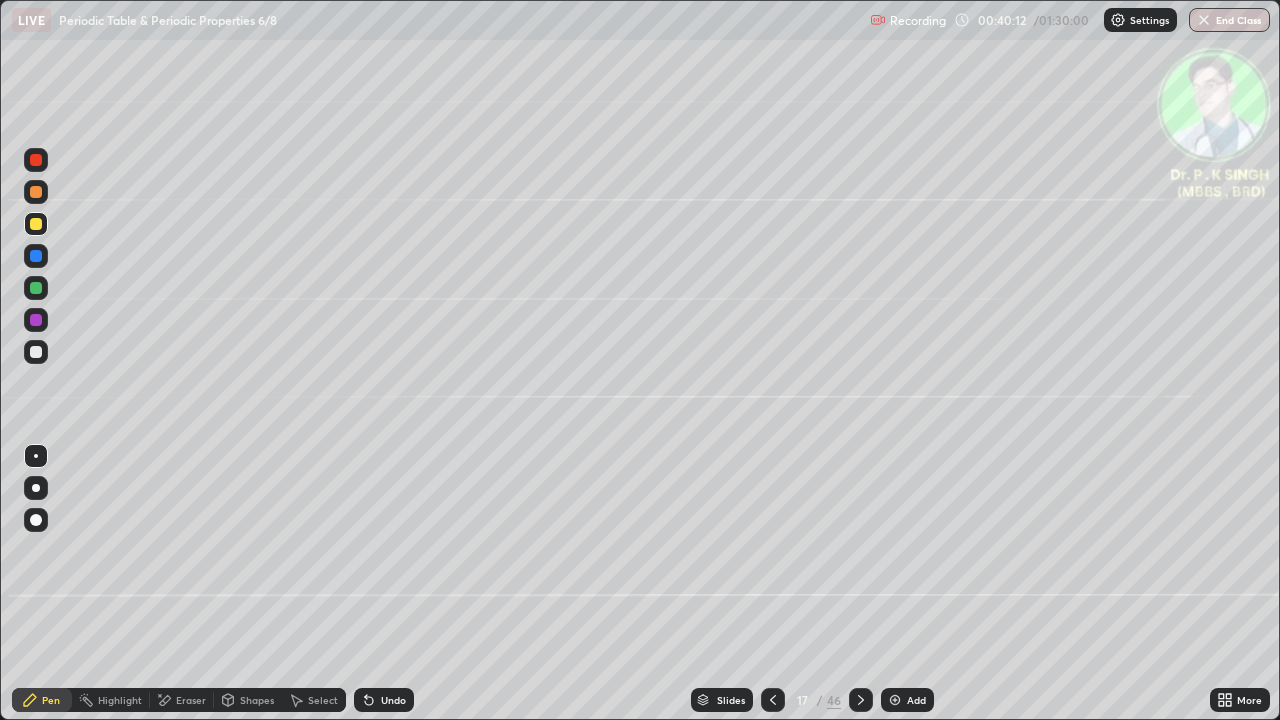 click 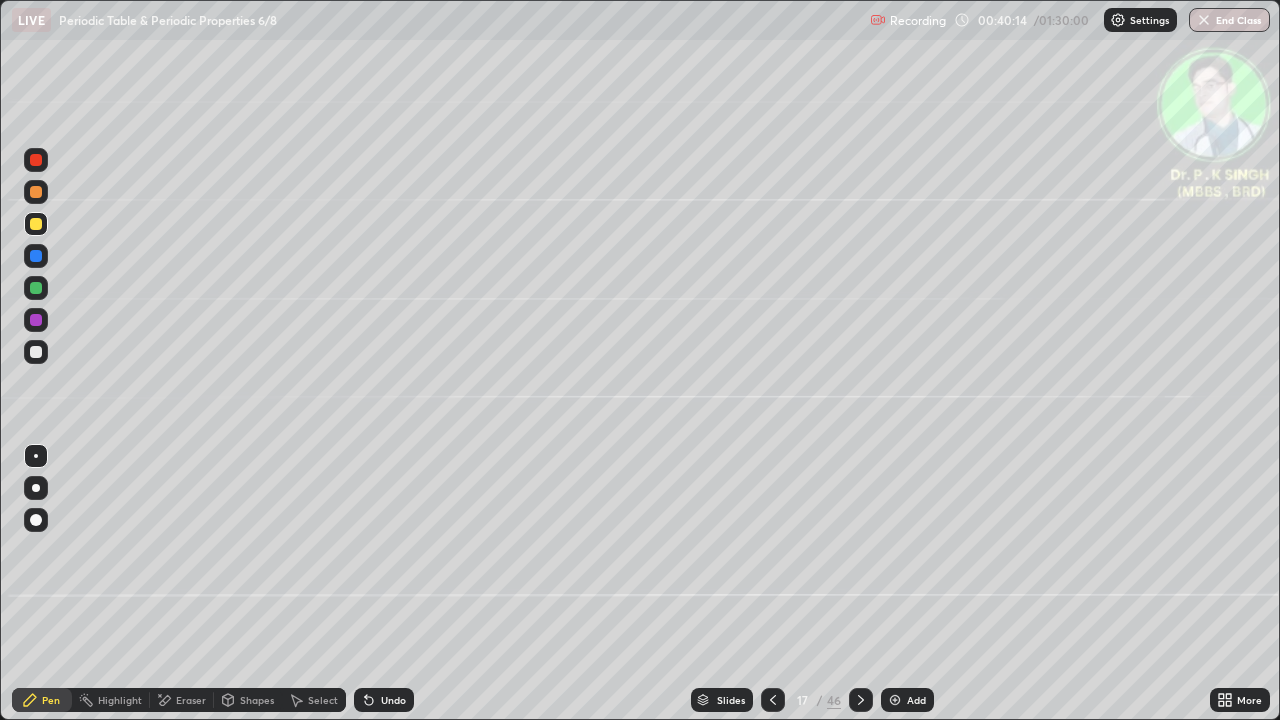 click at bounding box center [36, 288] 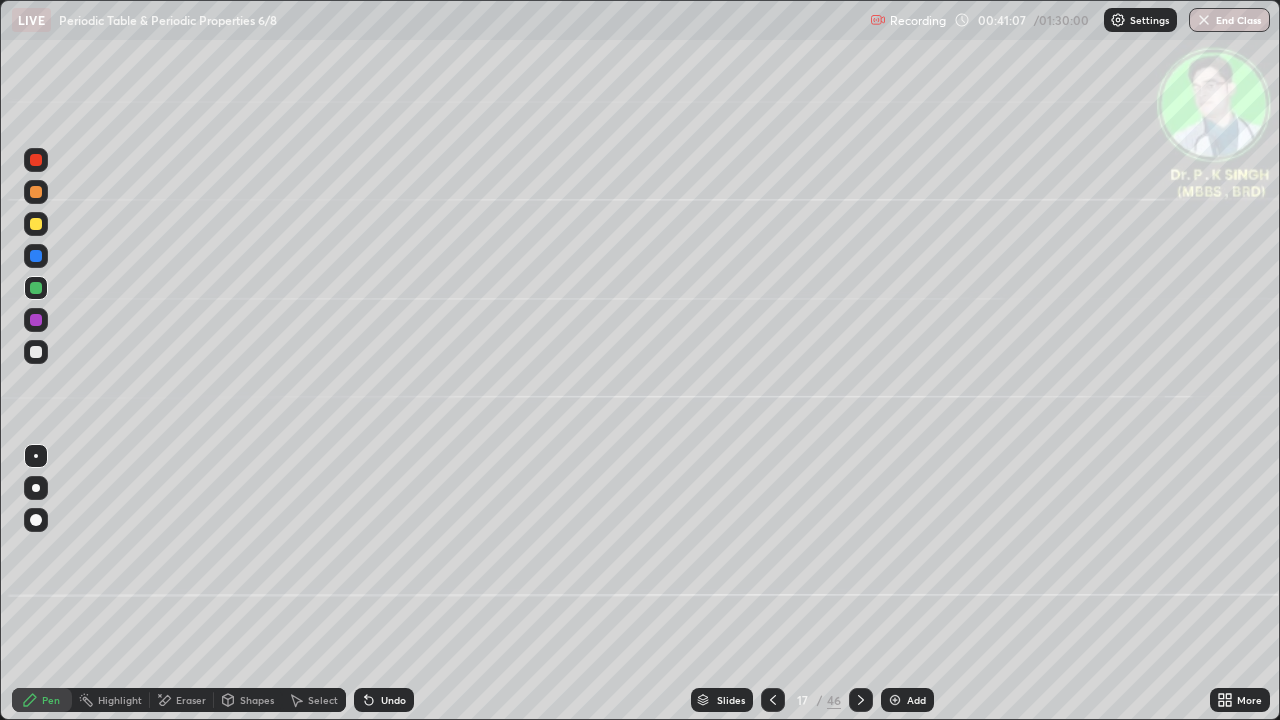 click 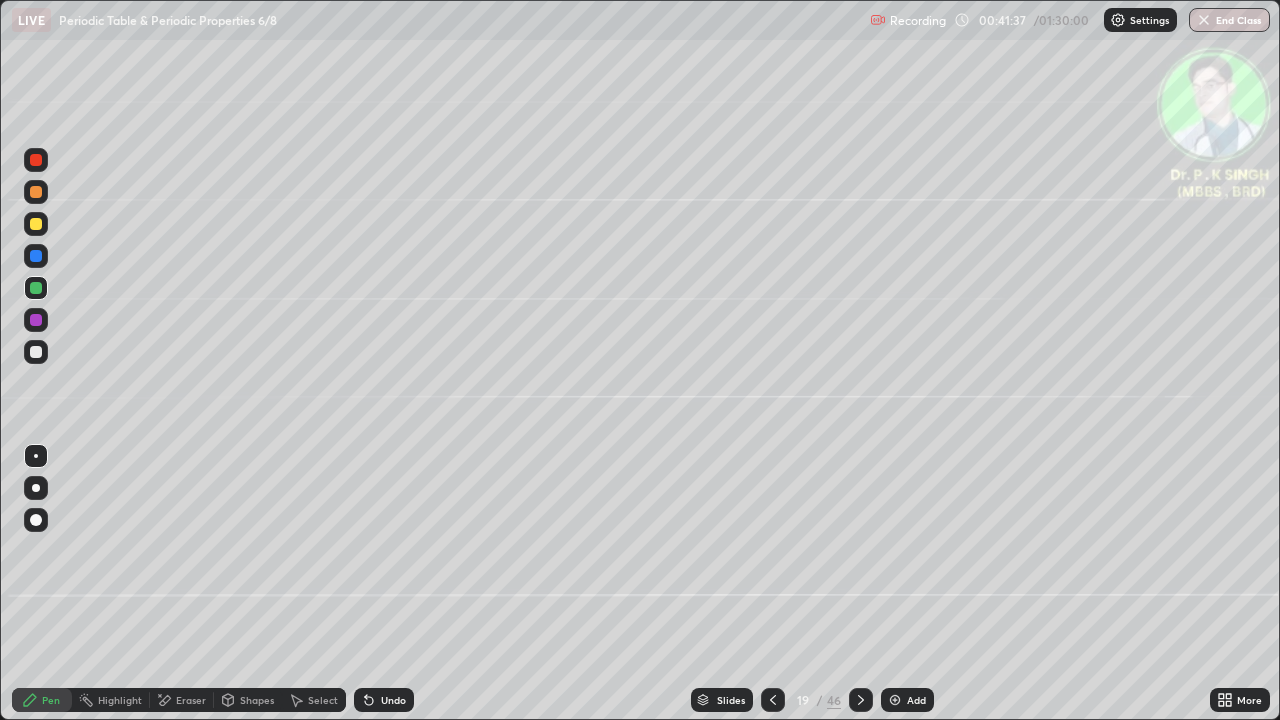 click at bounding box center (773, 700) 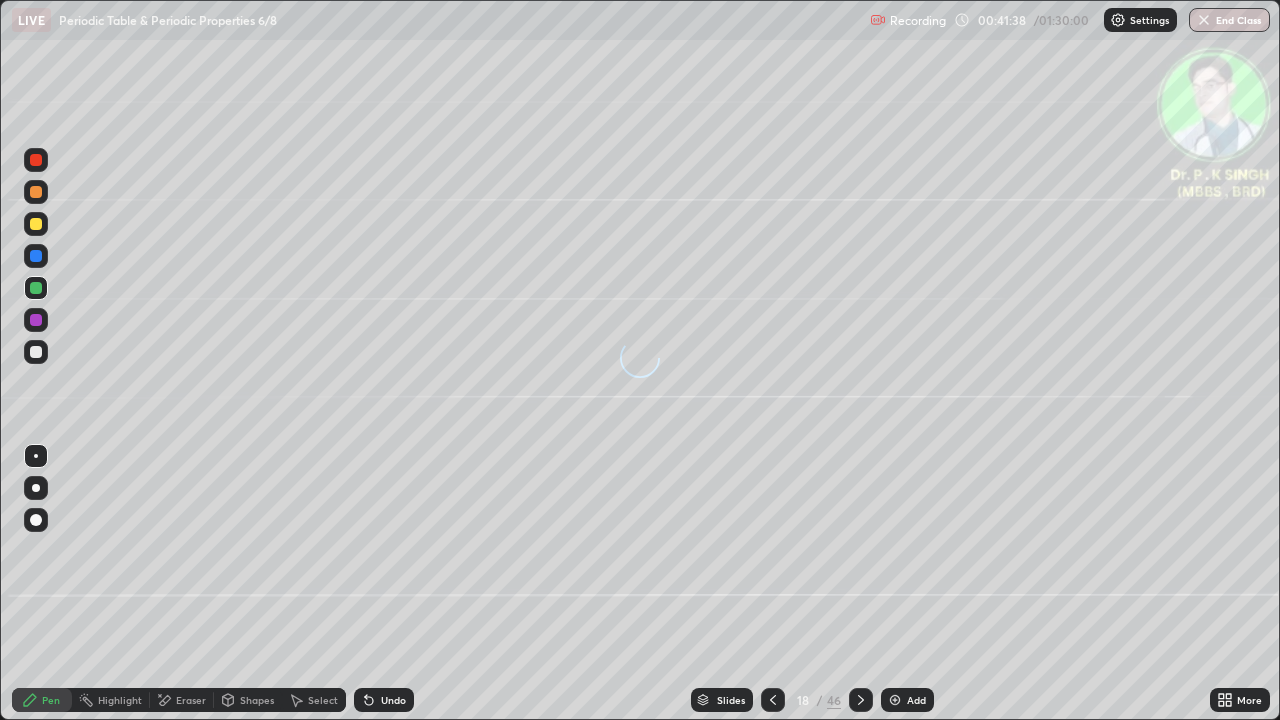 click at bounding box center (773, 700) 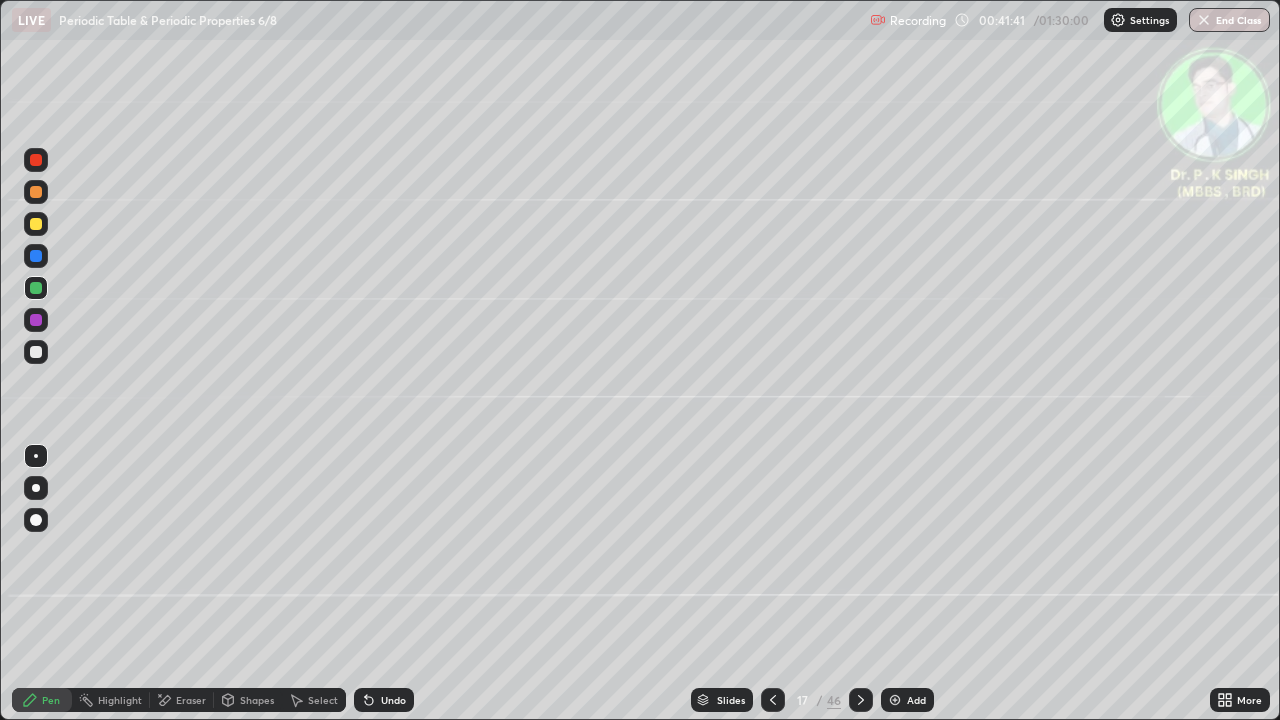 click at bounding box center (36, 256) 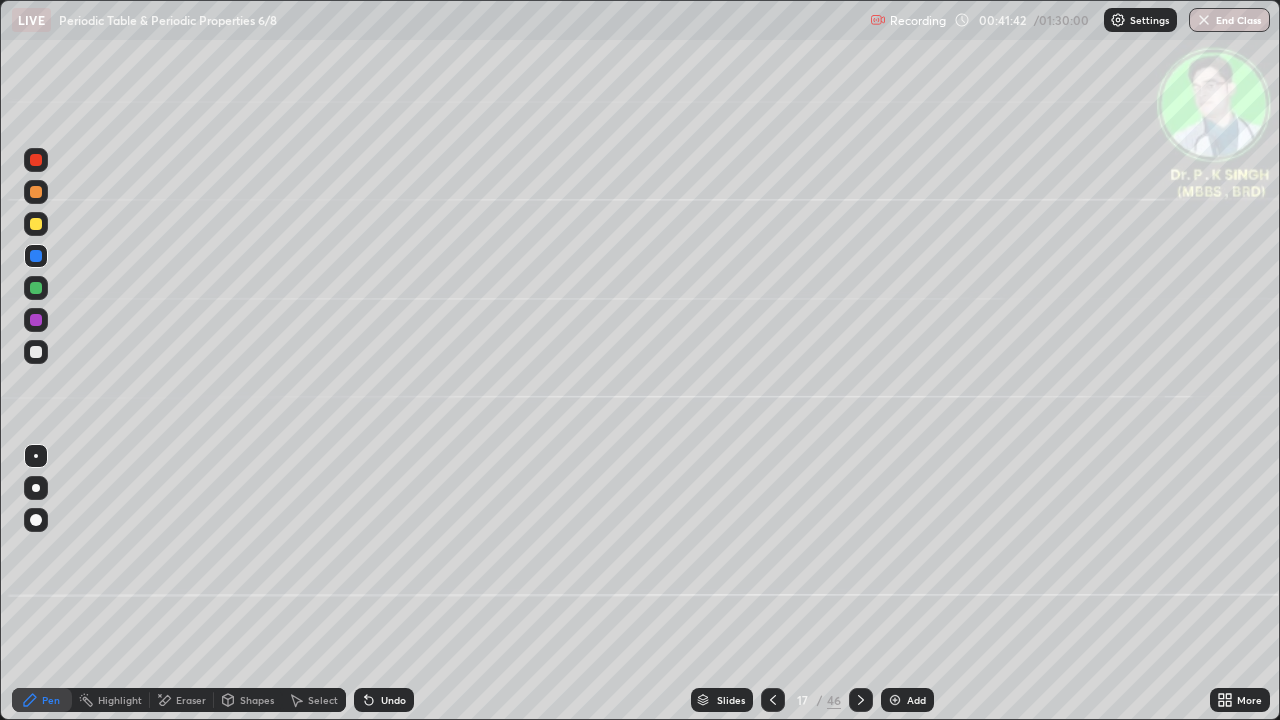 click 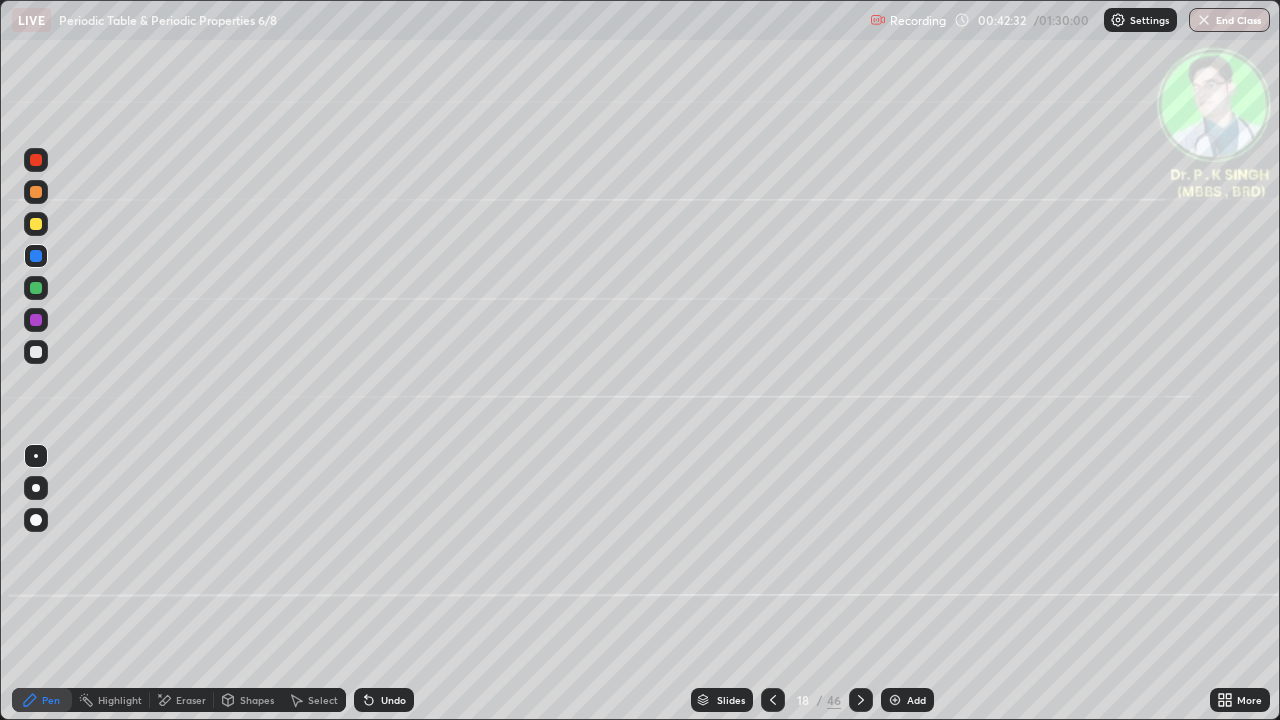 click at bounding box center (36, 224) 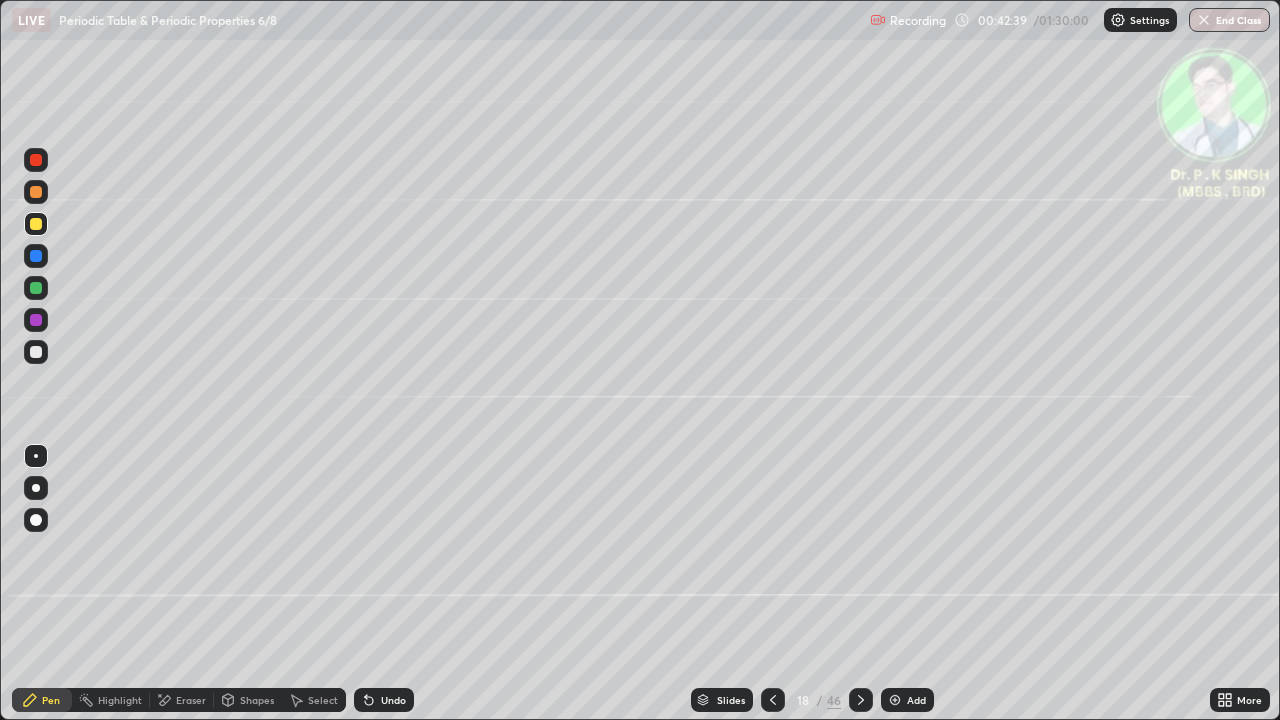 click 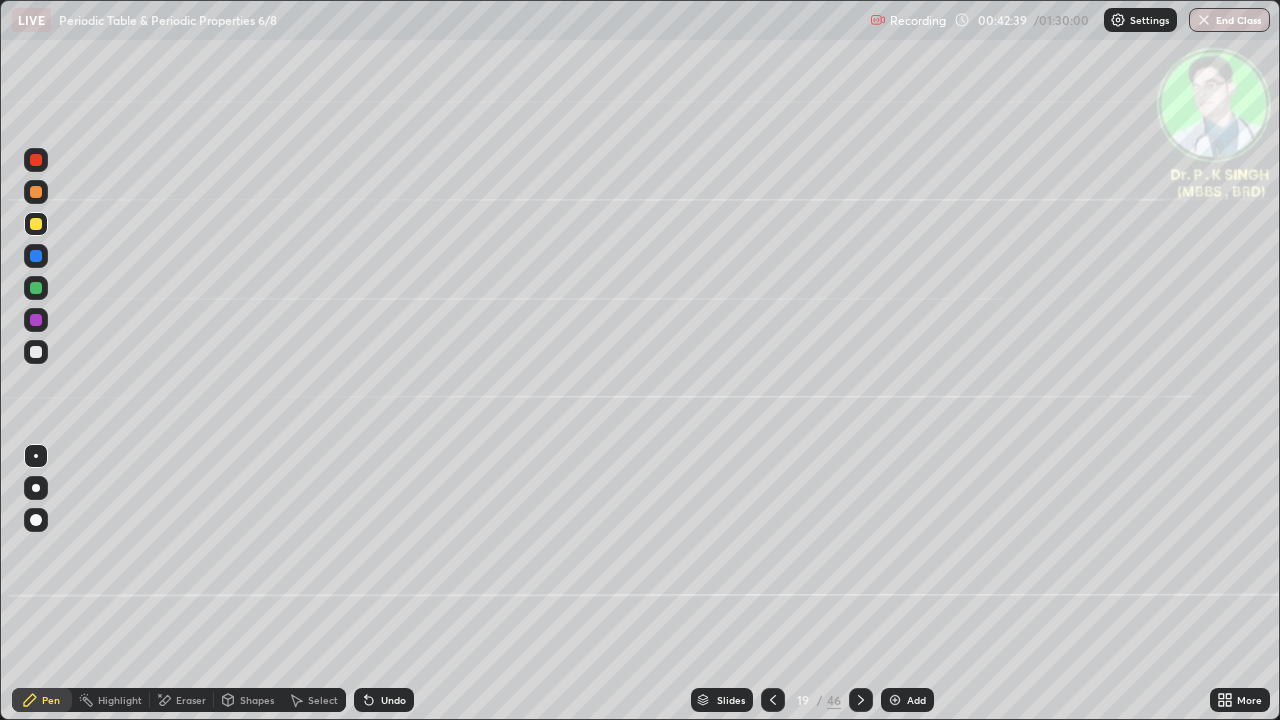 click at bounding box center [861, 700] 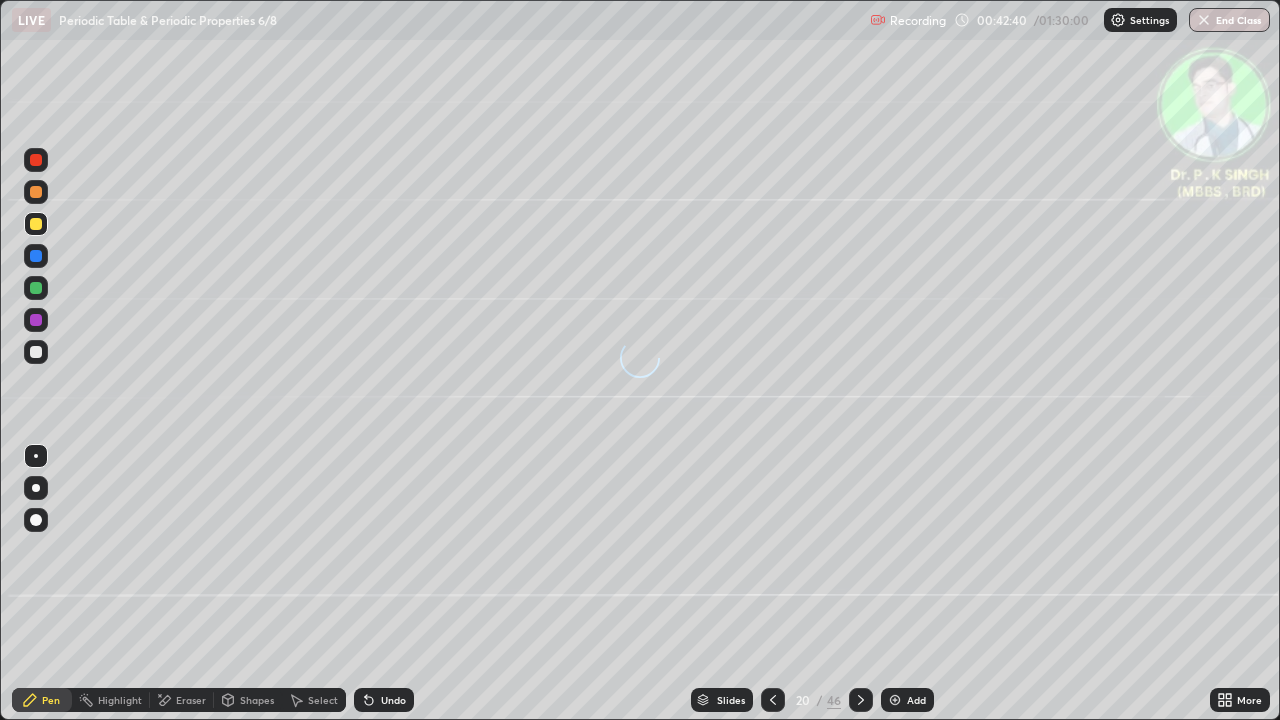 click 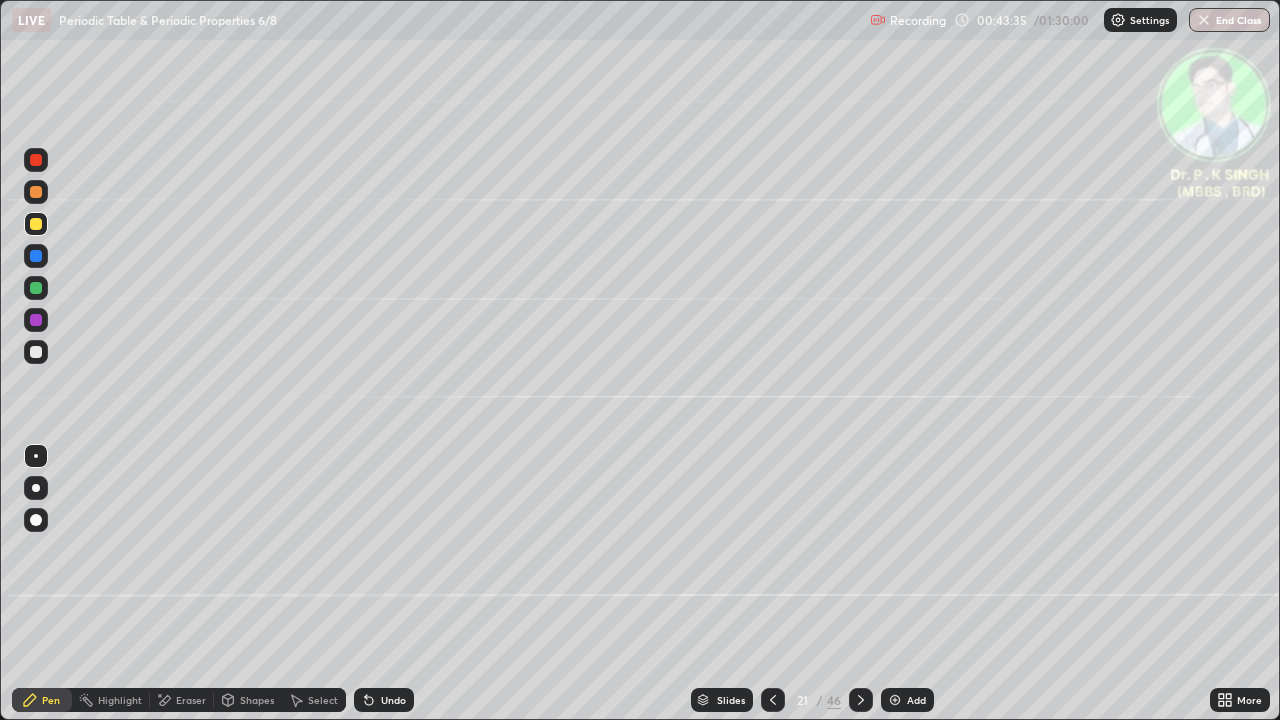 click 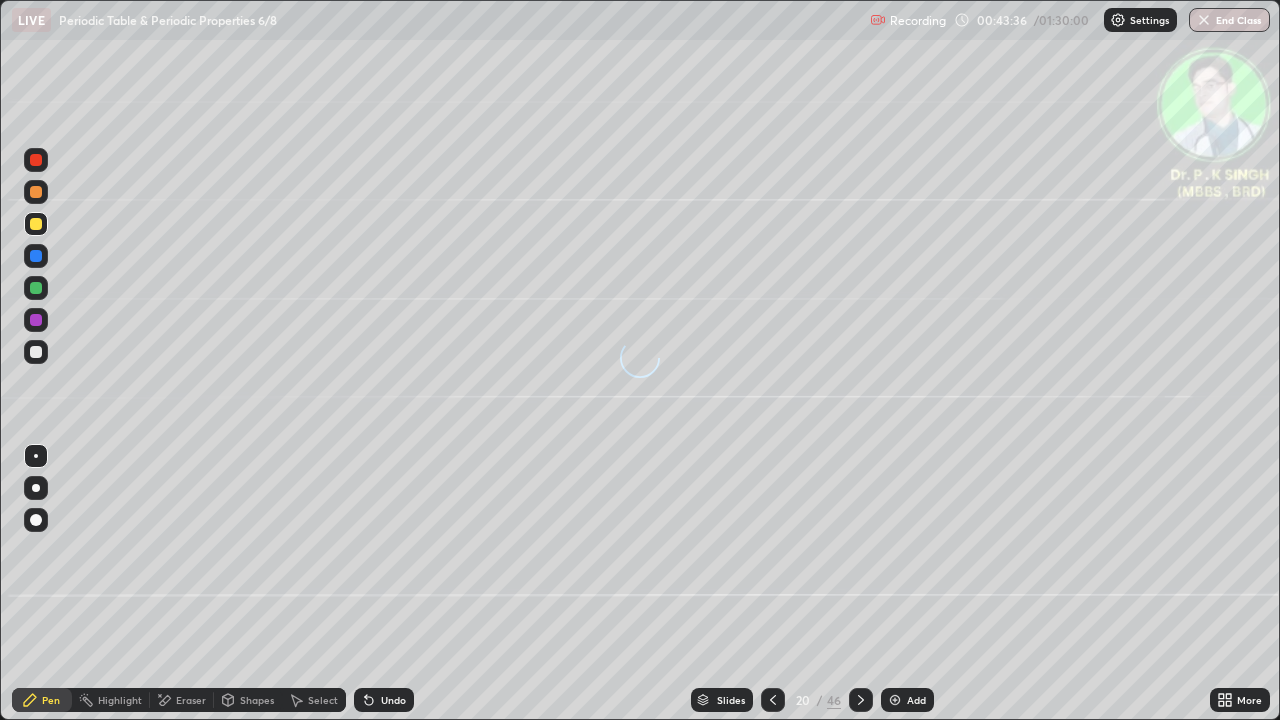 click 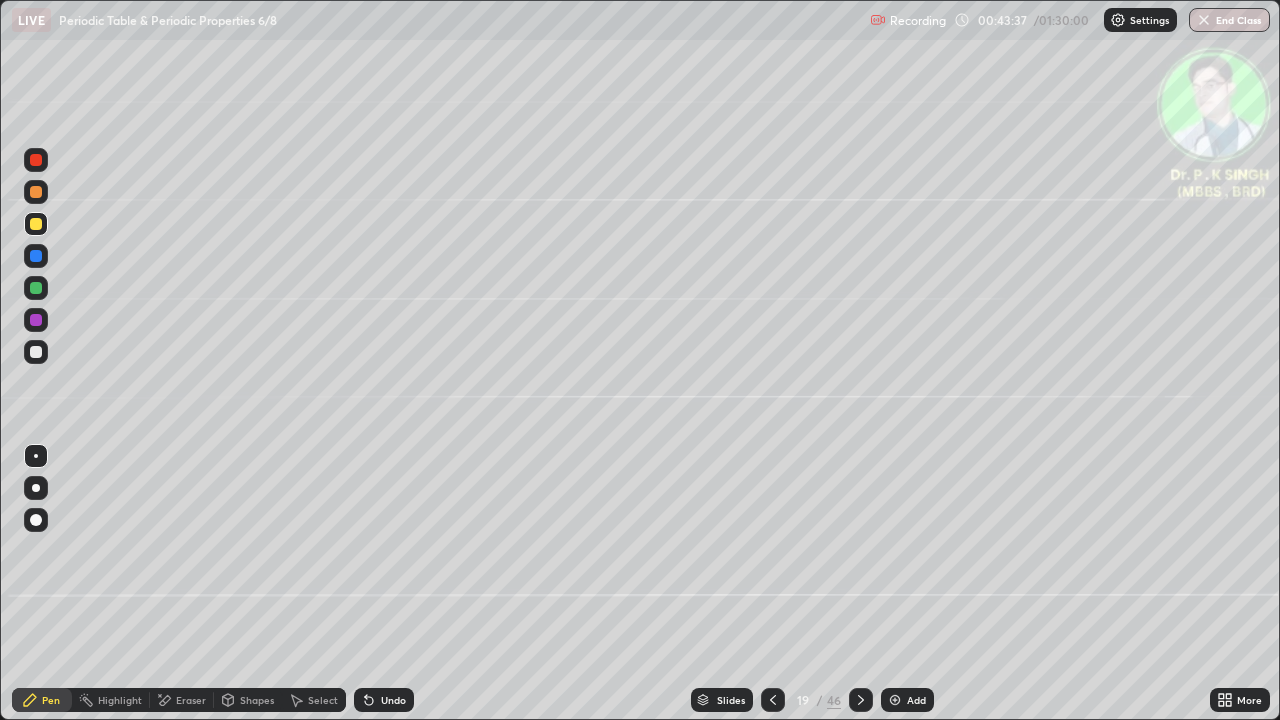 click at bounding box center [773, 700] 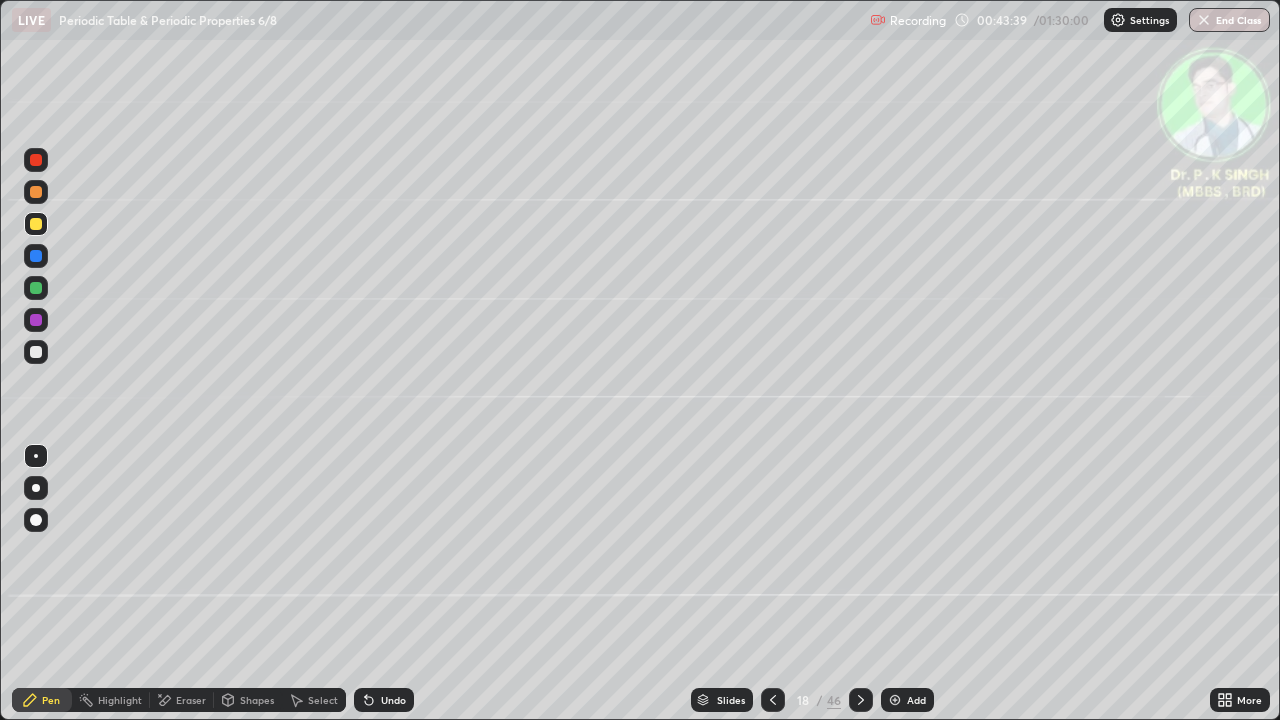 click at bounding box center (36, 224) 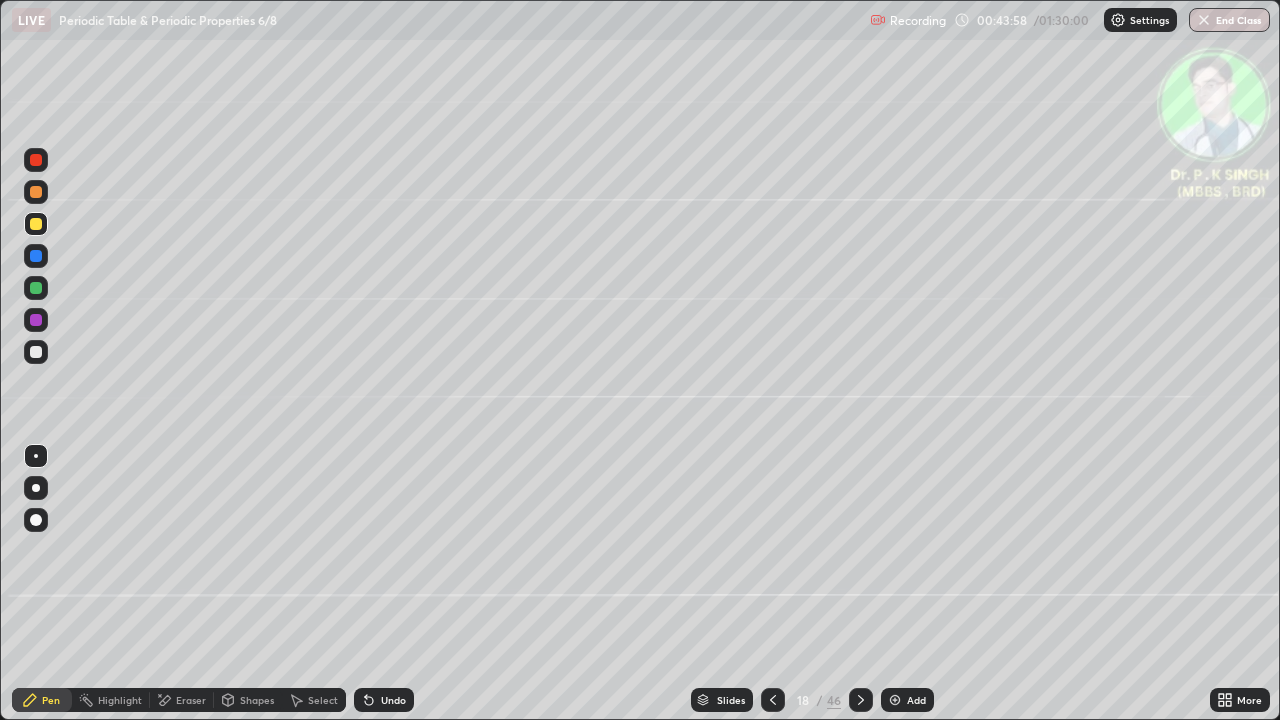 click 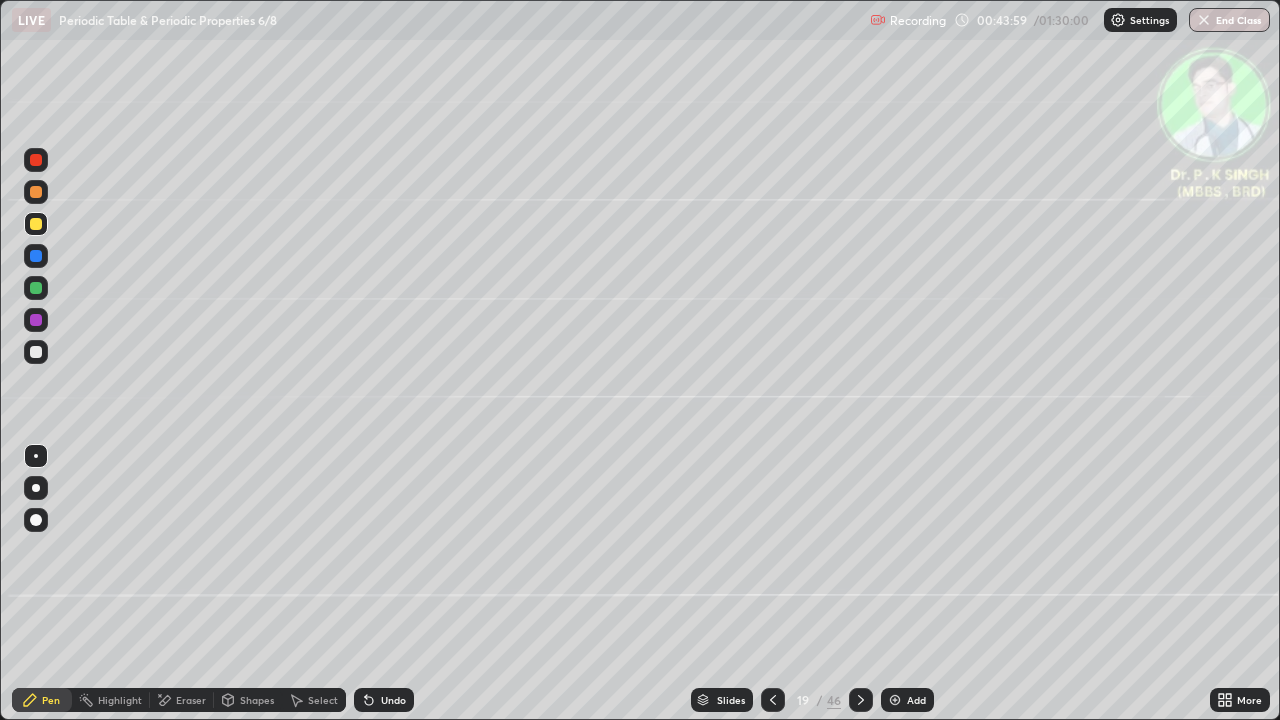 click at bounding box center [861, 700] 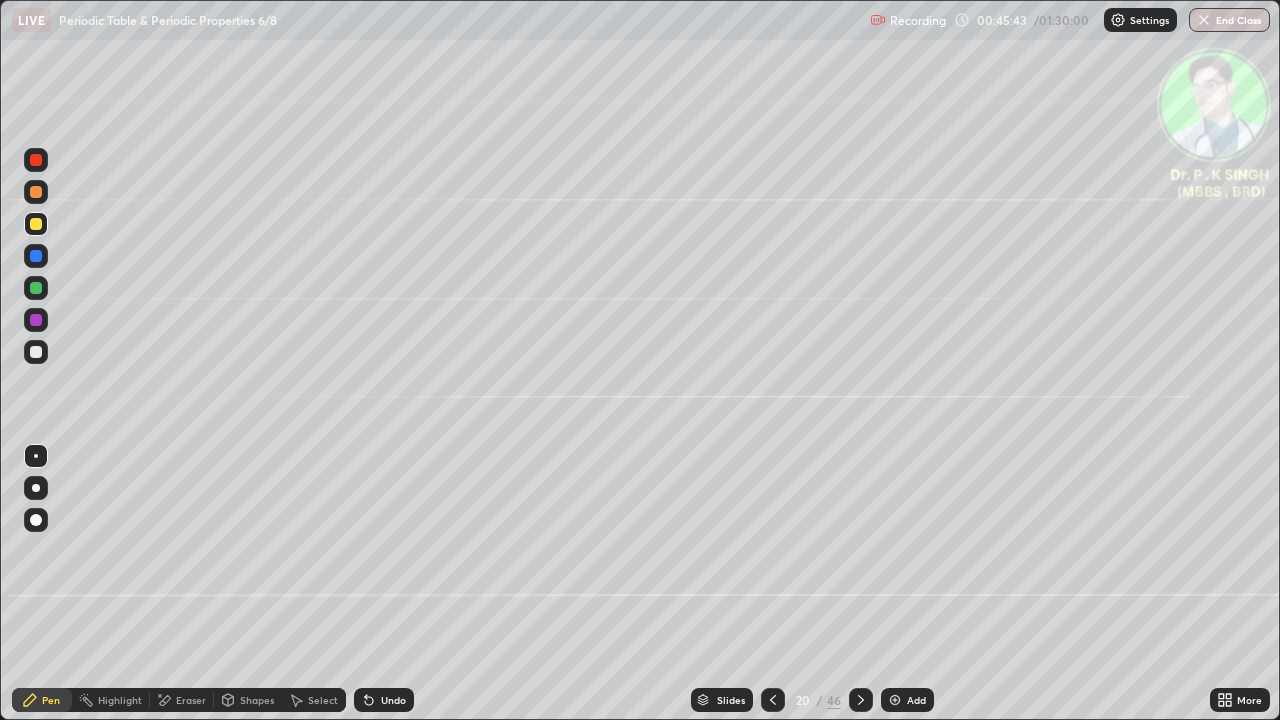 click 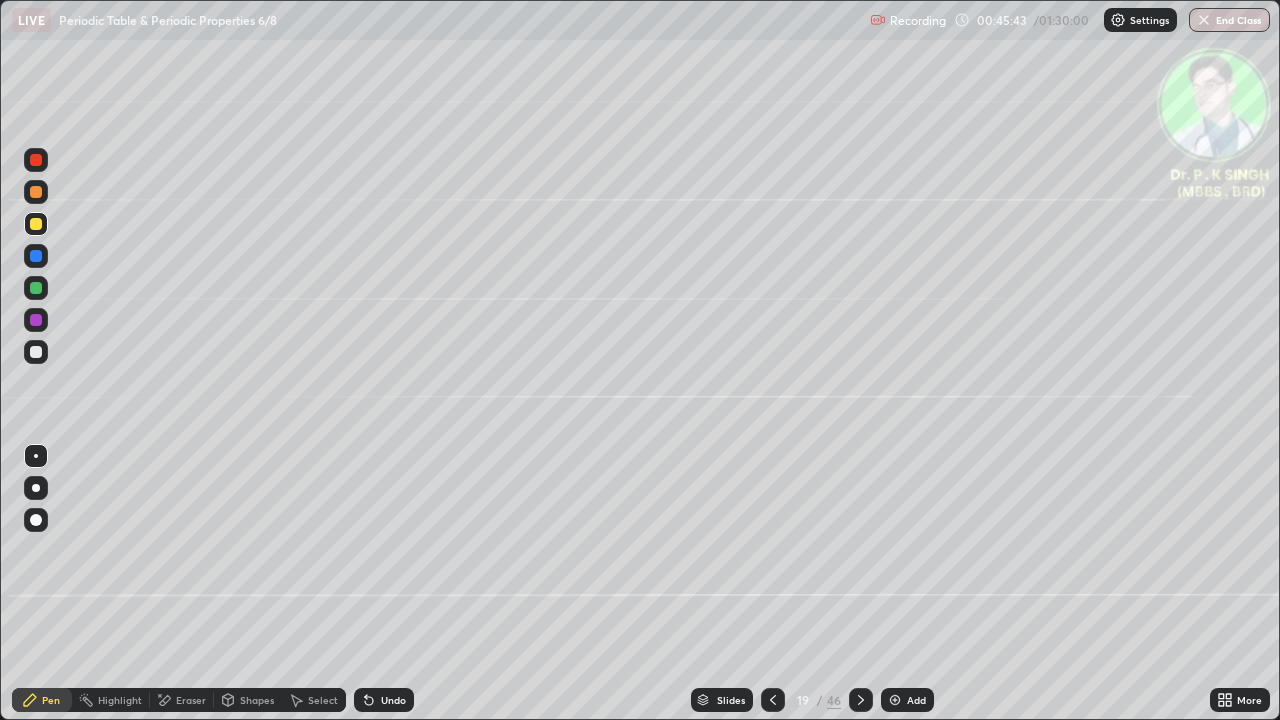 click 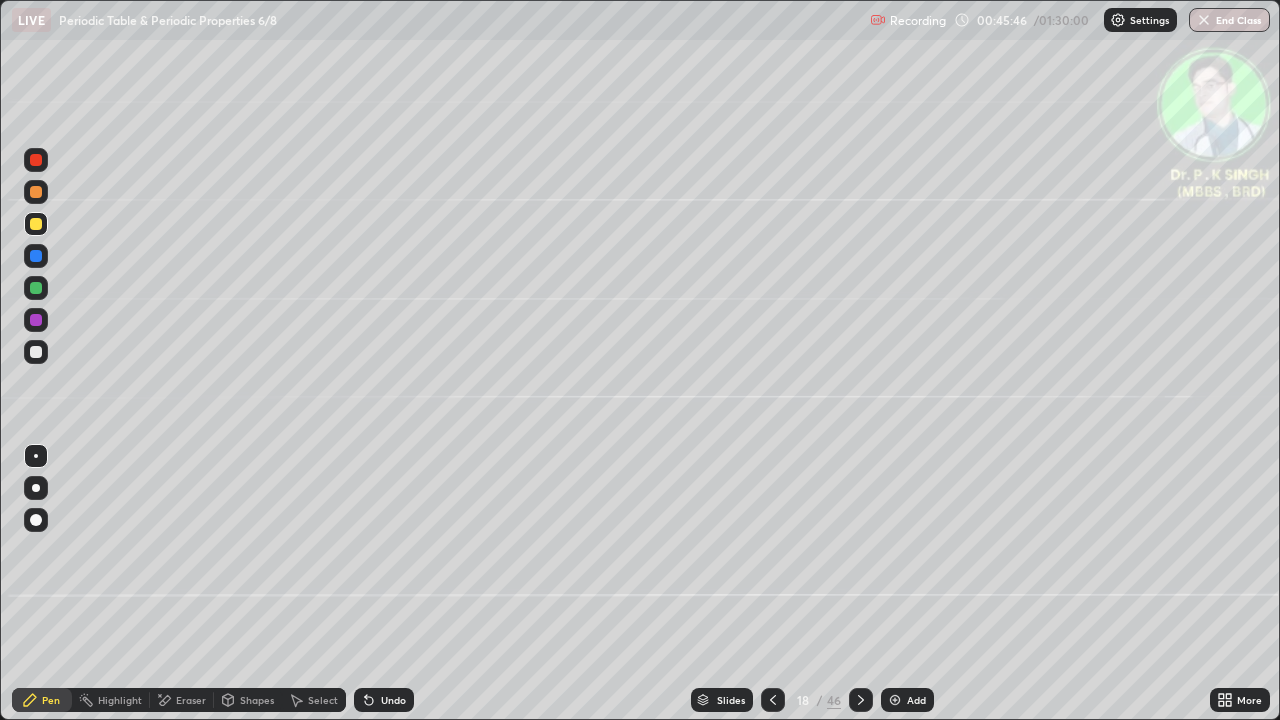 click at bounding box center [36, 224] 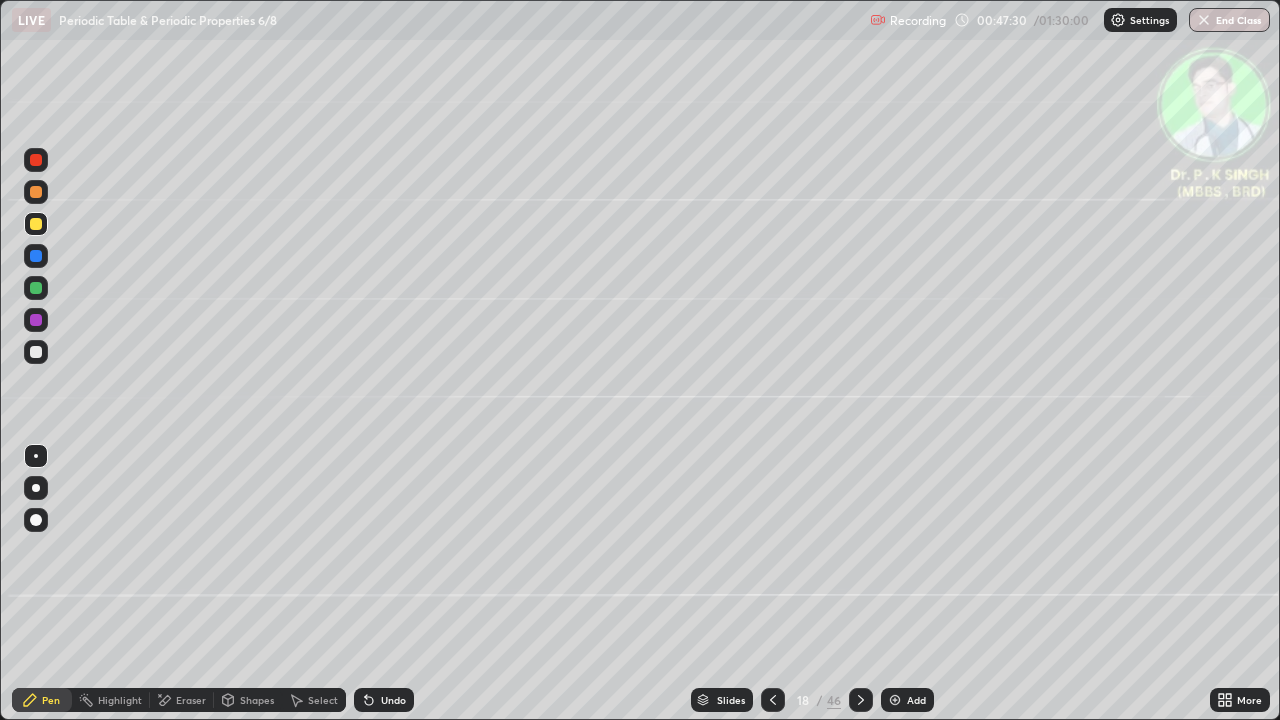 click at bounding box center [36, 224] 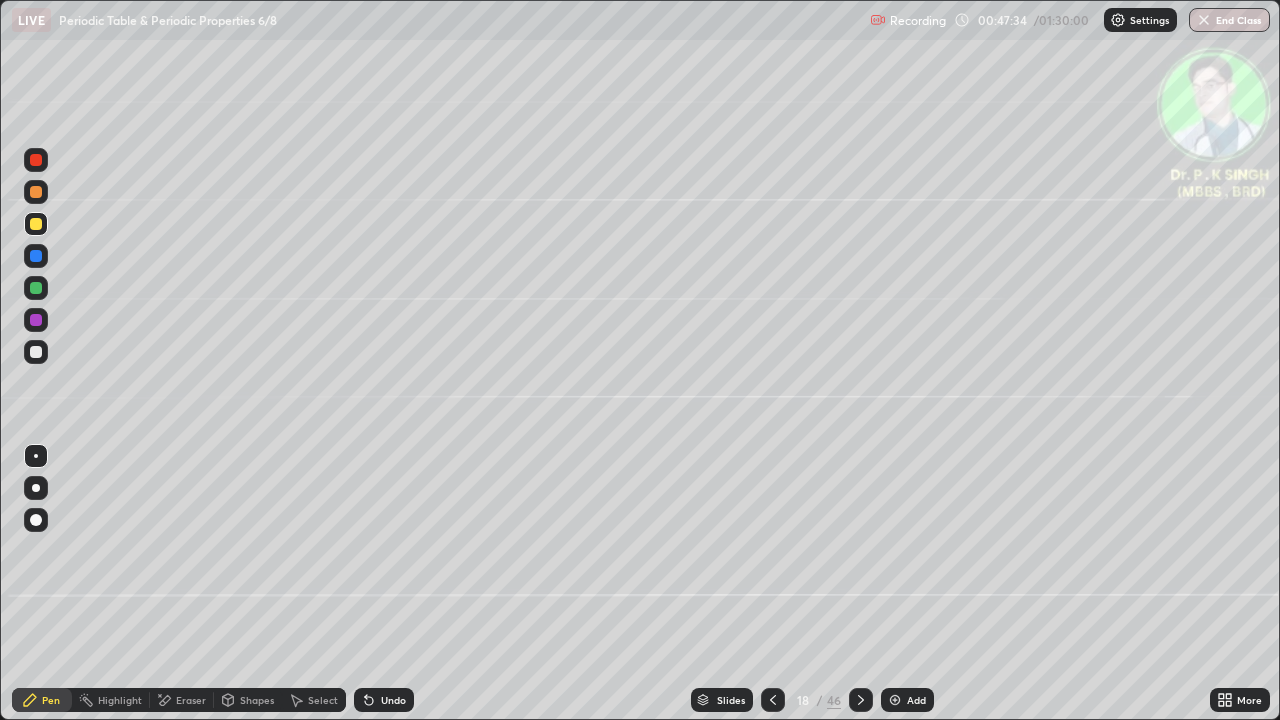click 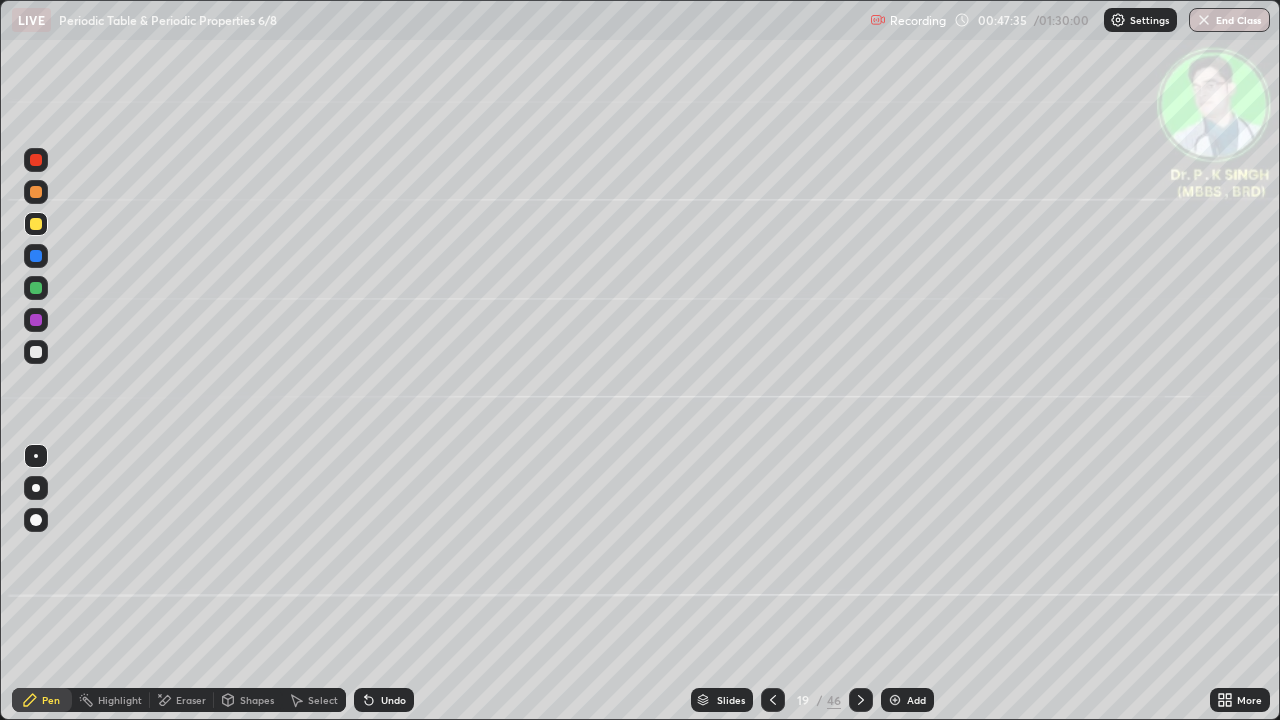 click on "Eraser" at bounding box center [182, 700] 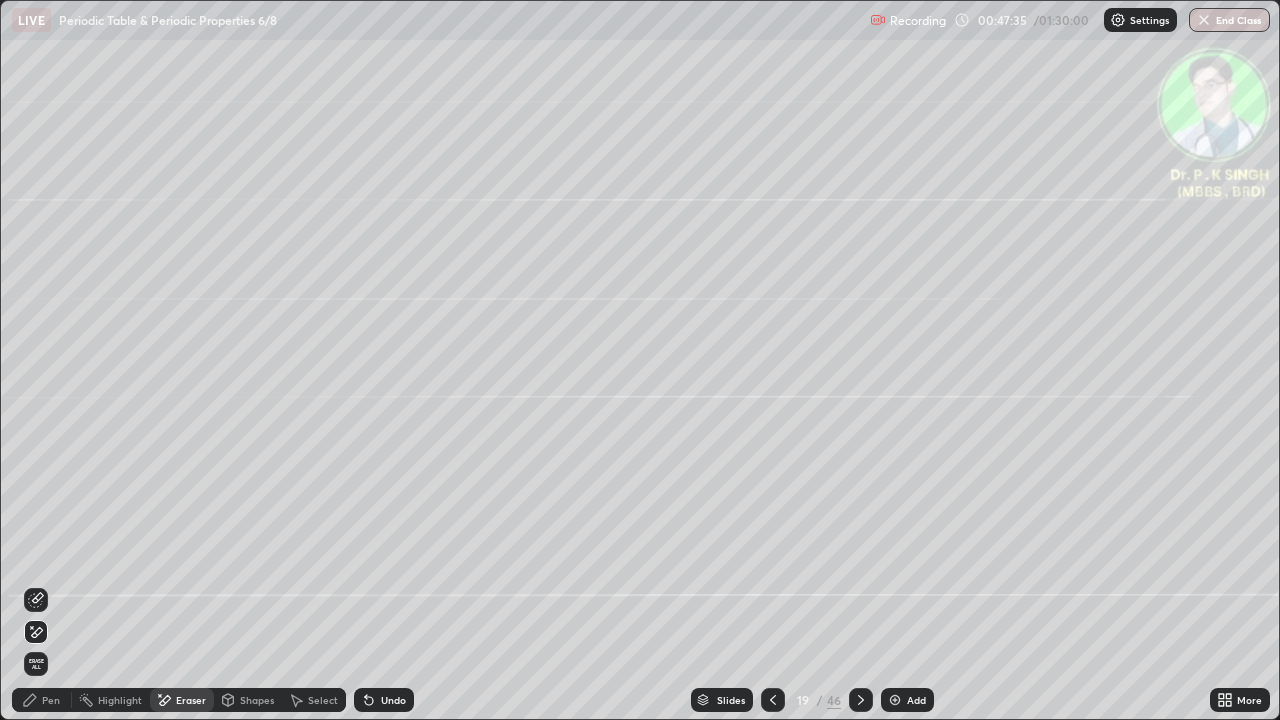 click on "Erase all" at bounding box center (36, 664) 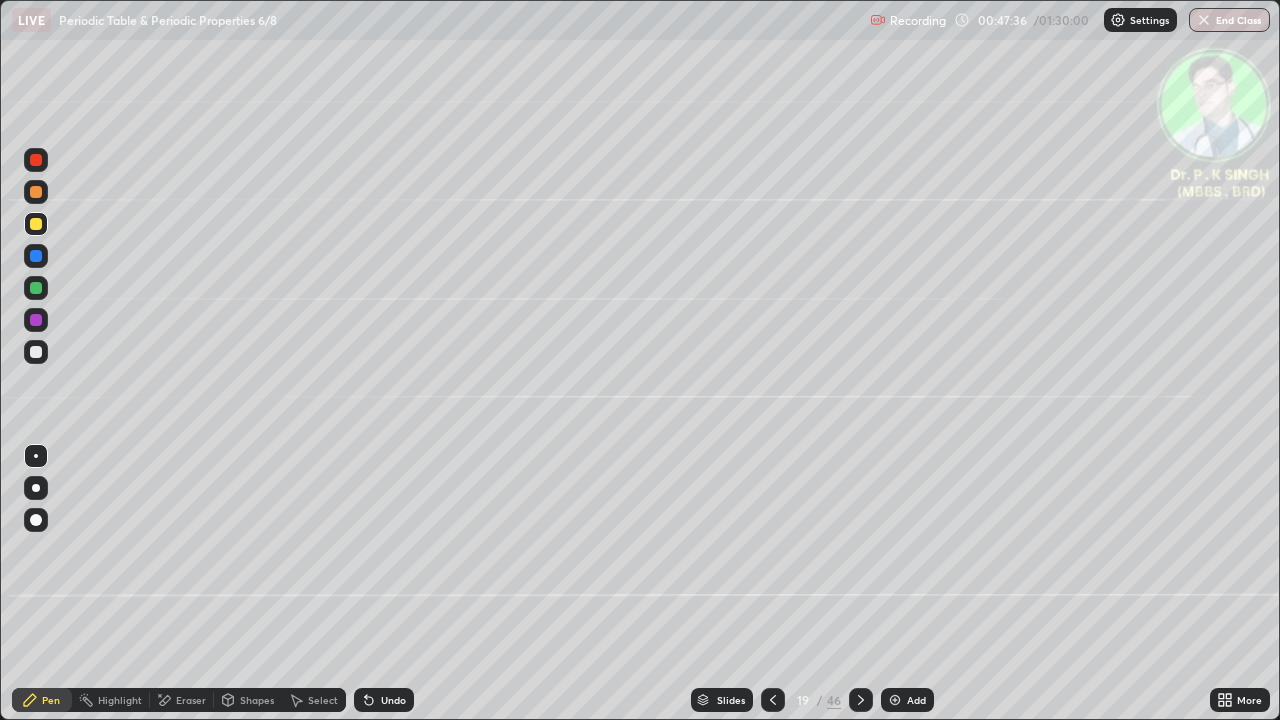 click on "Pen" at bounding box center [42, 700] 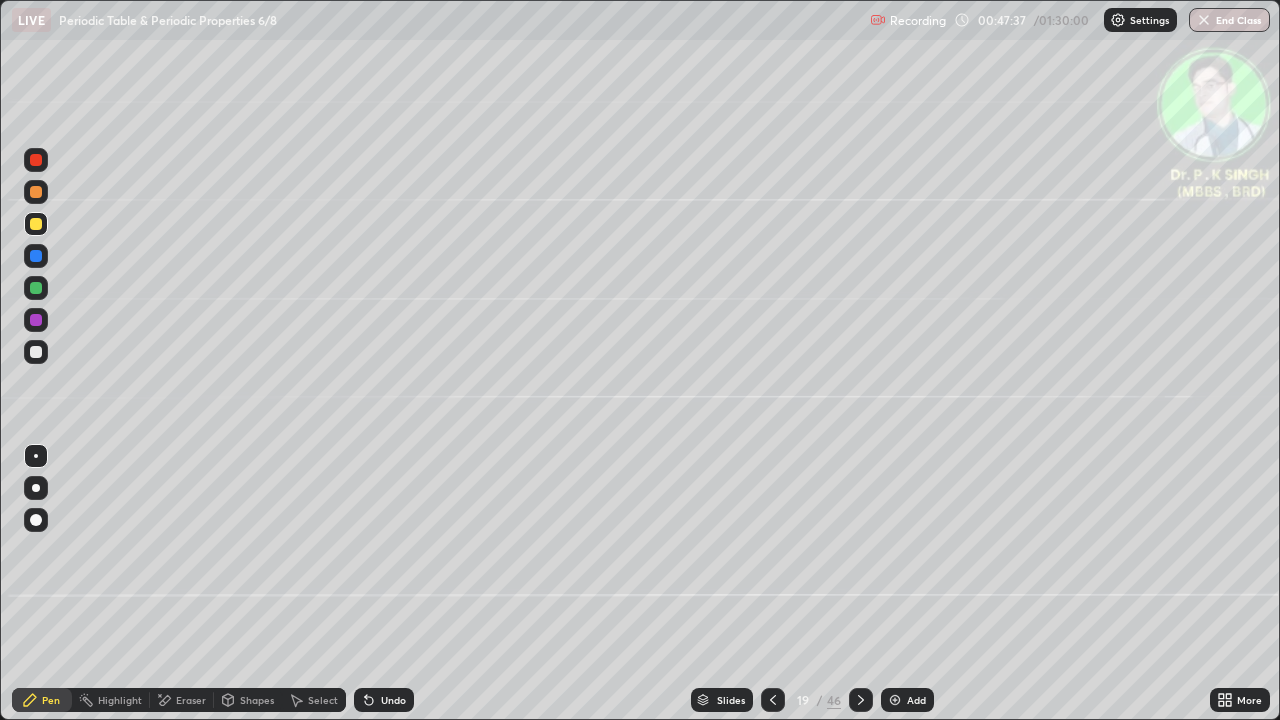 click at bounding box center (36, 256) 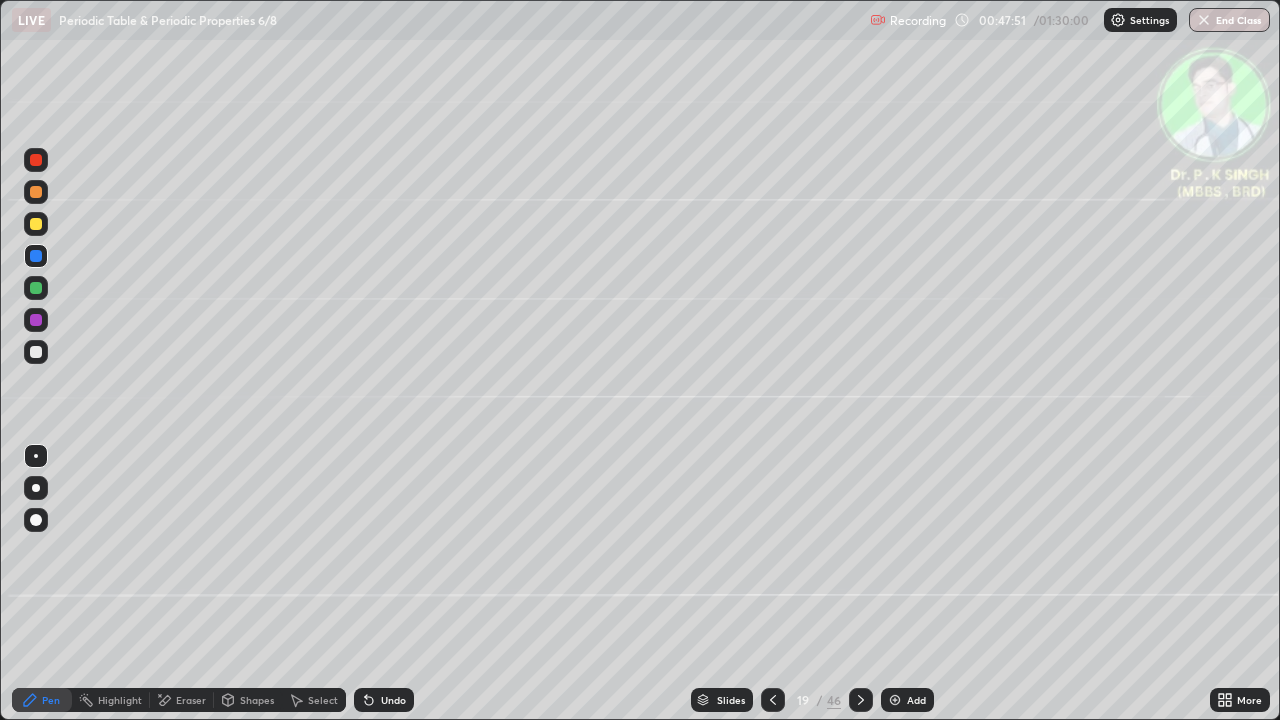 click at bounding box center [36, 224] 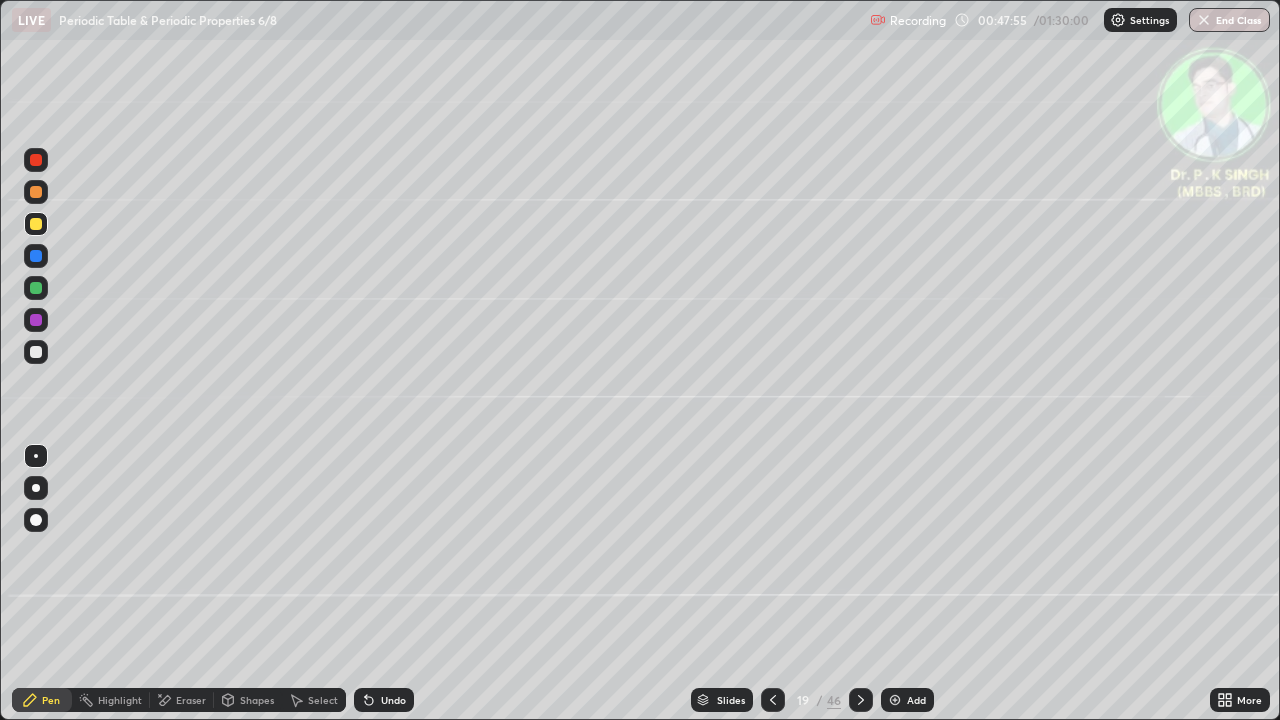 click at bounding box center (36, 224) 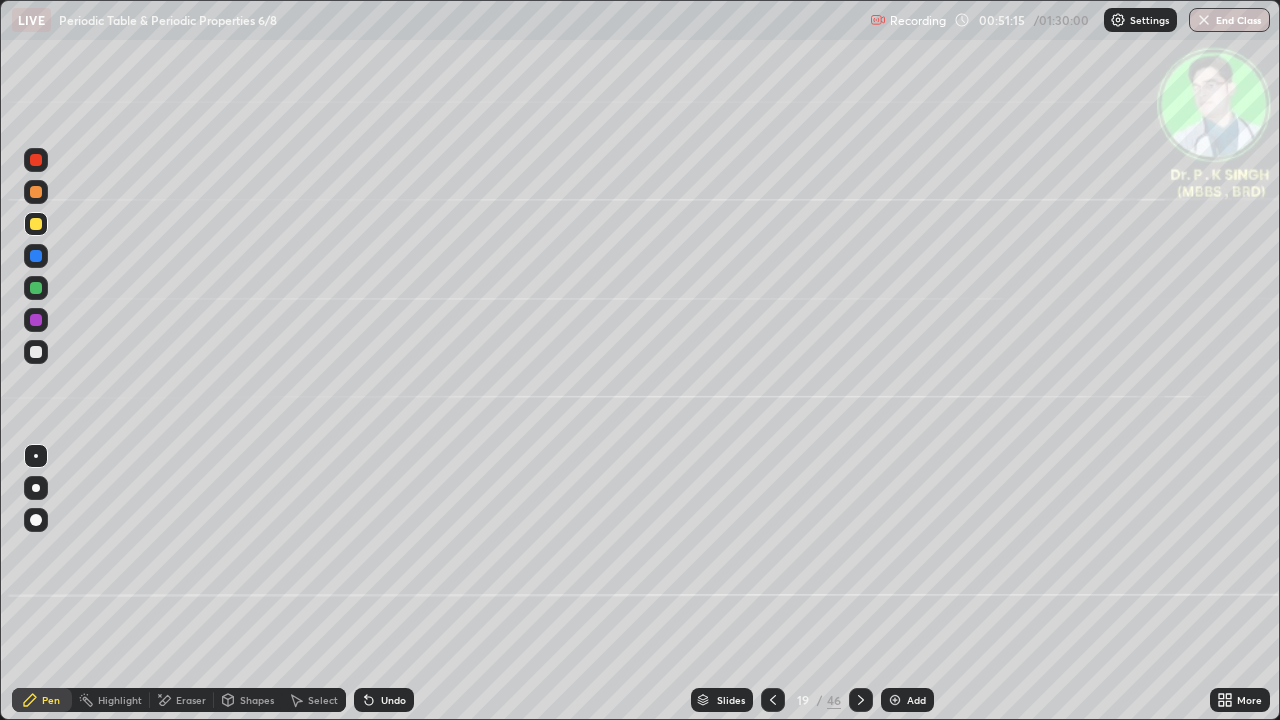 click 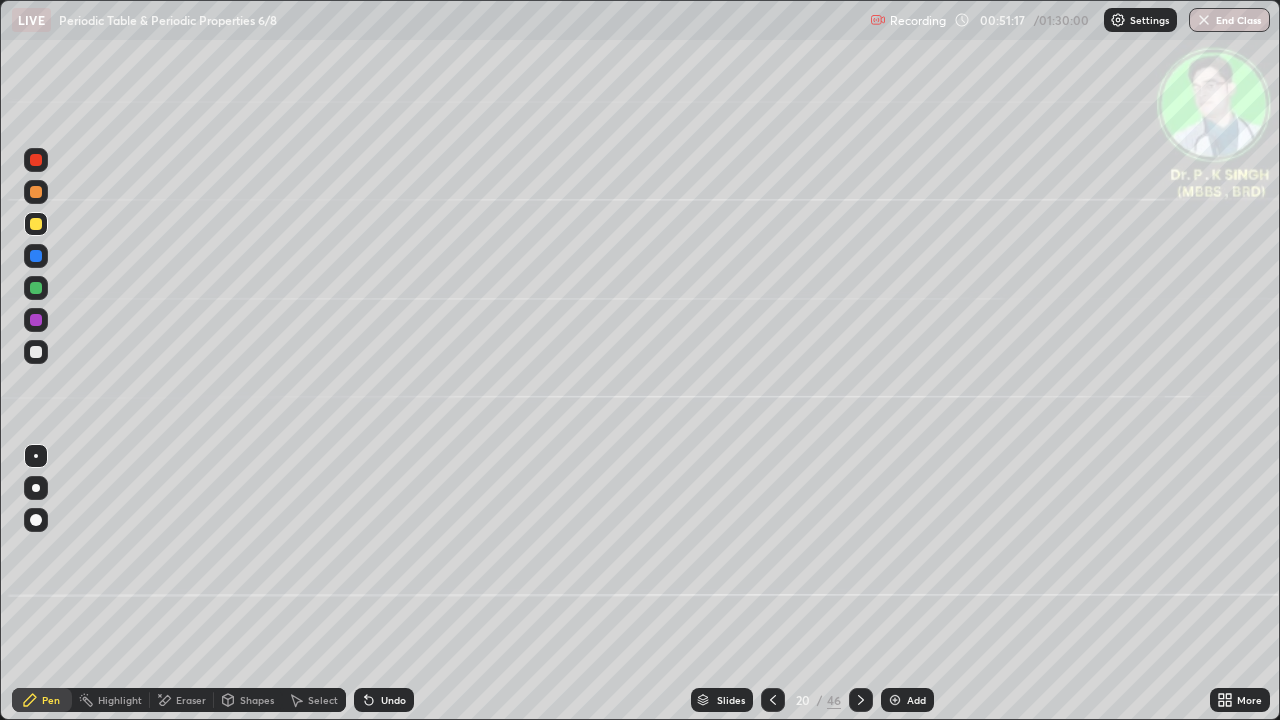 click 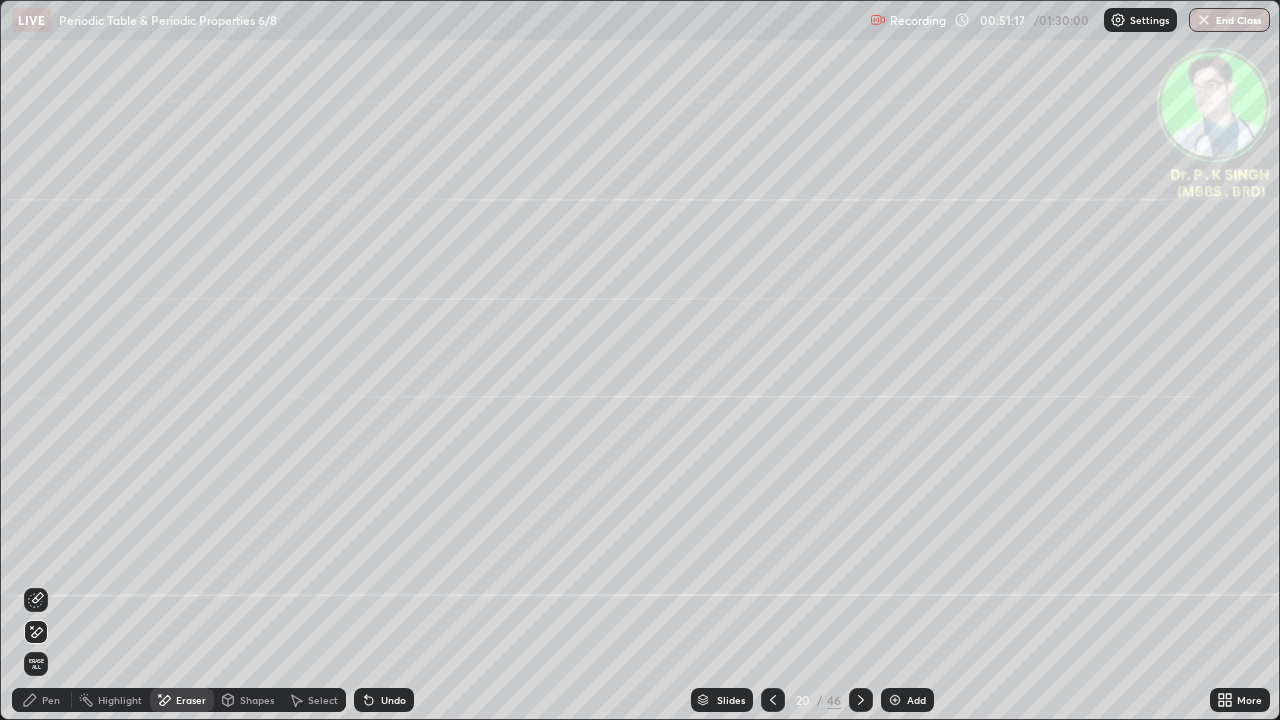 click on "Erase all" at bounding box center [36, 664] 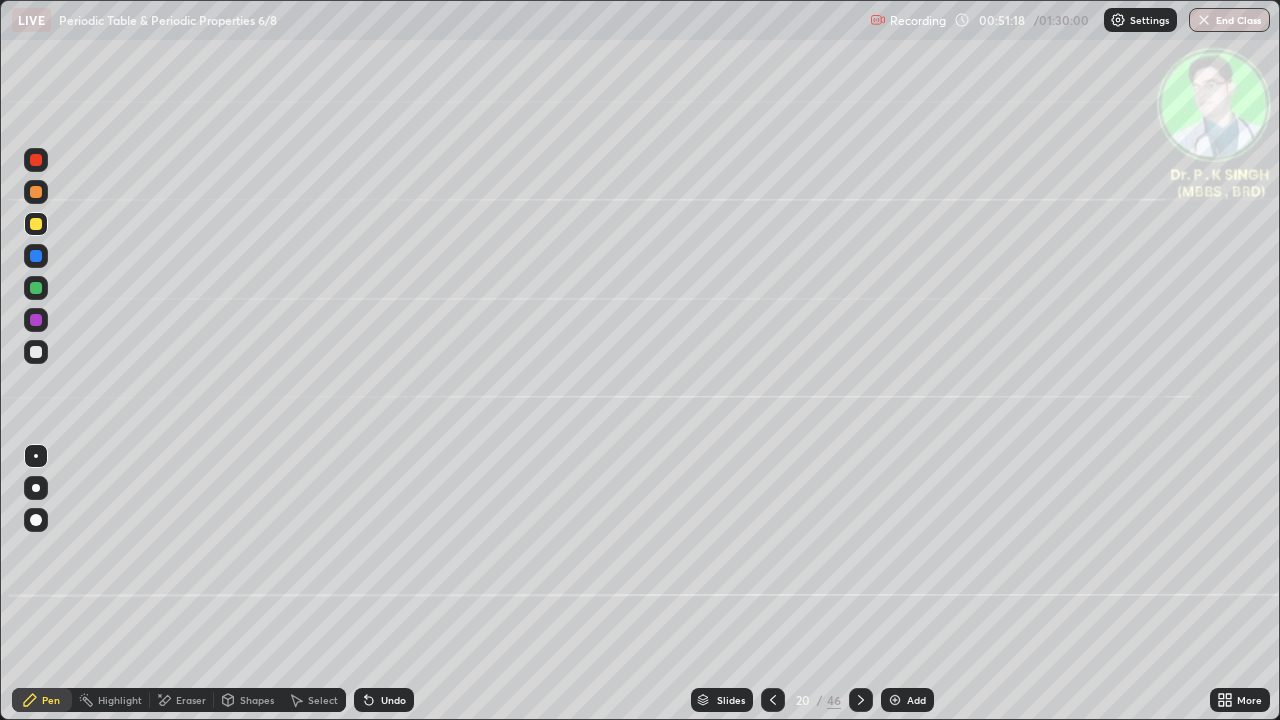click at bounding box center [36, 256] 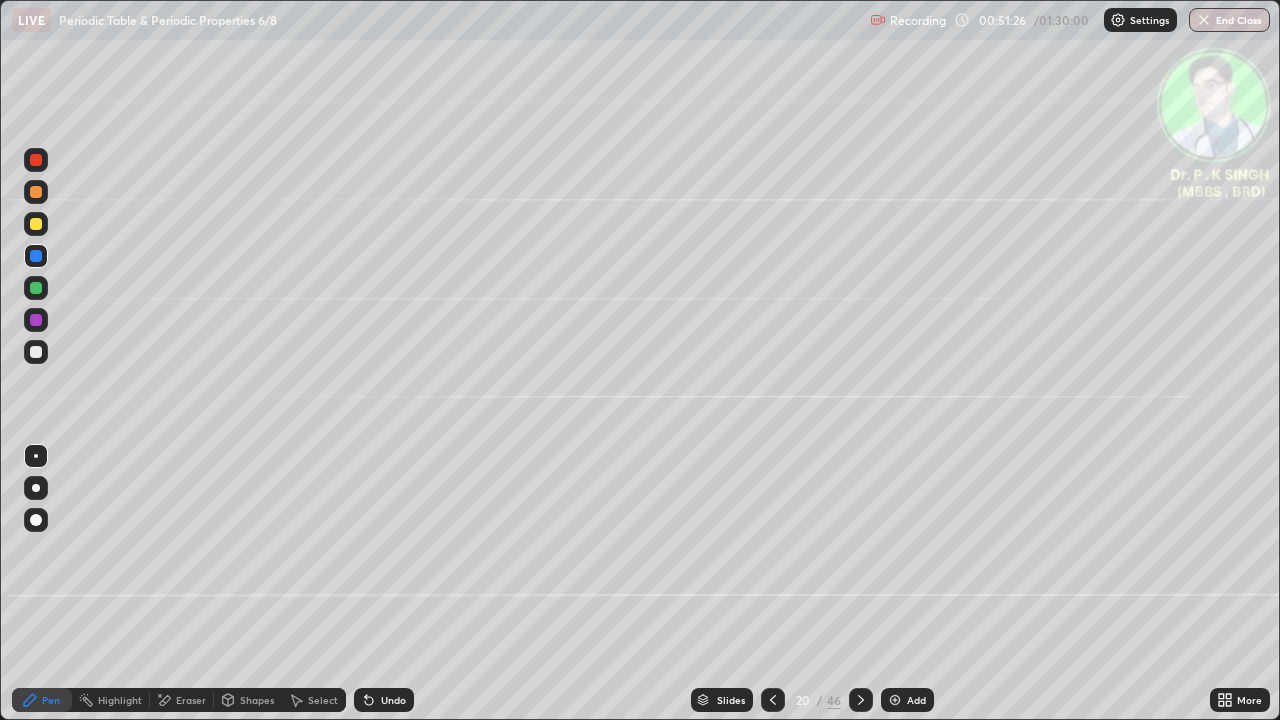click at bounding box center (36, 256) 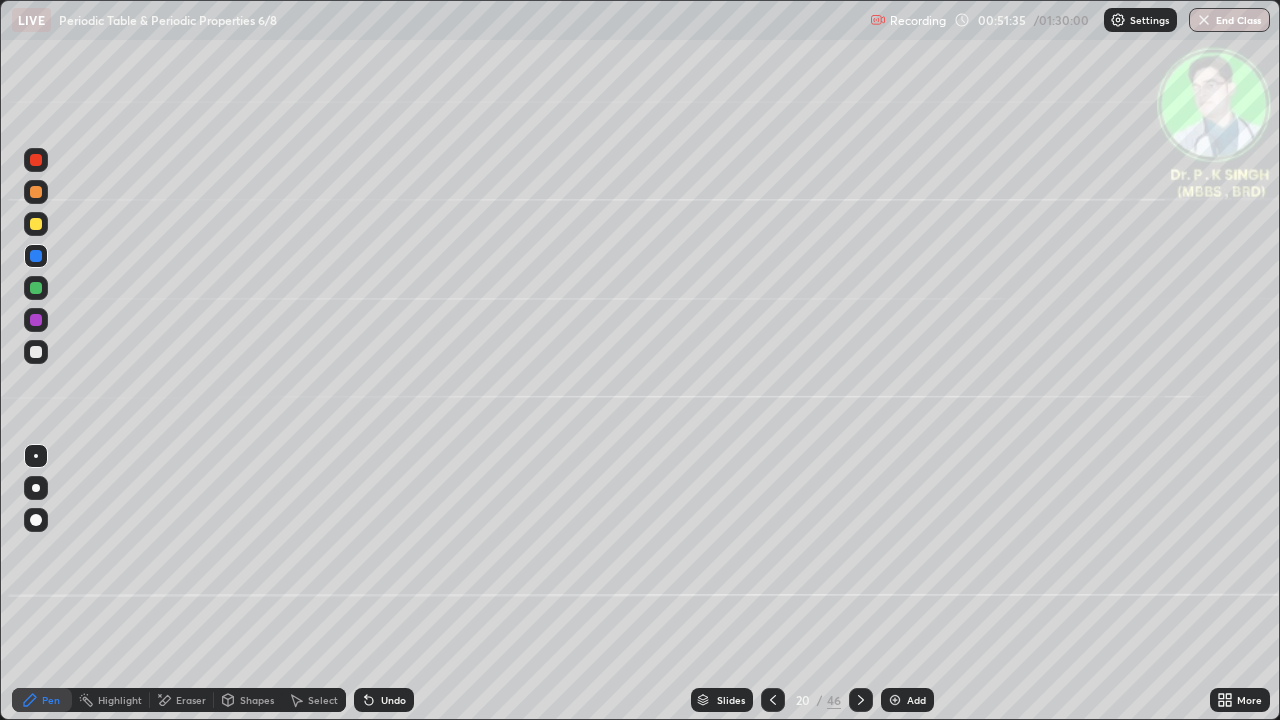 click at bounding box center [36, 224] 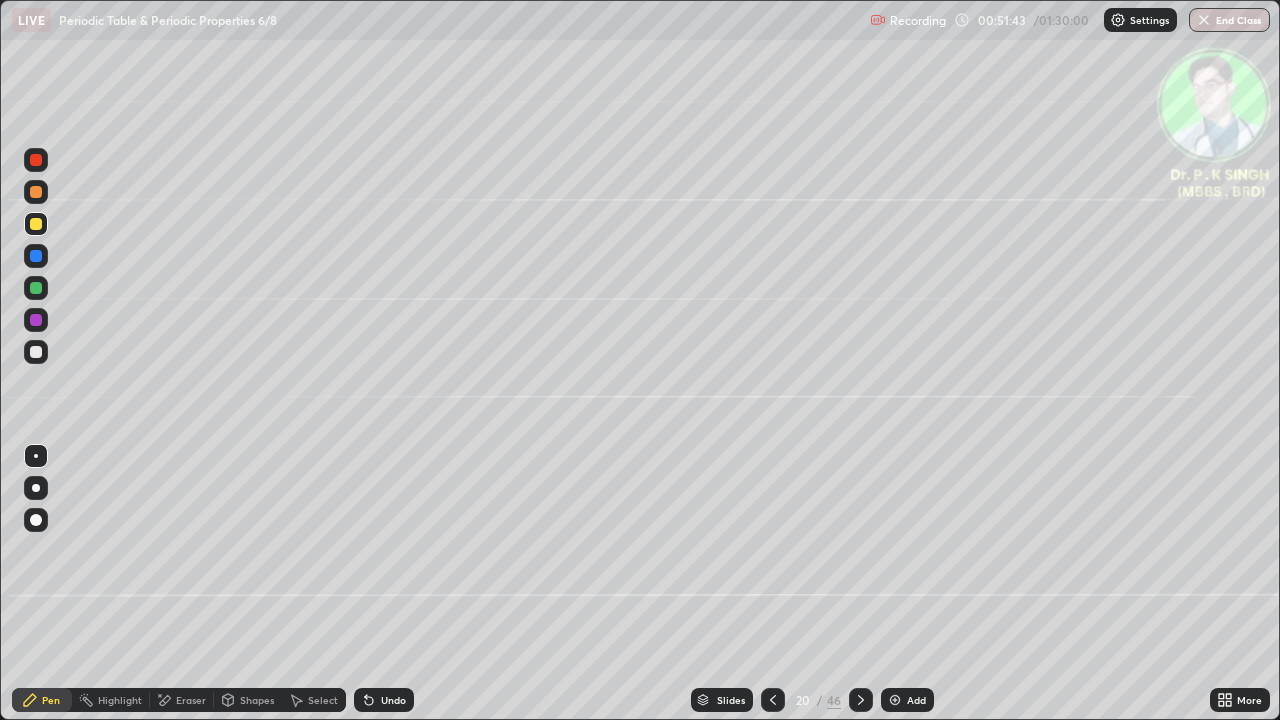 click at bounding box center (36, 224) 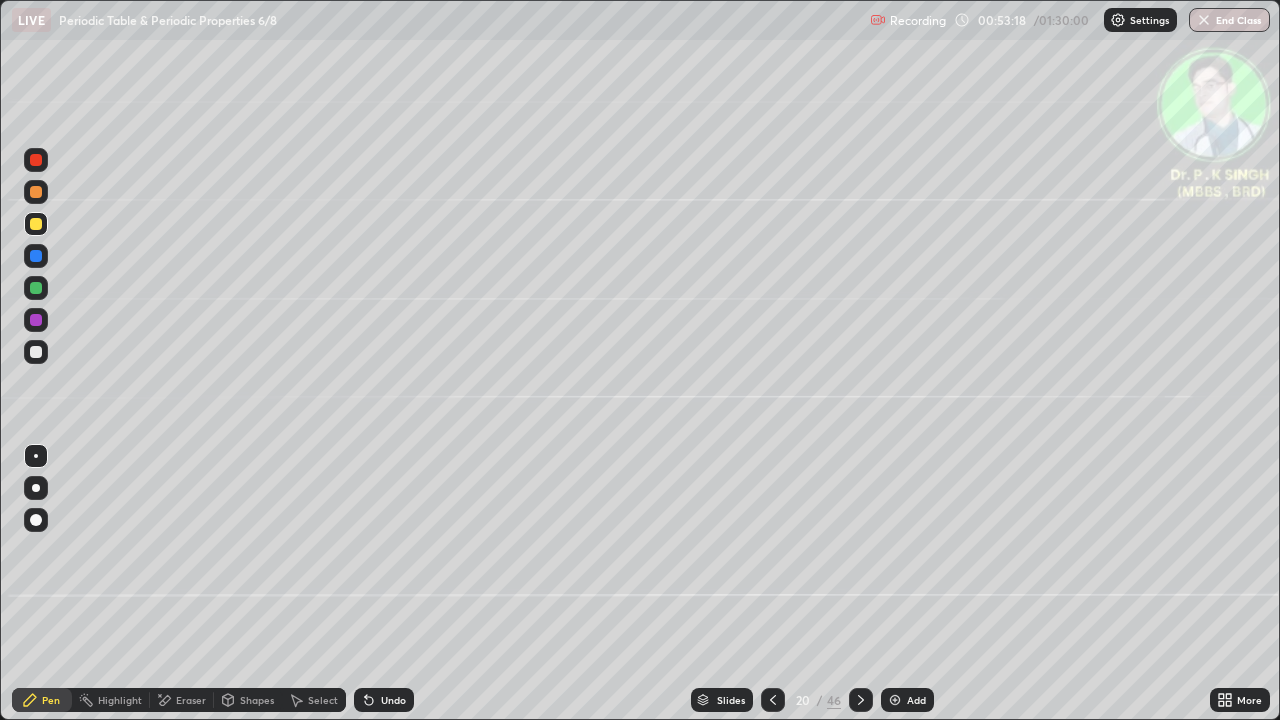 click 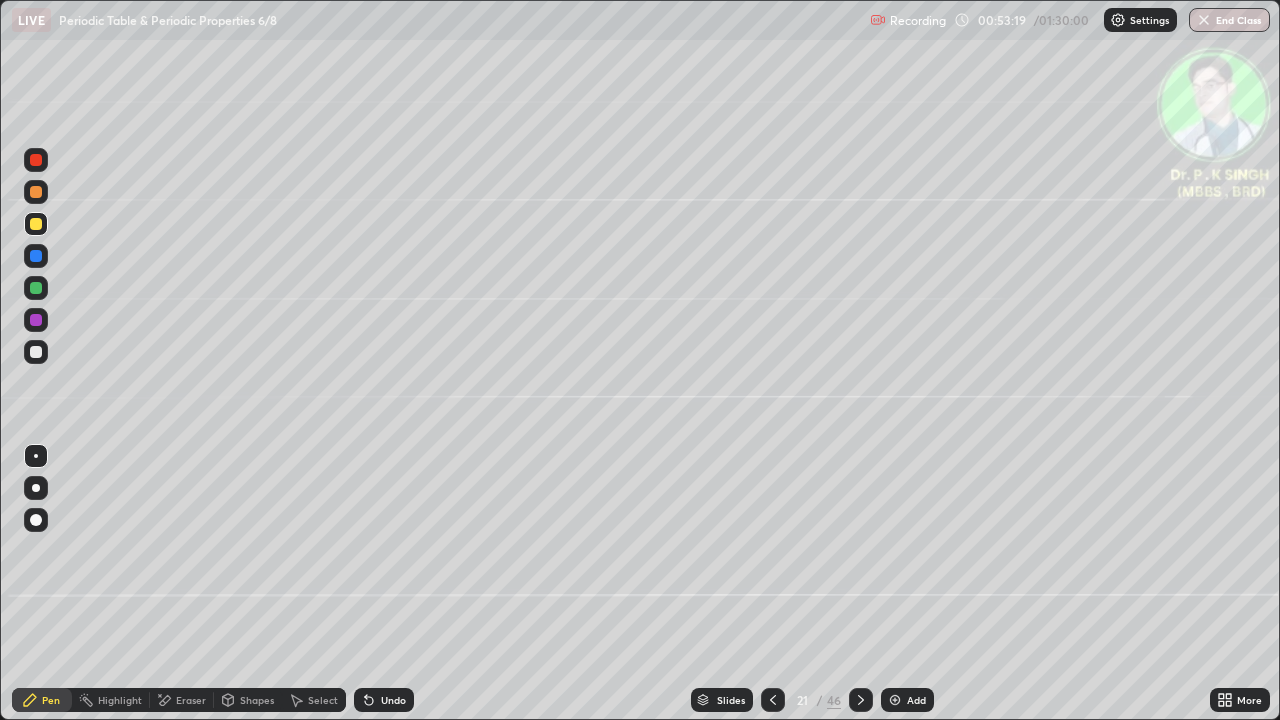click 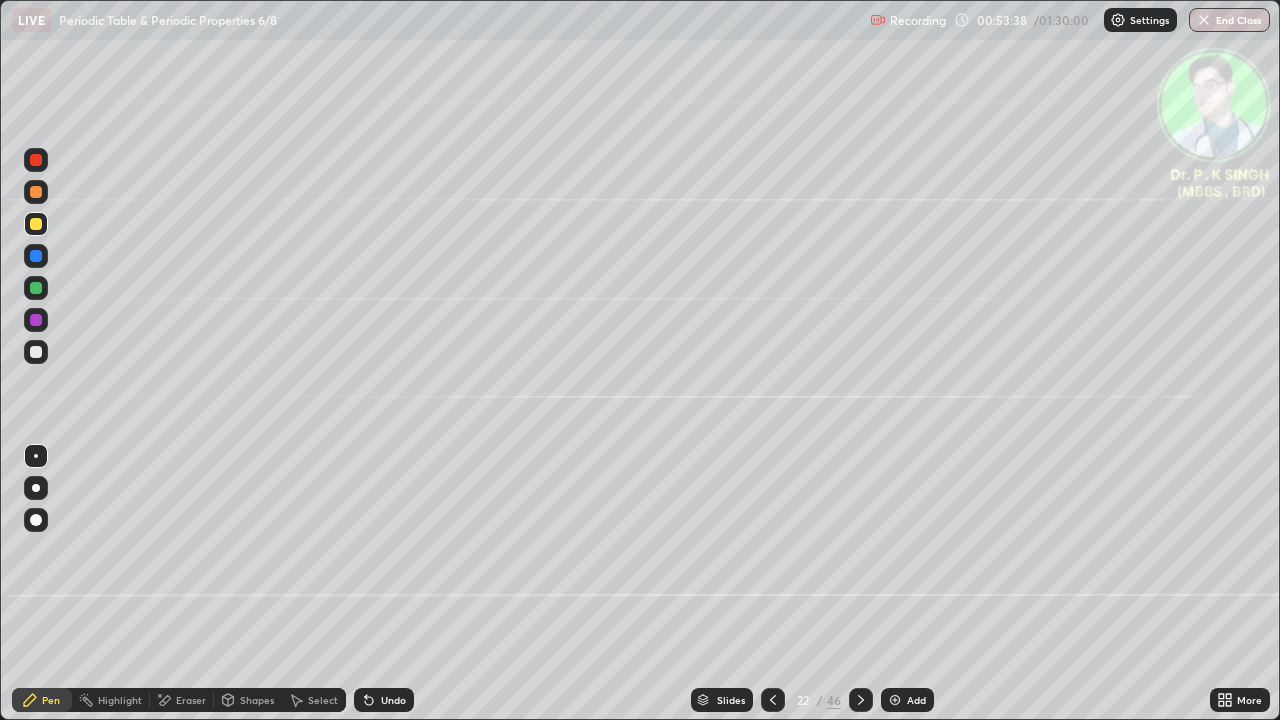 click 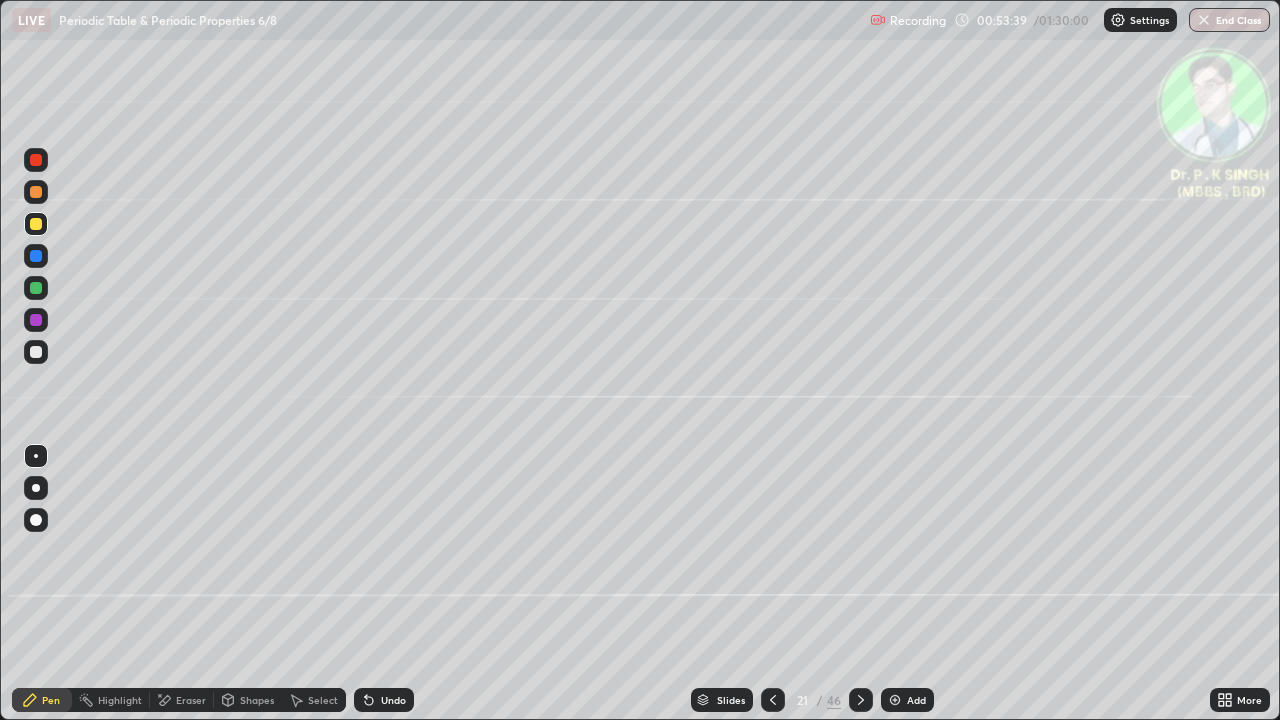 click 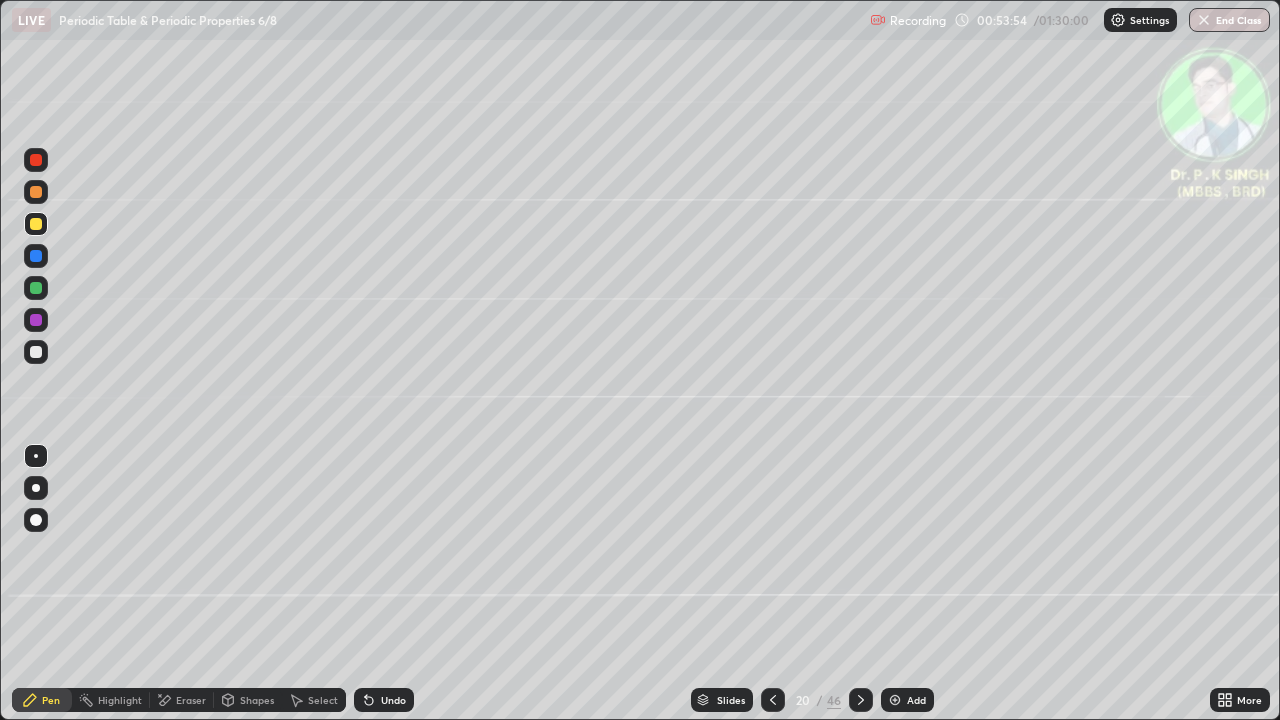 click 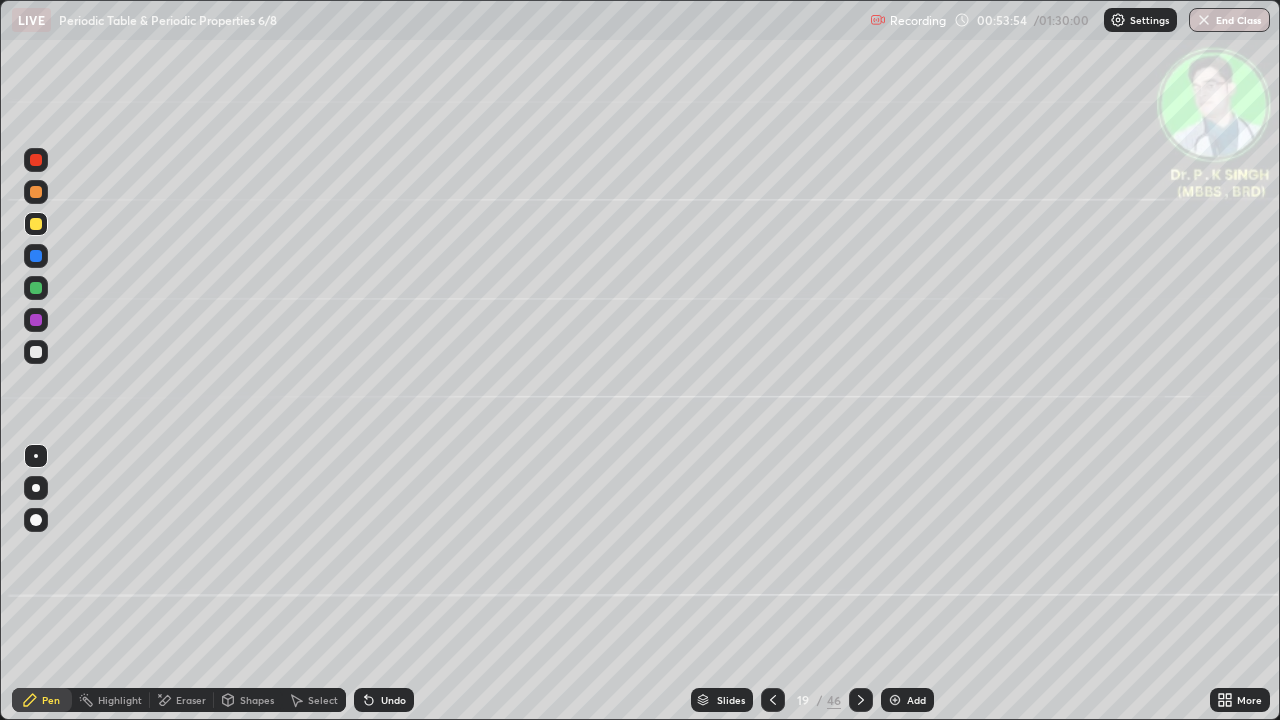 click at bounding box center [773, 700] 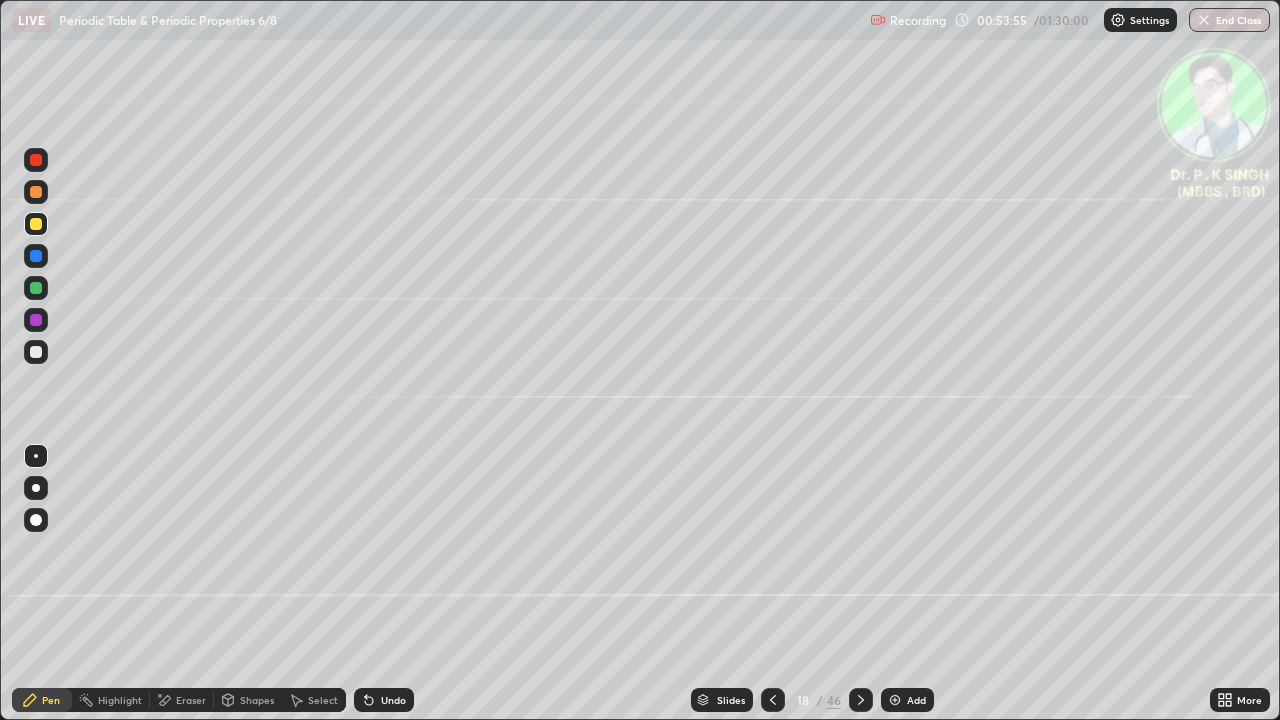 click at bounding box center (861, 700) 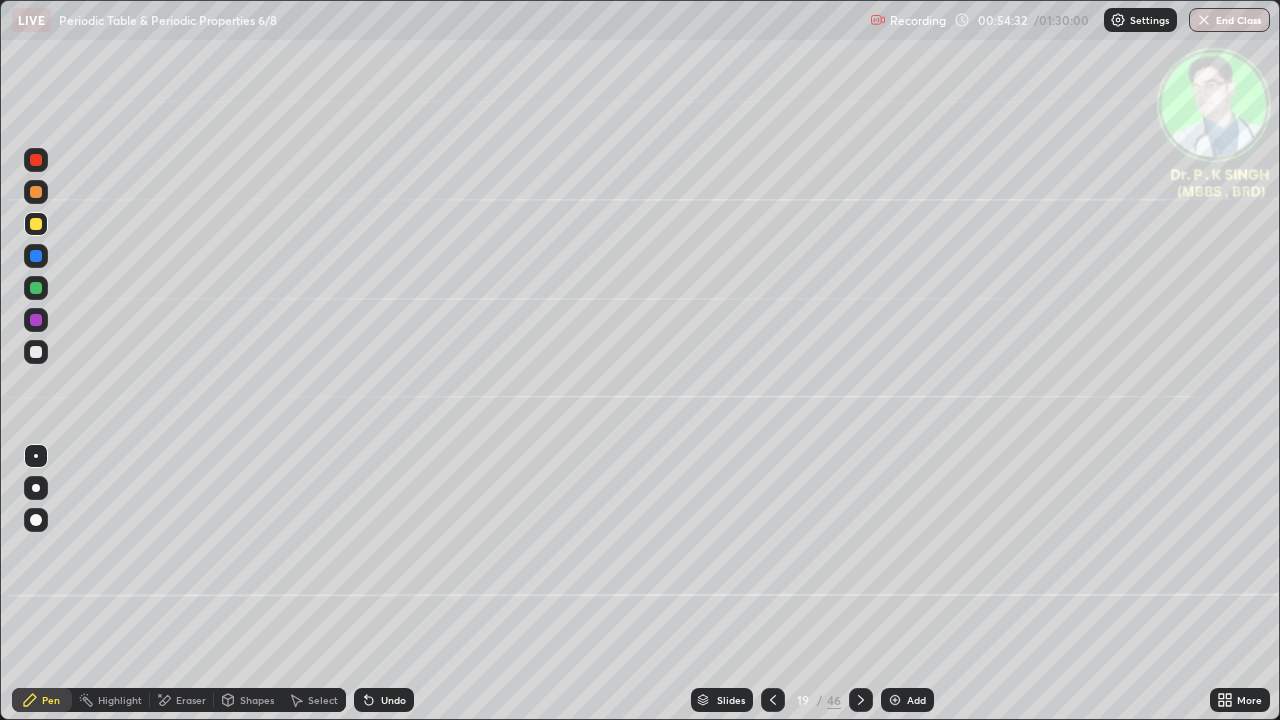 click 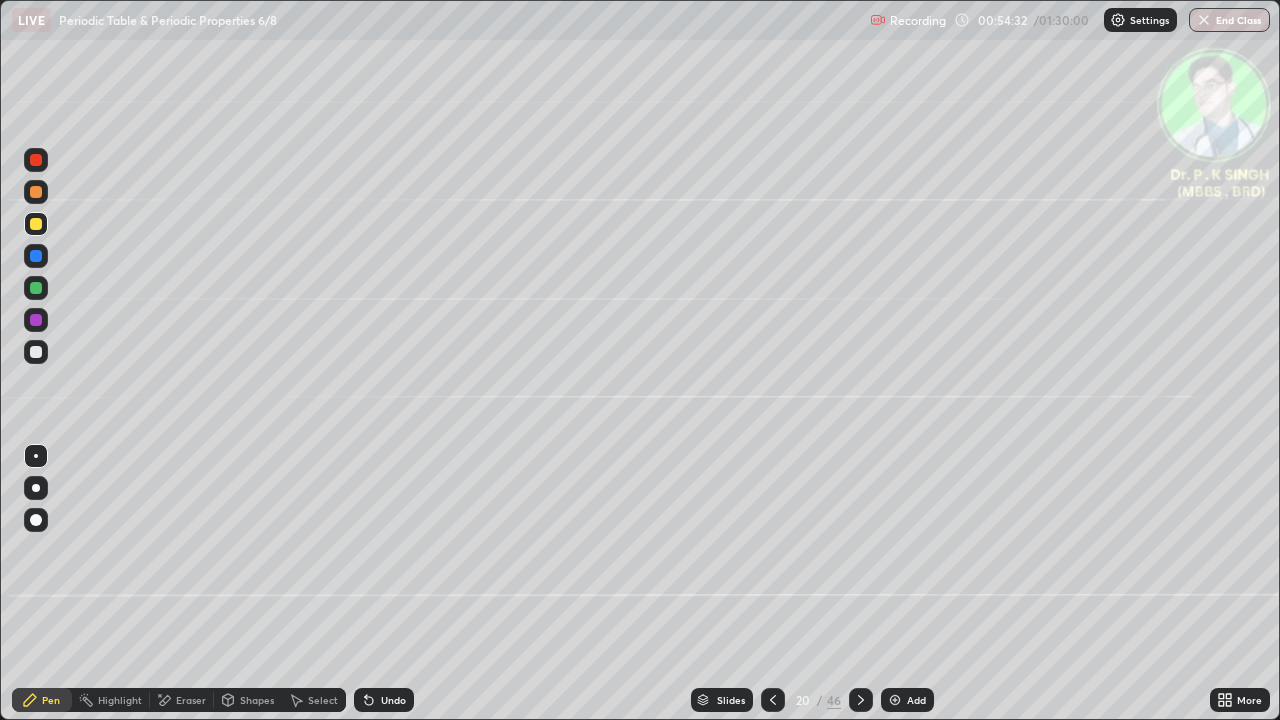 click 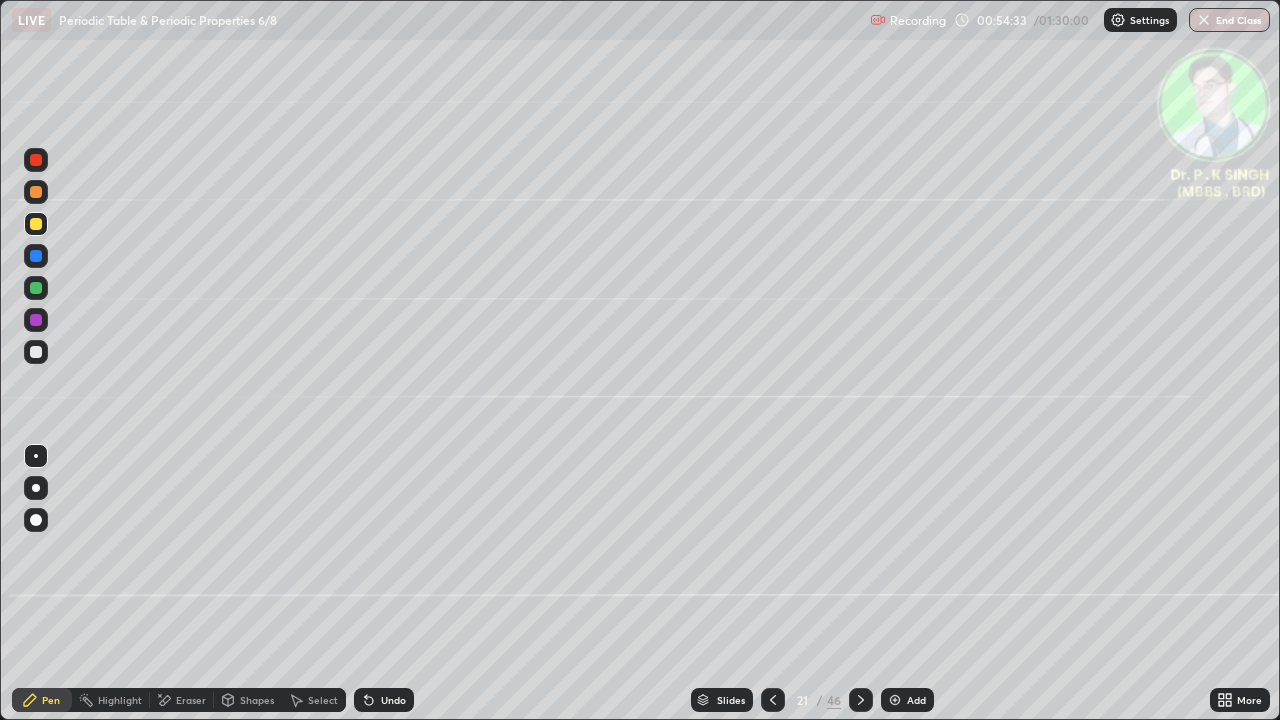 click 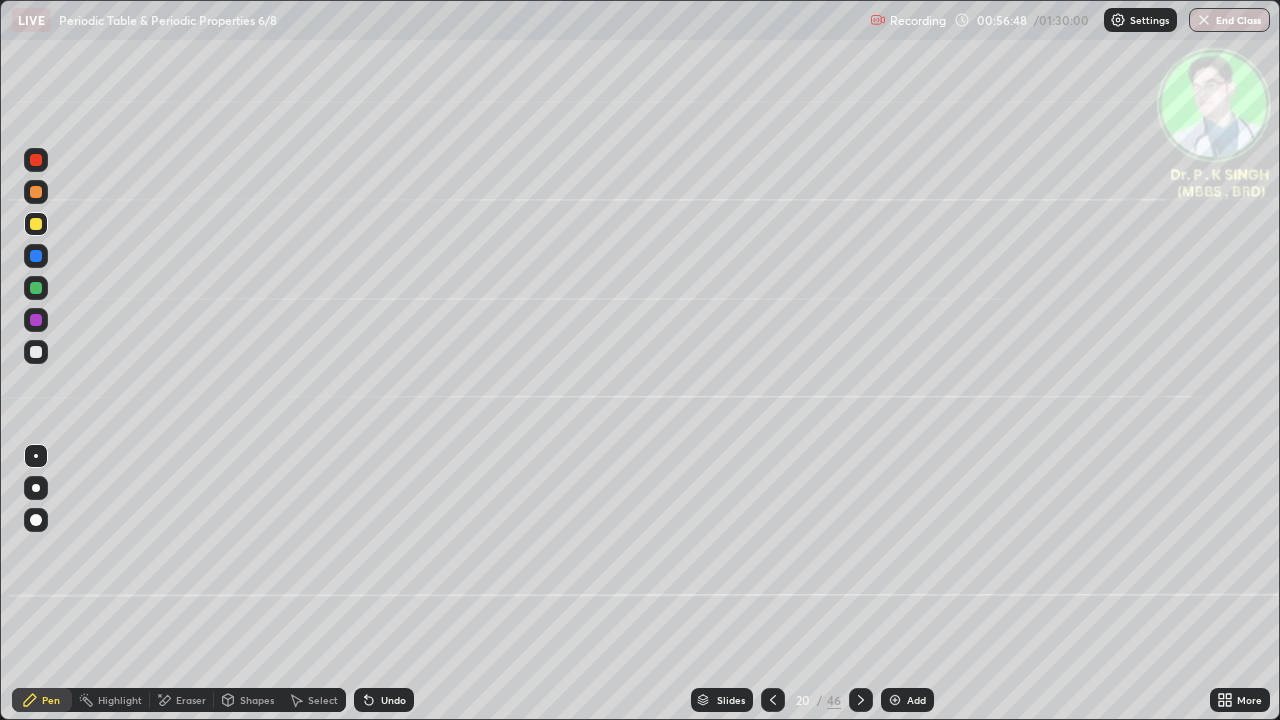 click 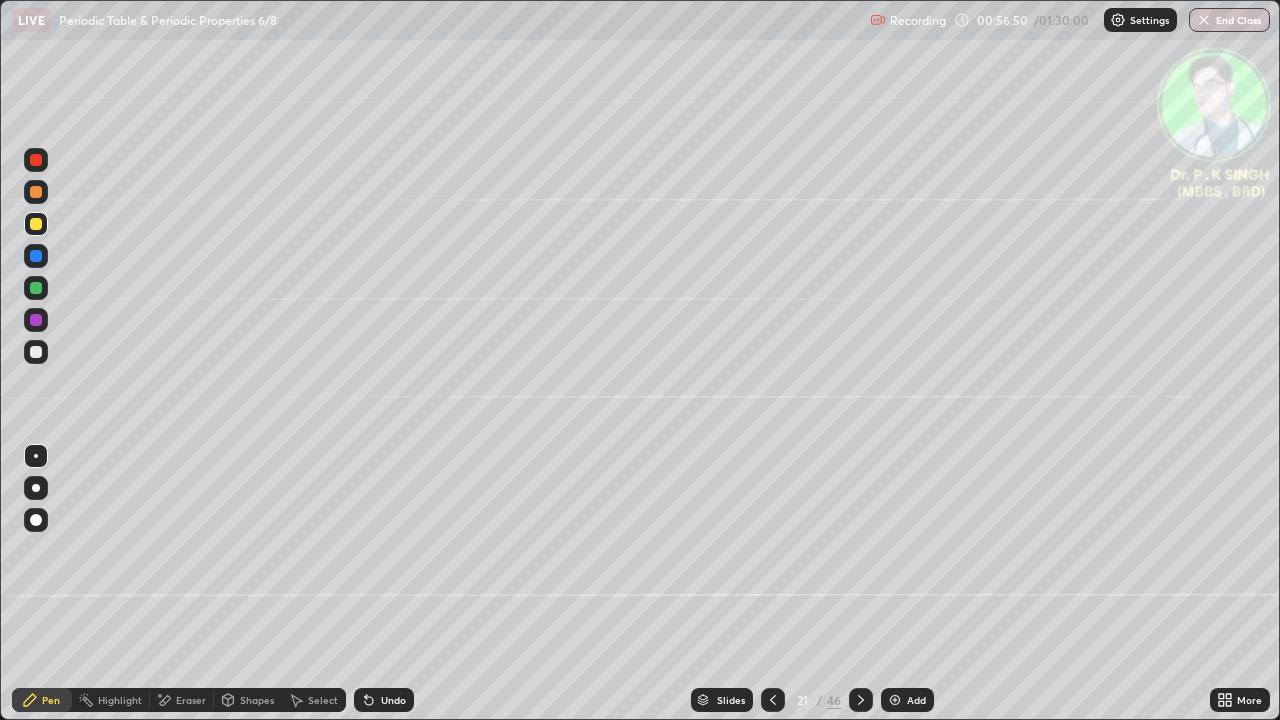 click on "Eraser" at bounding box center [191, 700] 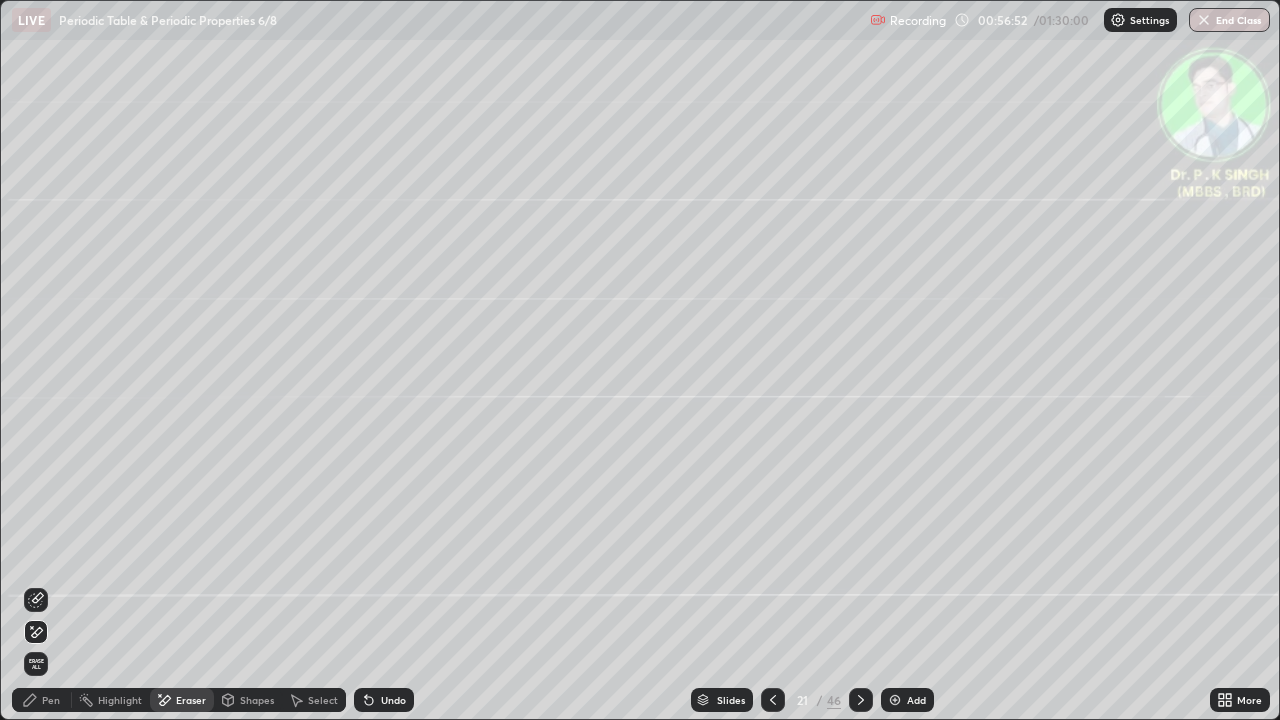 click on "Erase all" at bounding box center [36, 664] 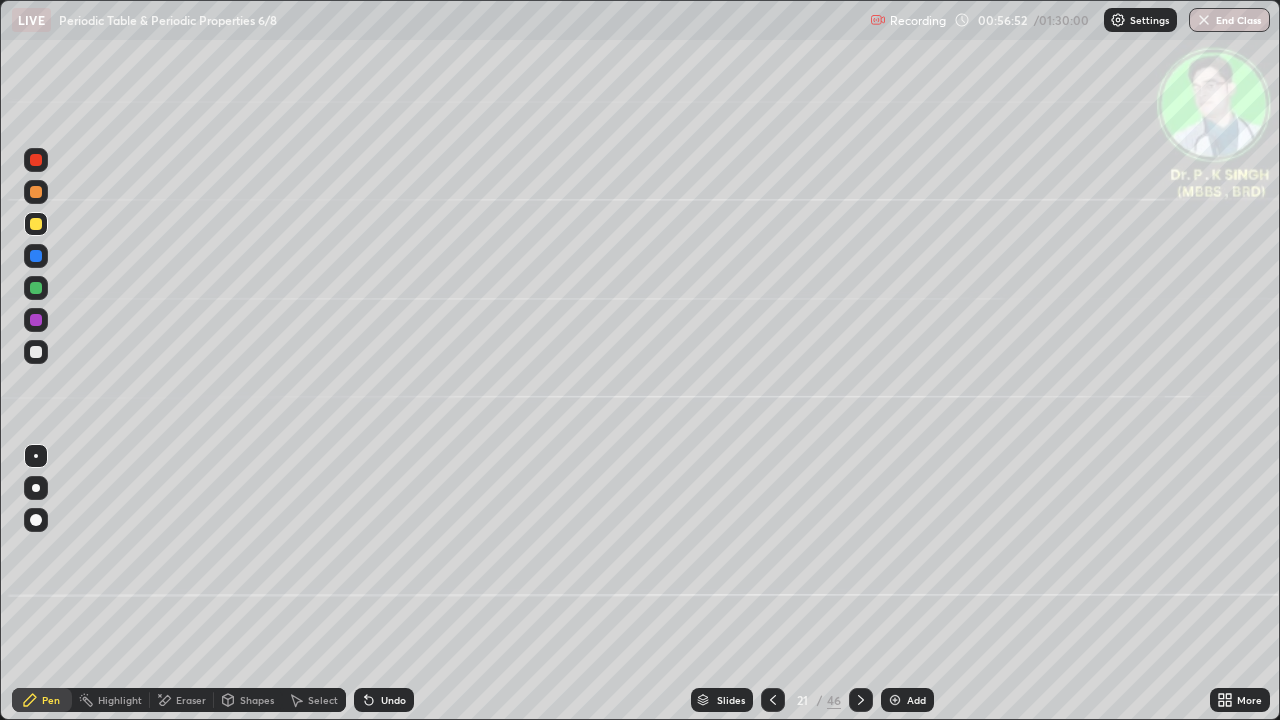 click 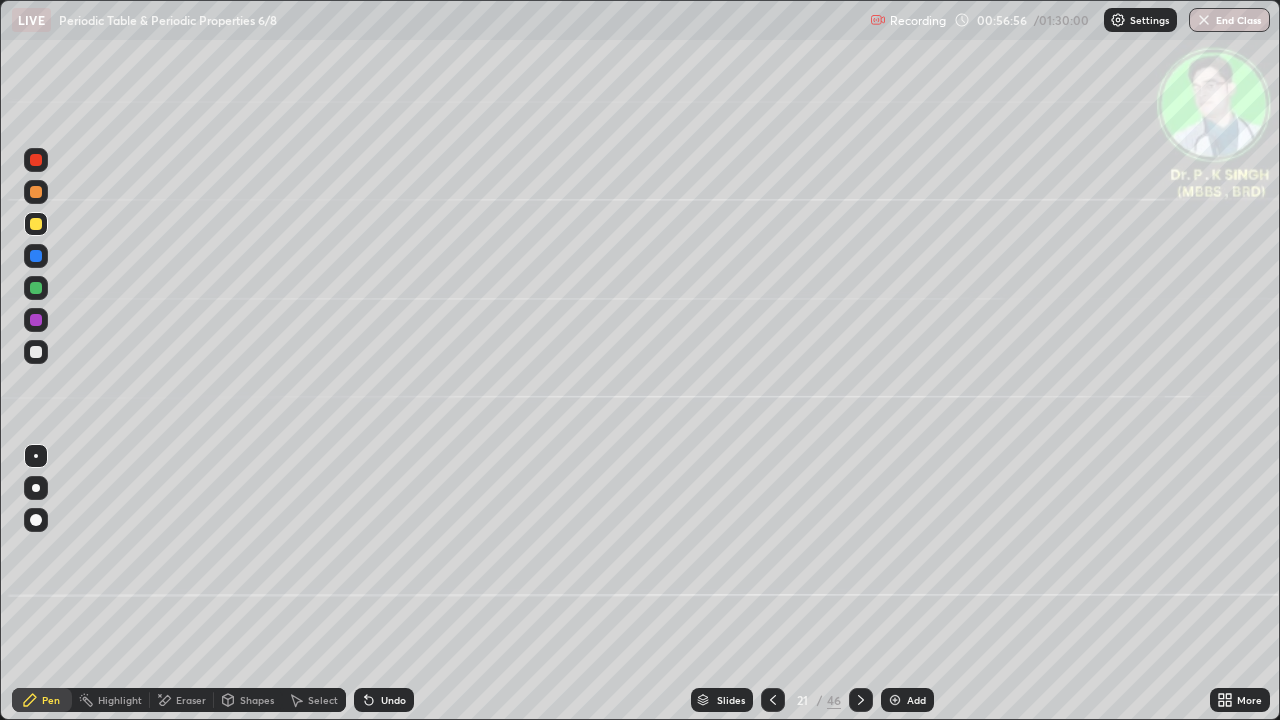 click at bounding box center [36, 224] 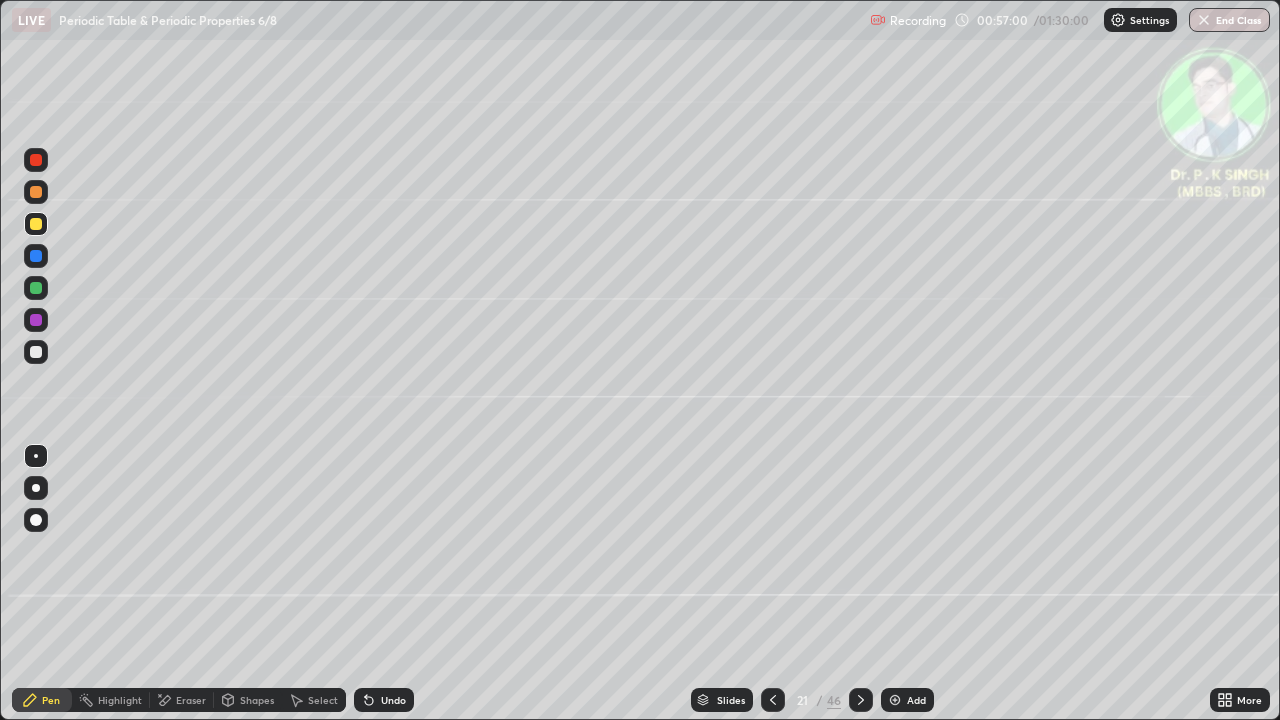 click at bounding box center [36, 288] 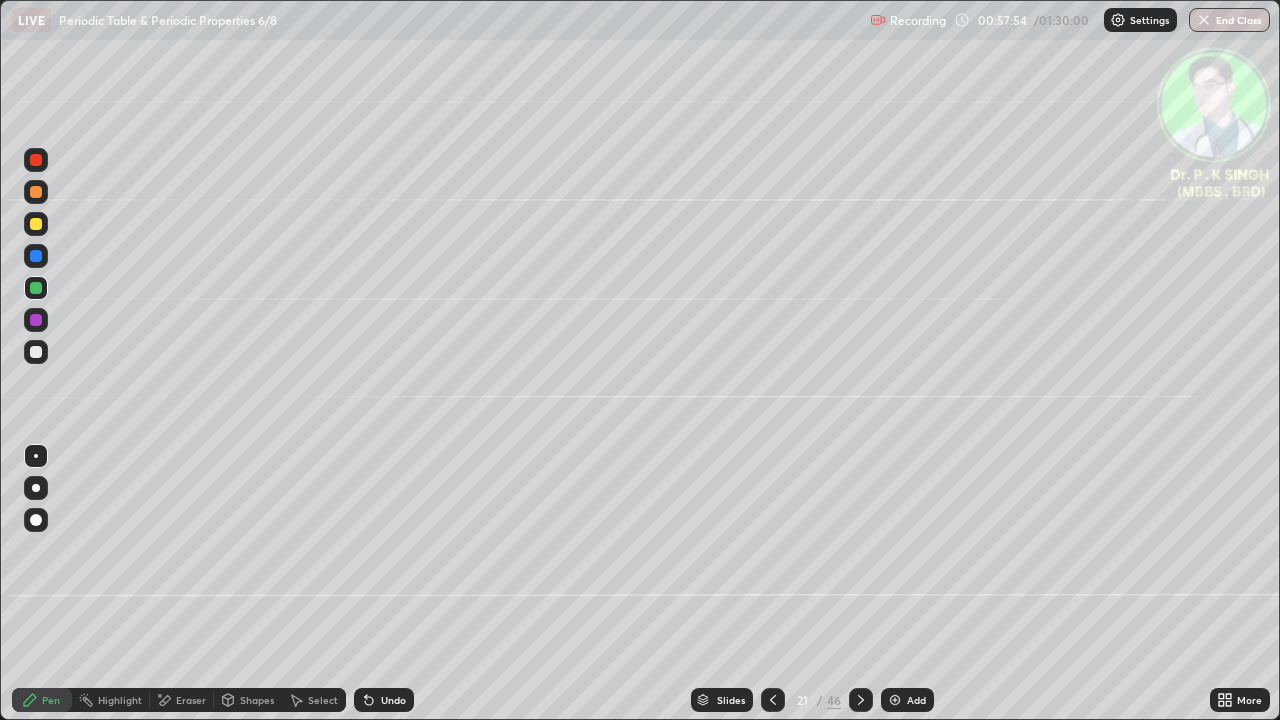 click at bounding box center (36, 224) 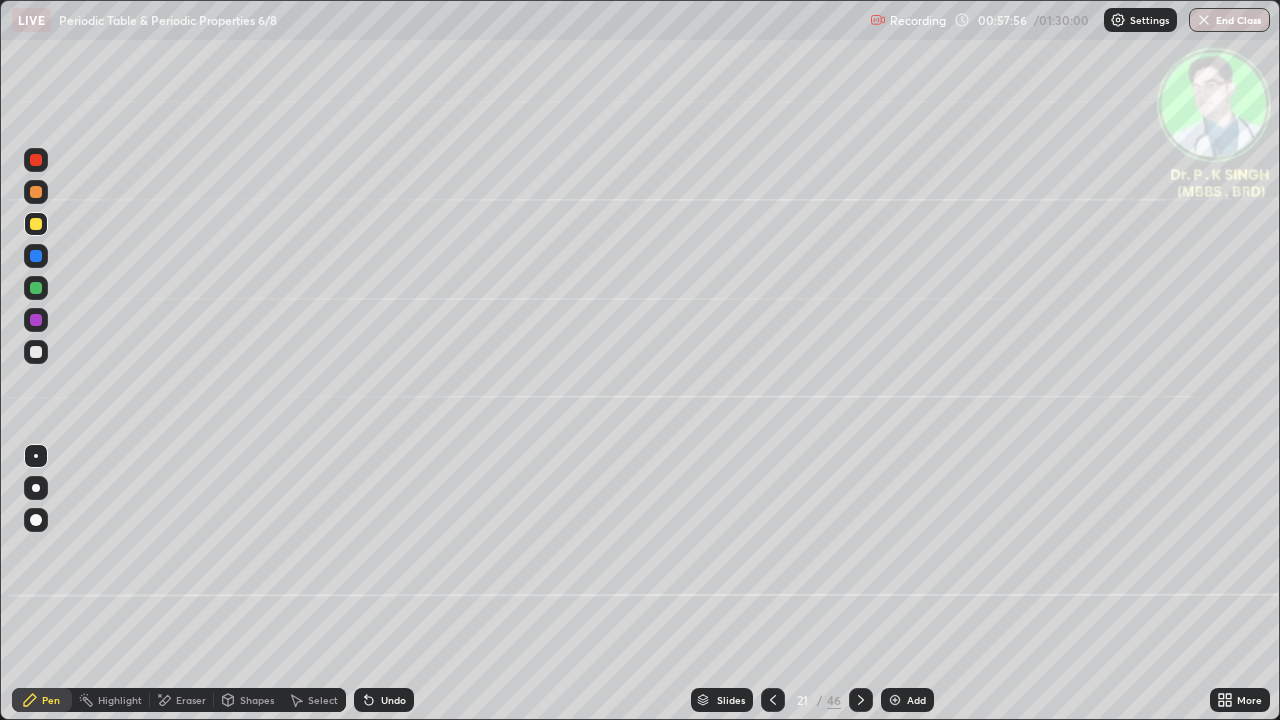click on "Pen" at bounding box center (51, 700) 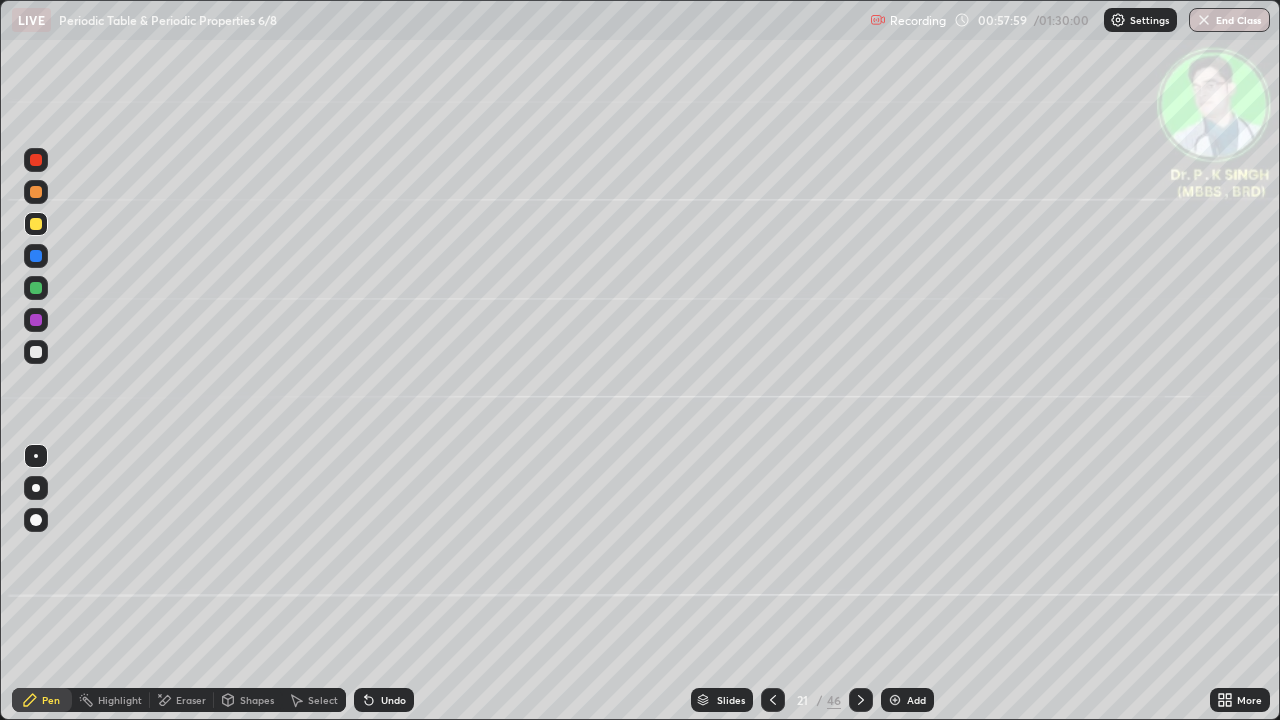 click 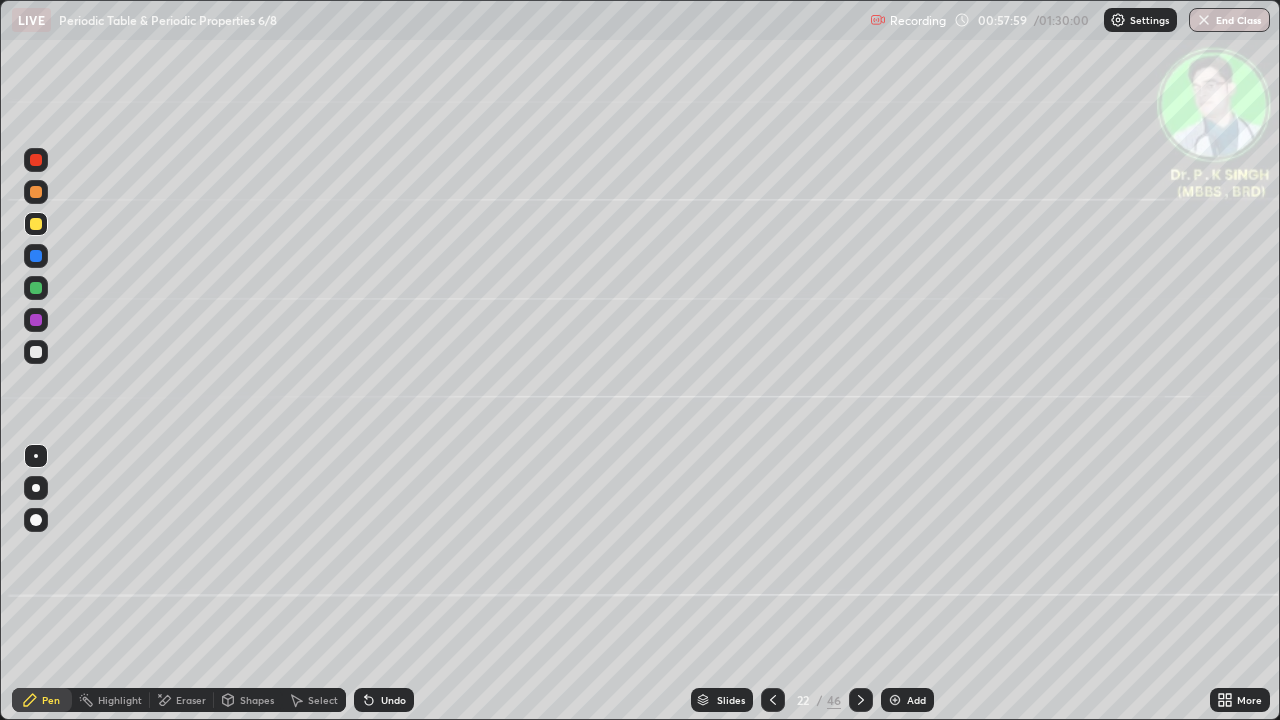 click 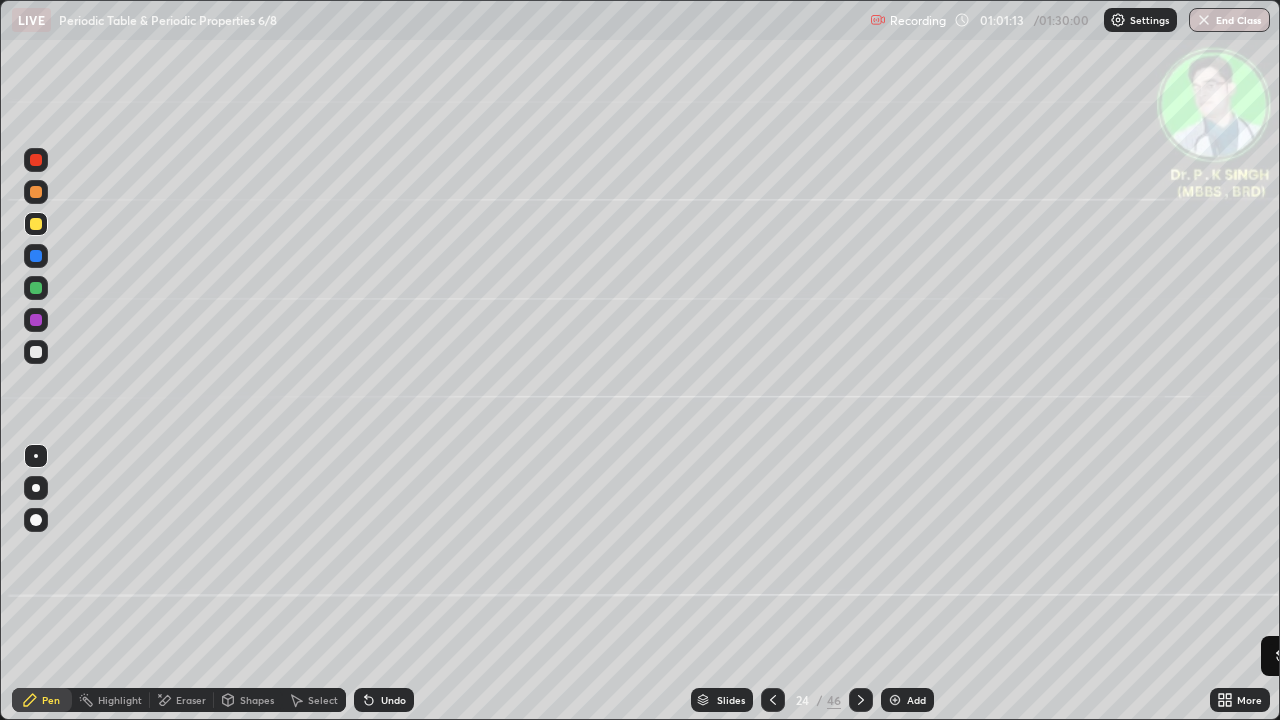 click on "Undo" at bounding box center (1298, 656) 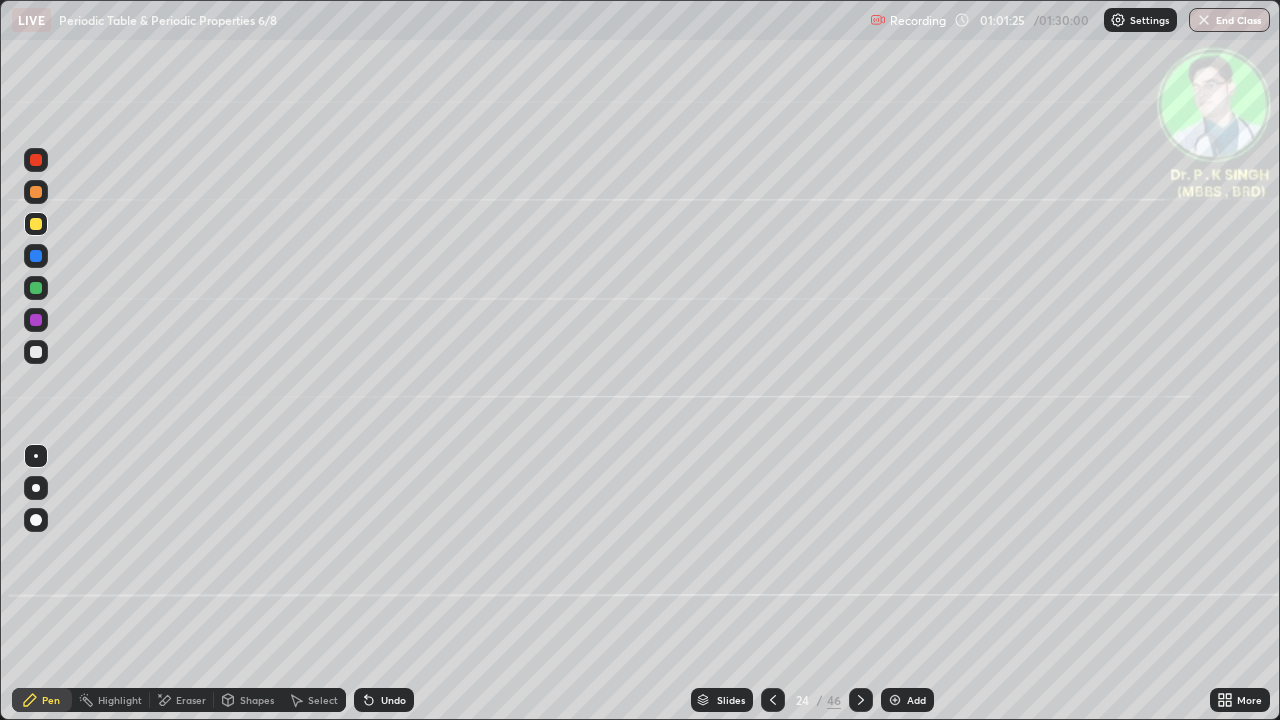 click 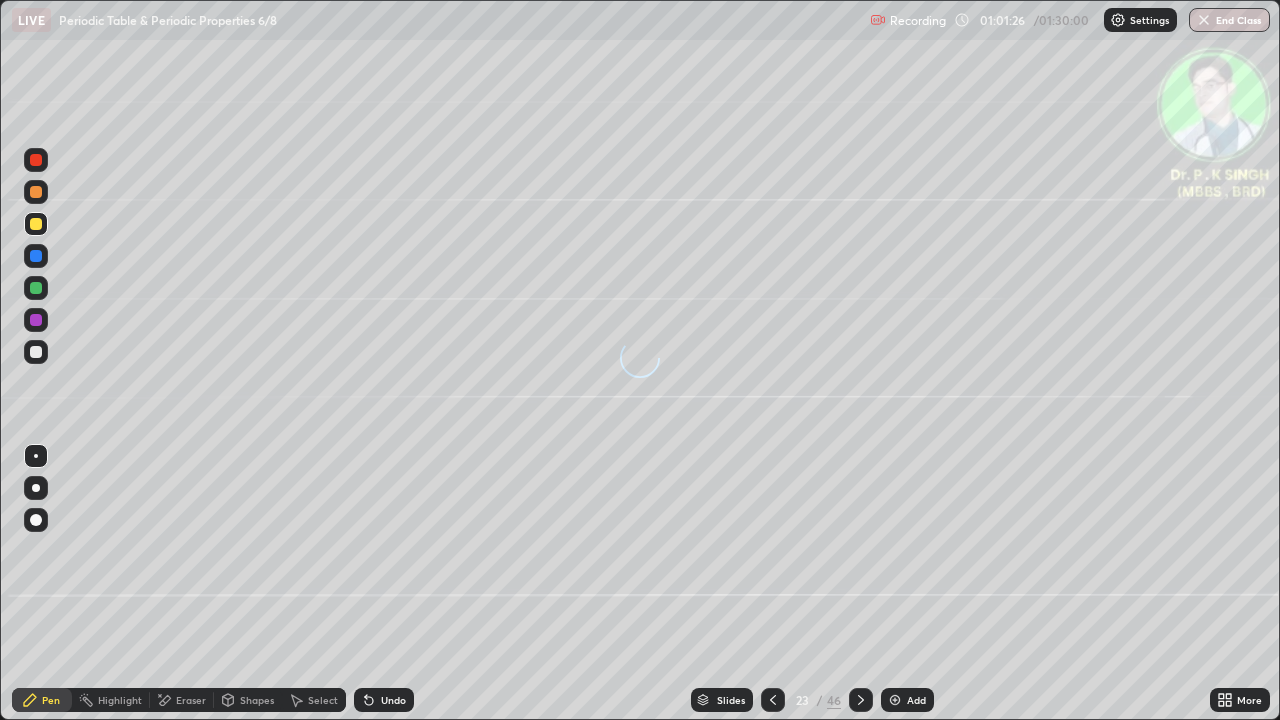 click at bounding box center [773, 700] 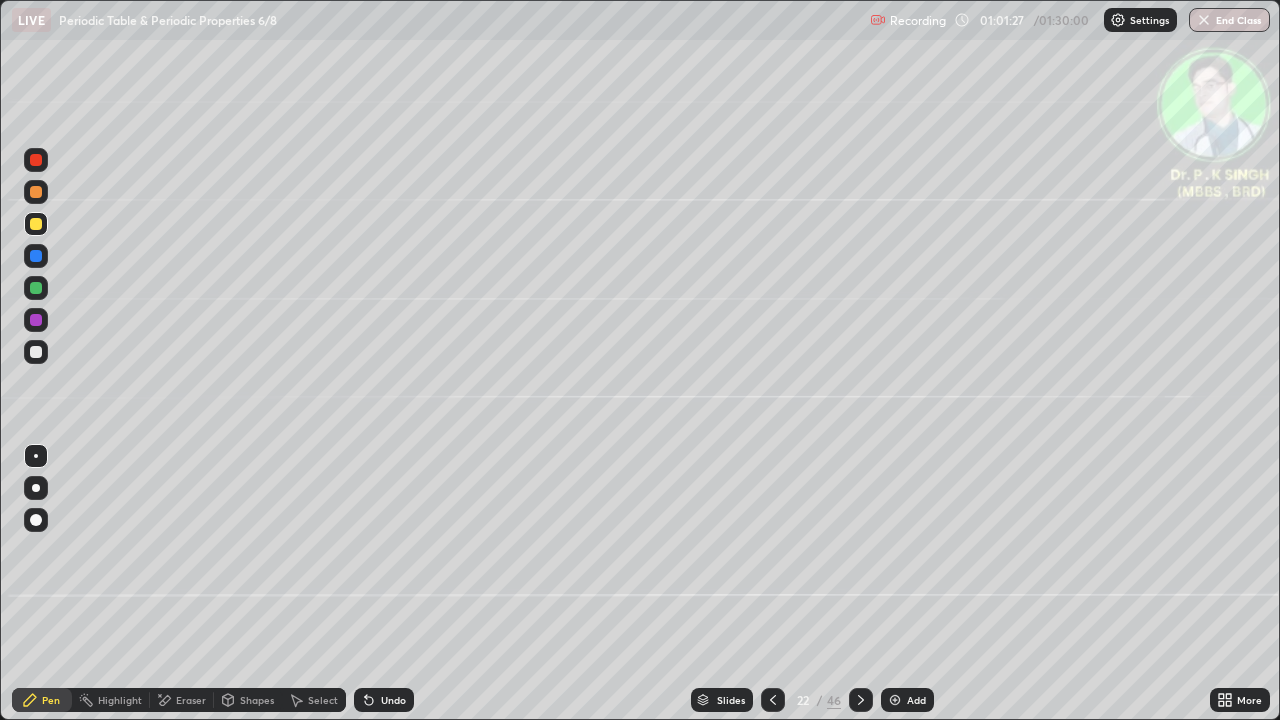 click 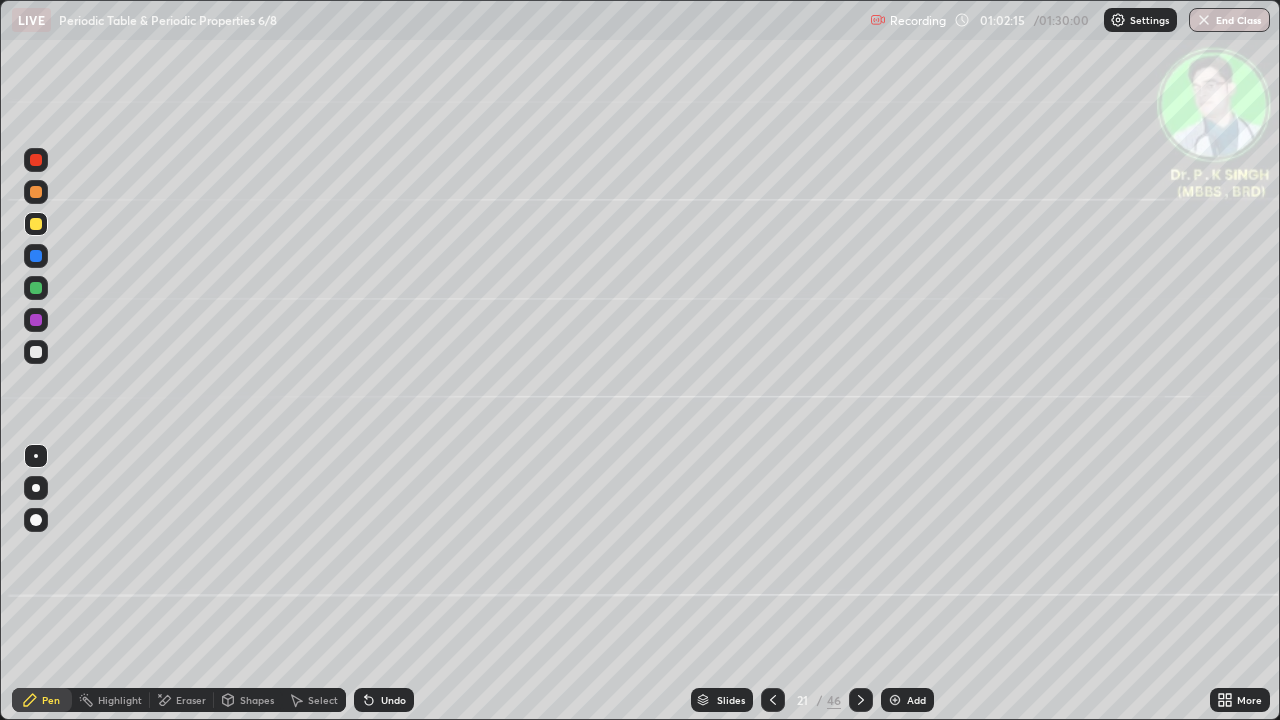 click at bounding box center [36, 224] 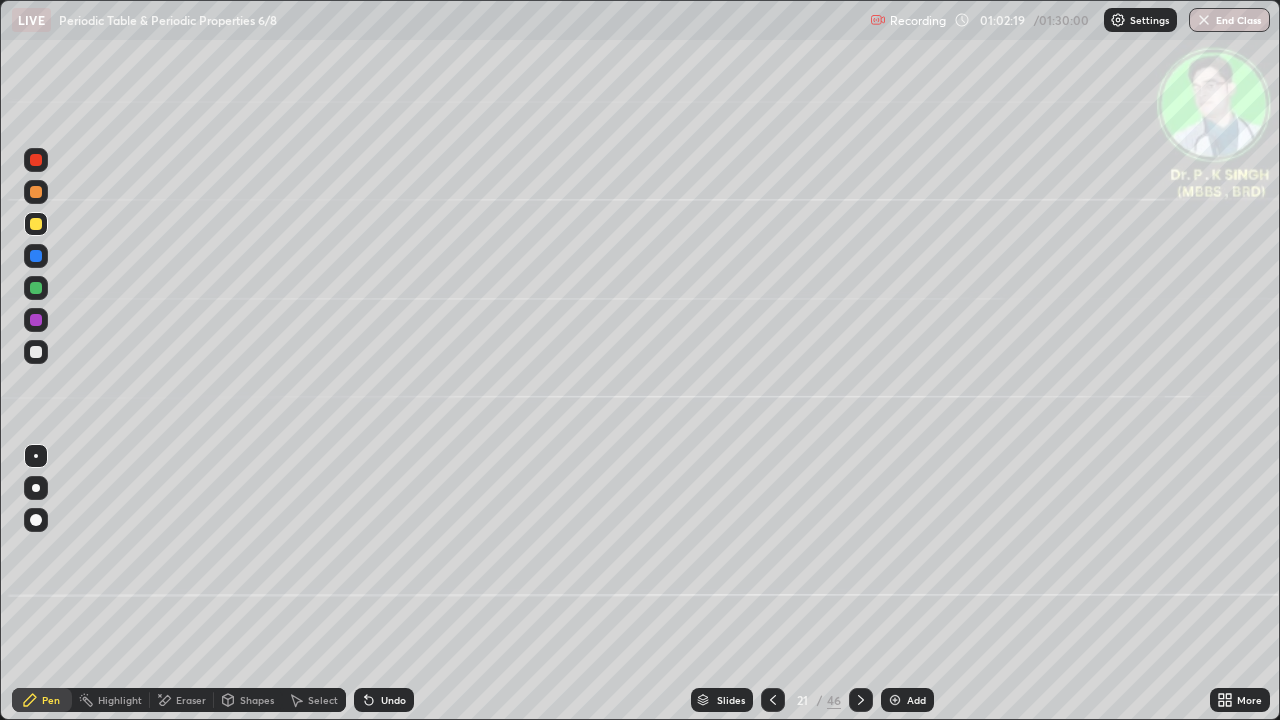 click at bounding box center (36, 256) 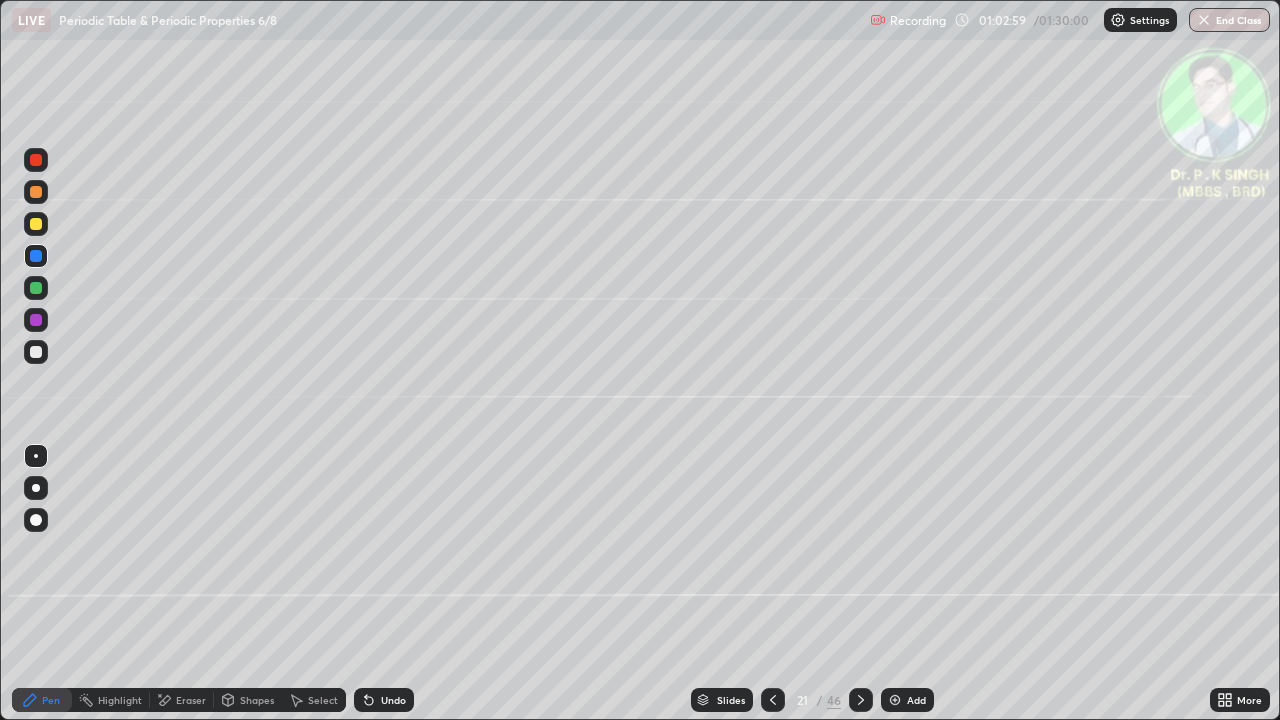 click at bounding box center [36, 256] 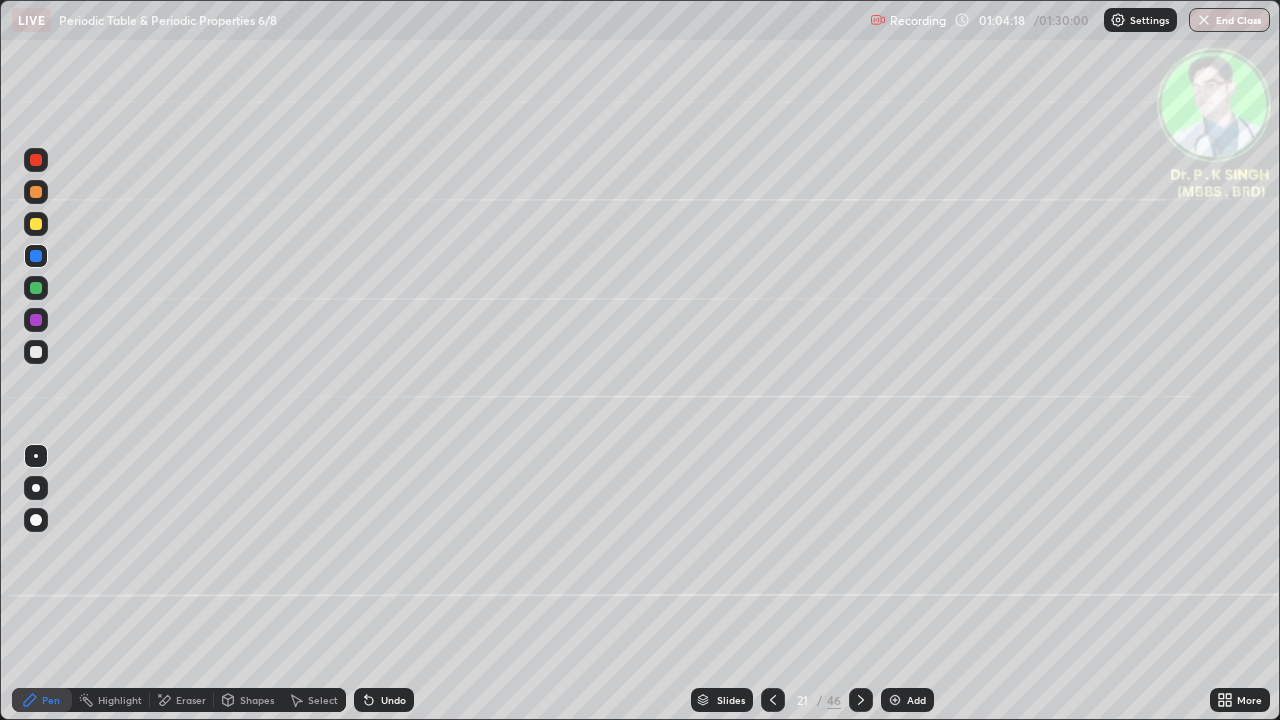 click 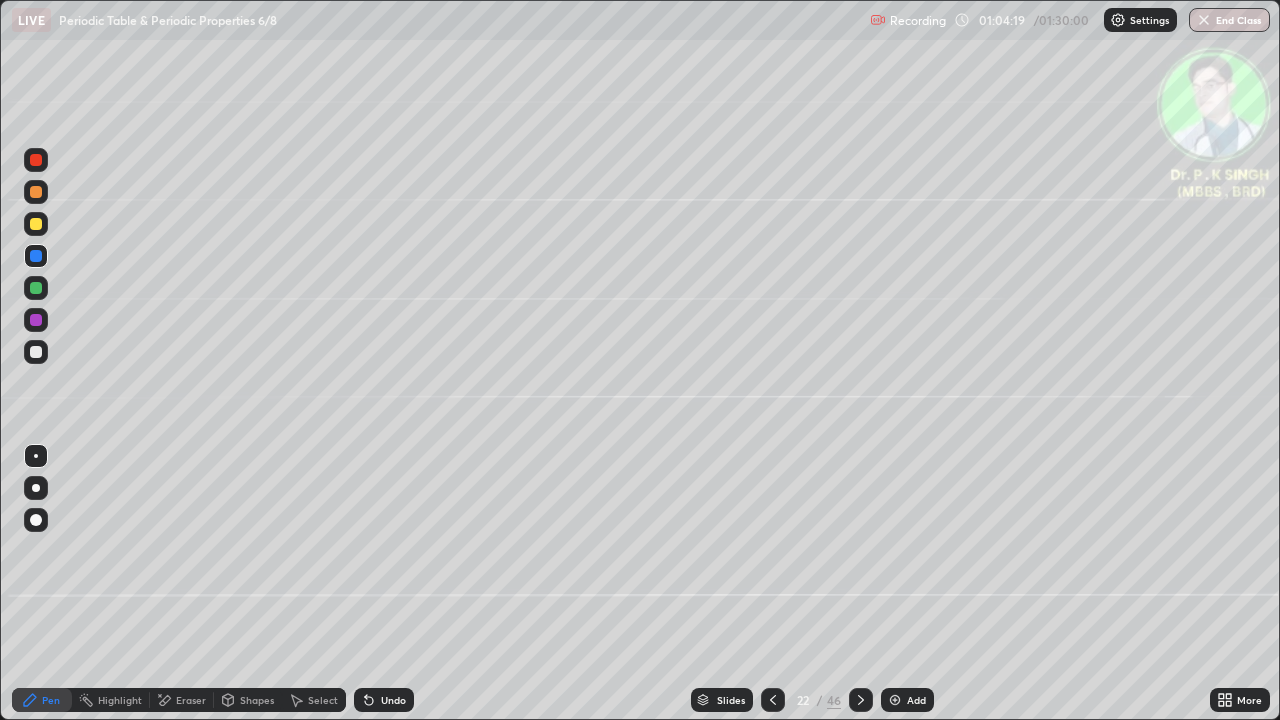 click 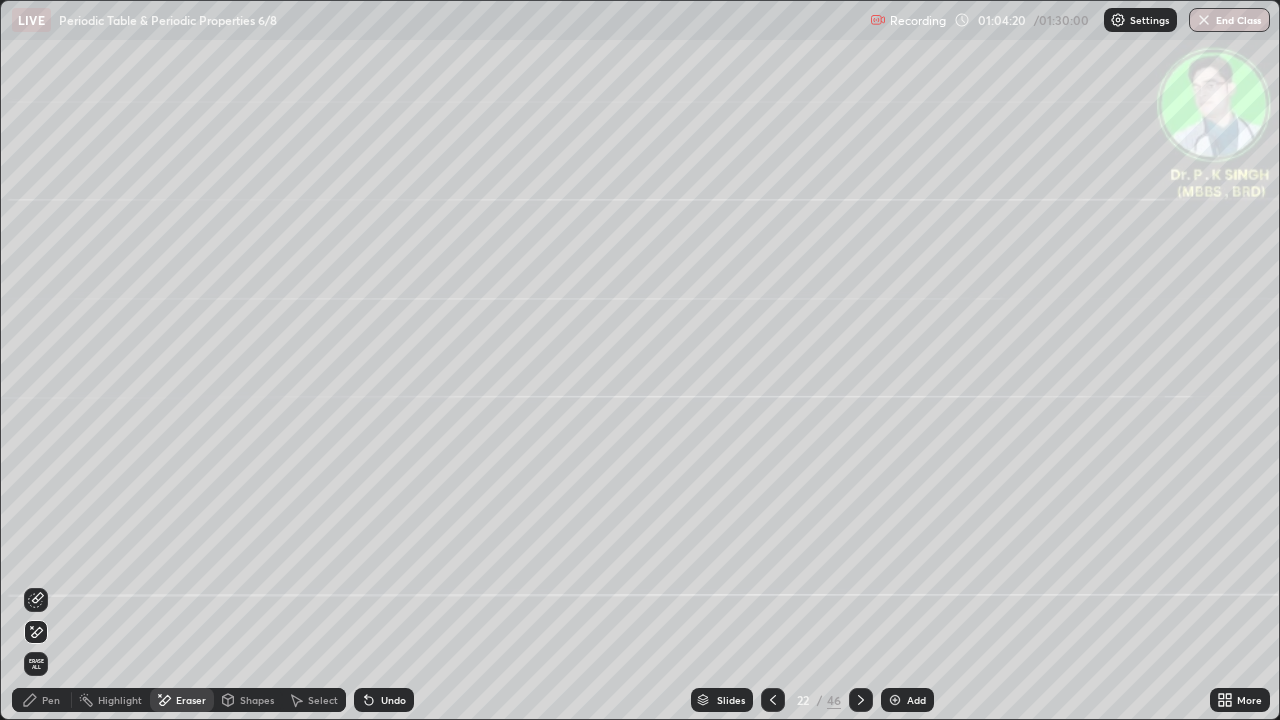 click on "Erase all" at bounding box center (36, 664) 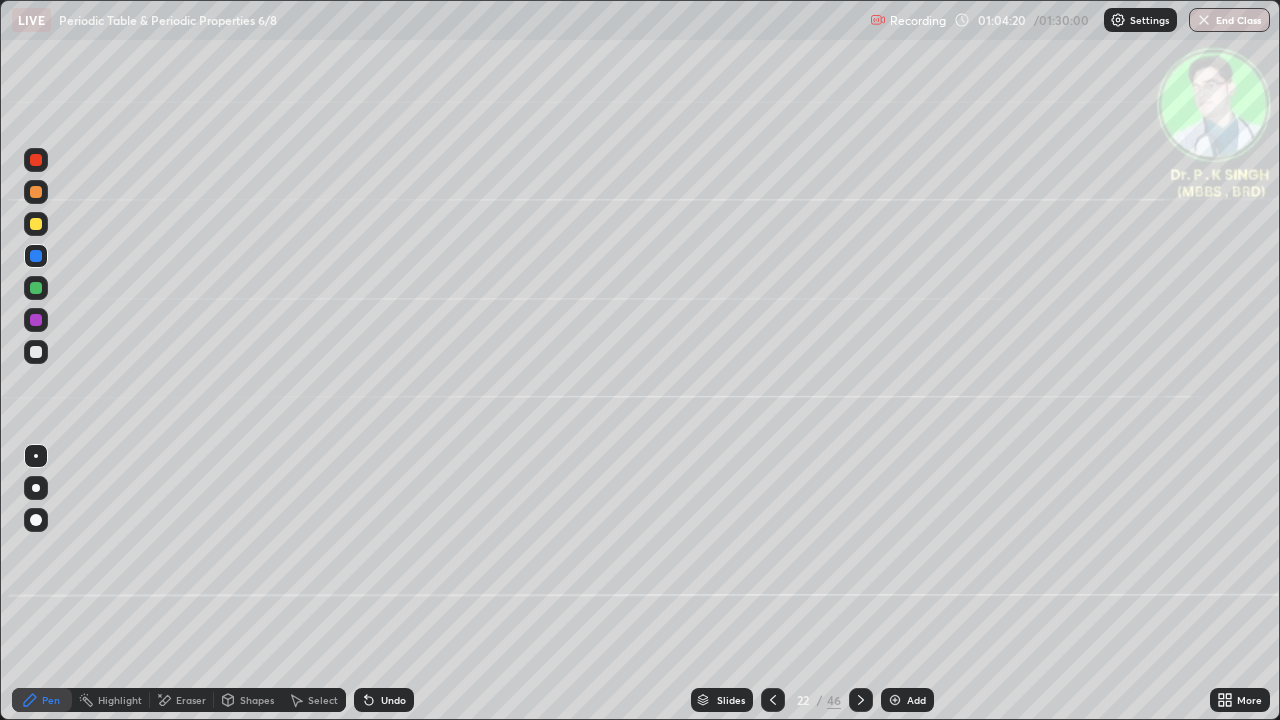 click on "Pen" at bounding box center [42, 700] 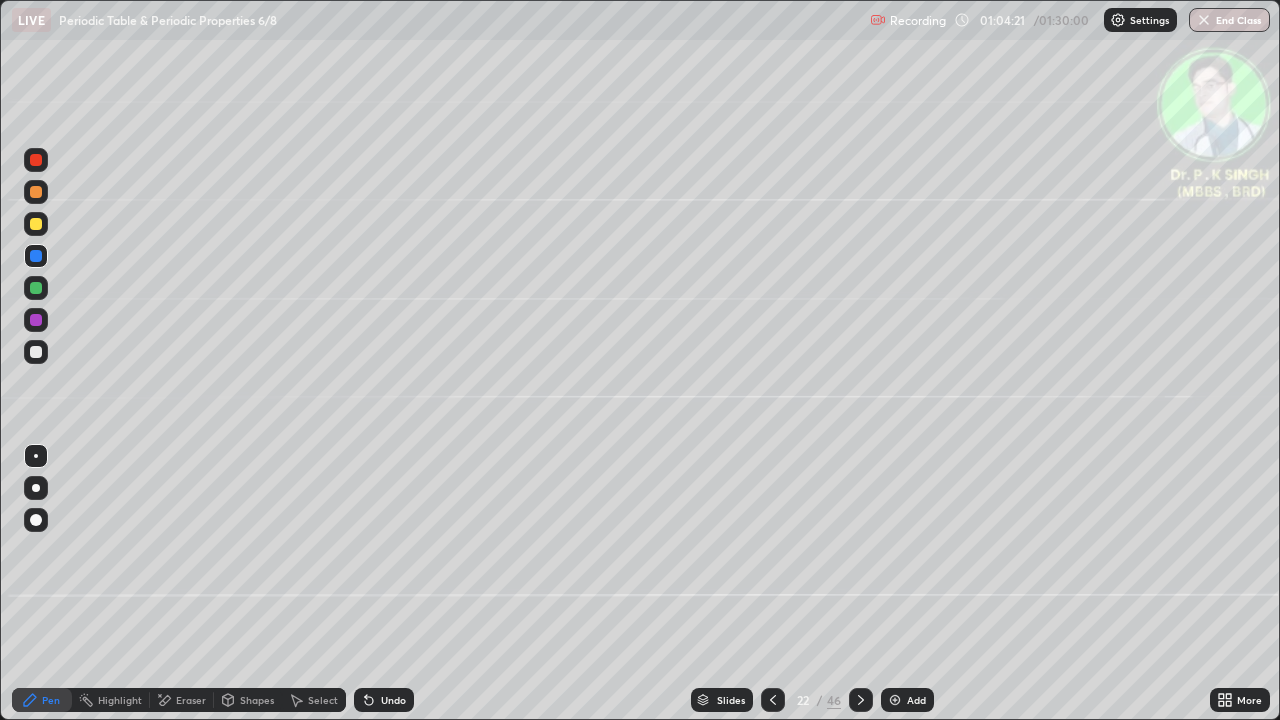 click at bounding box center [36, 256] 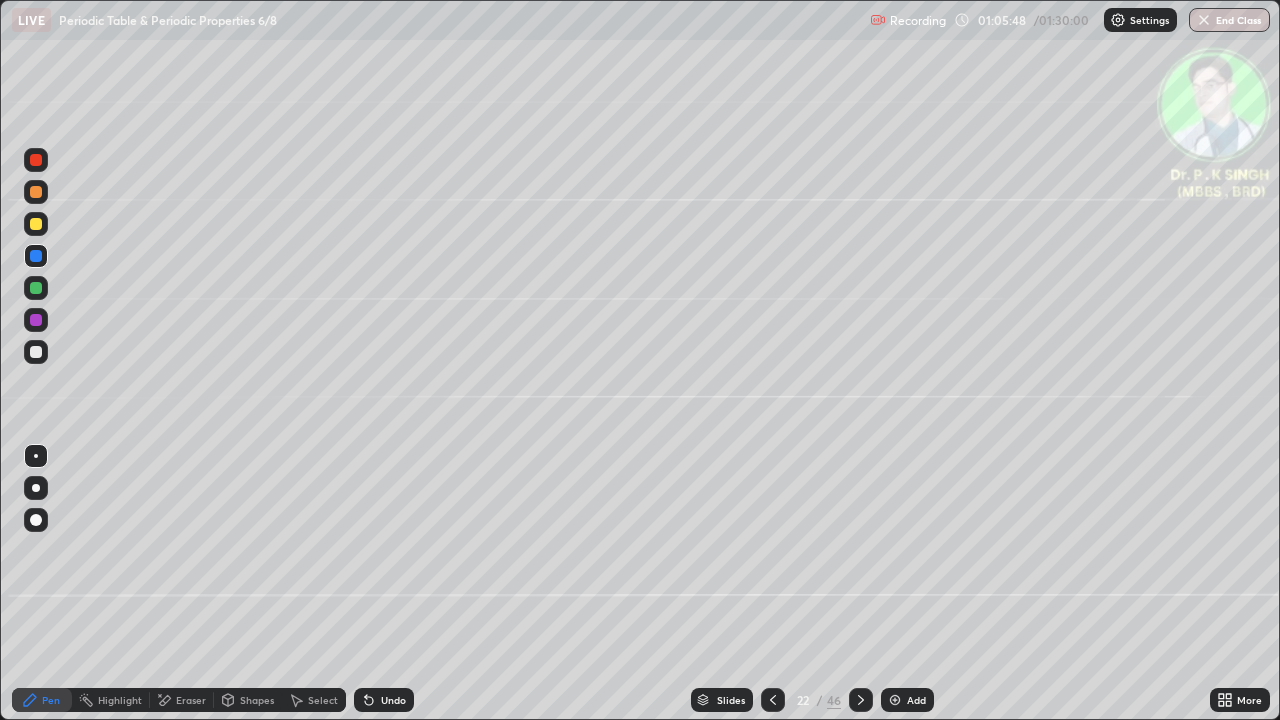 click at bounding box center [36, 224] 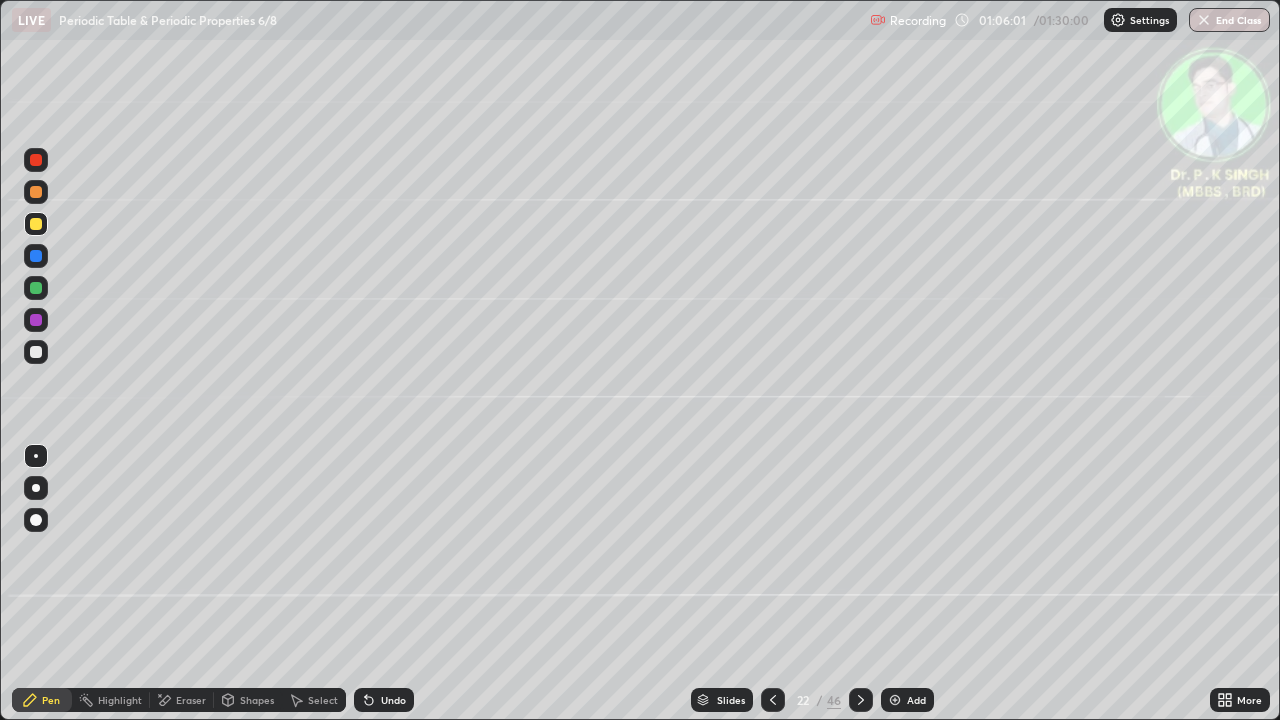 click at bounding box center (36, 224) 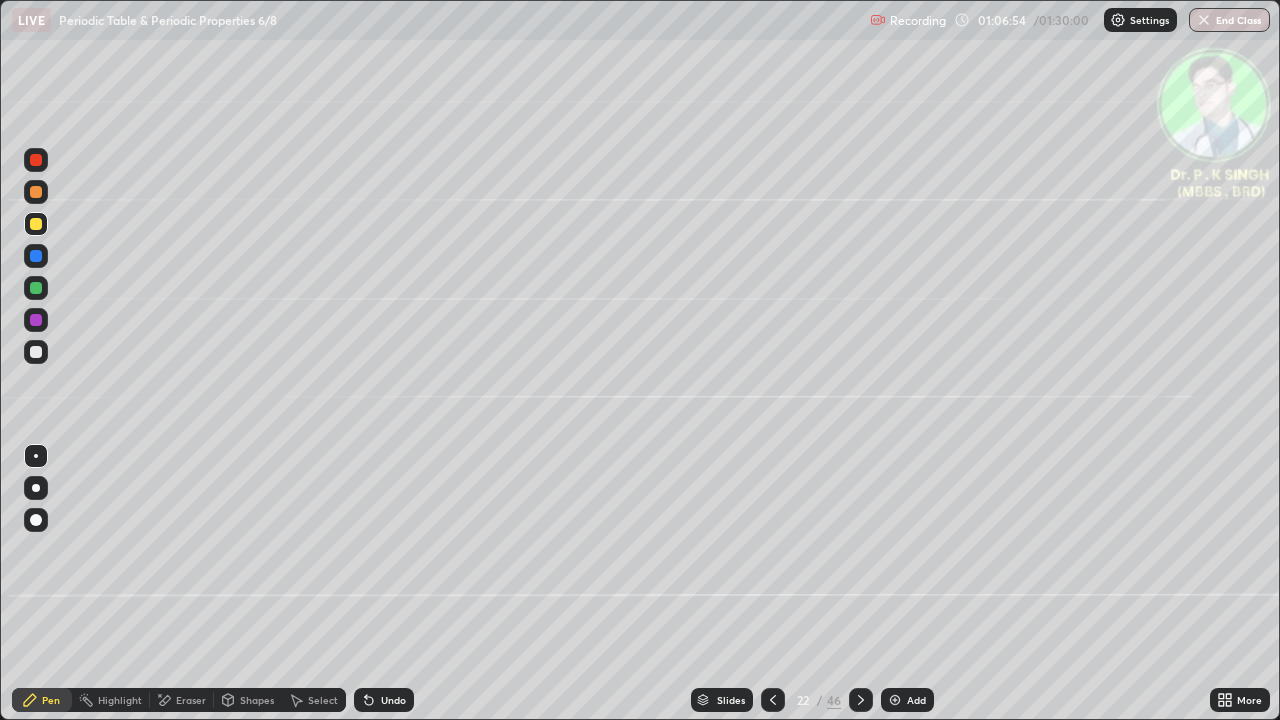 click at bounding box center [36, 256] 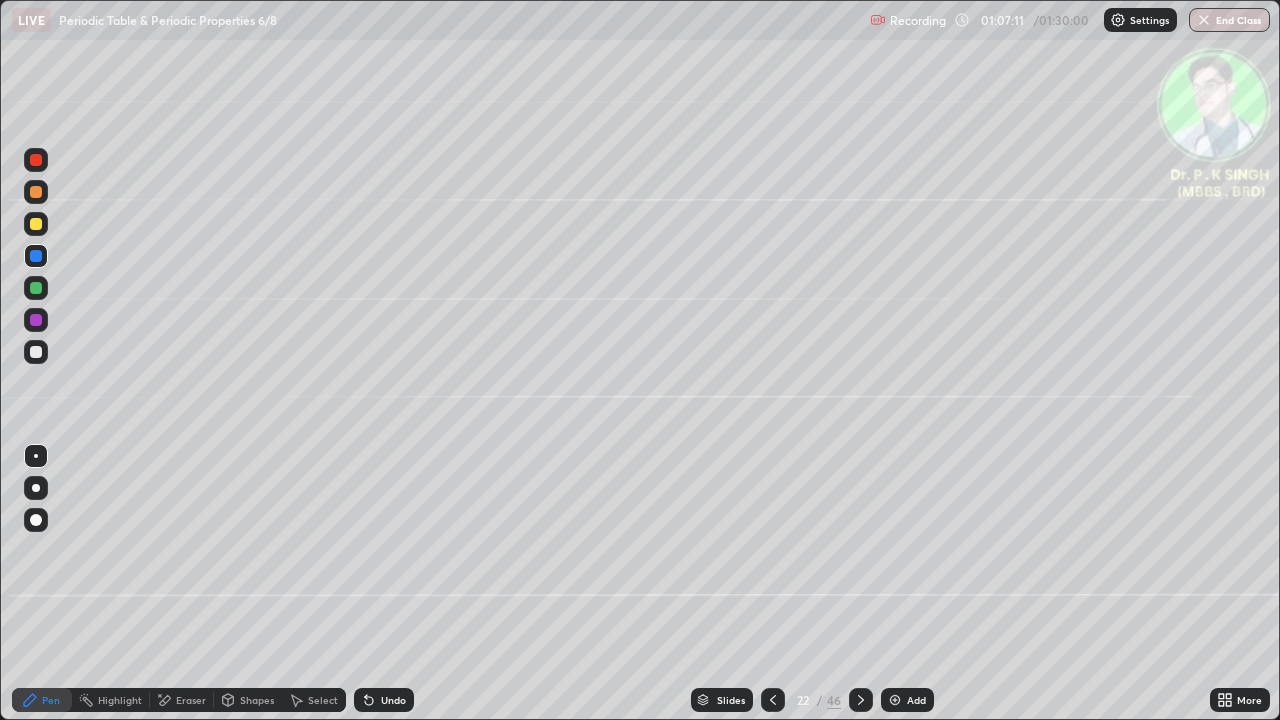 click 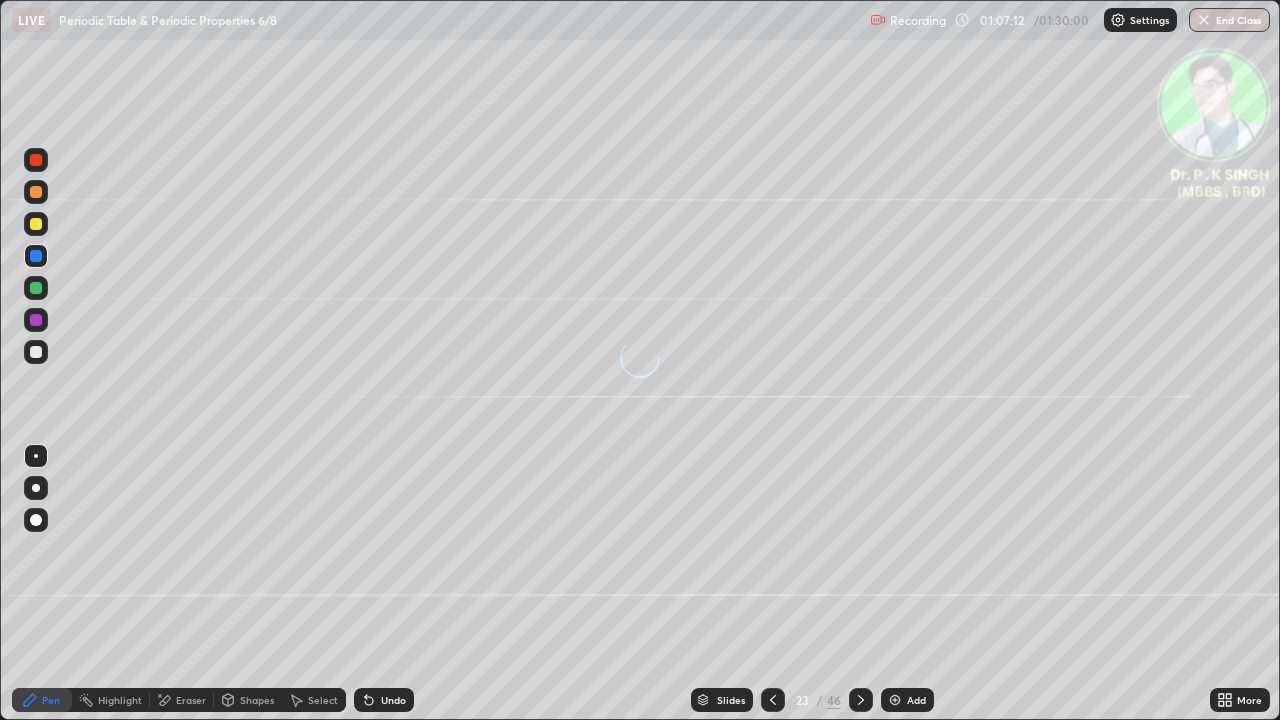 click at bounding box center [36, 256] 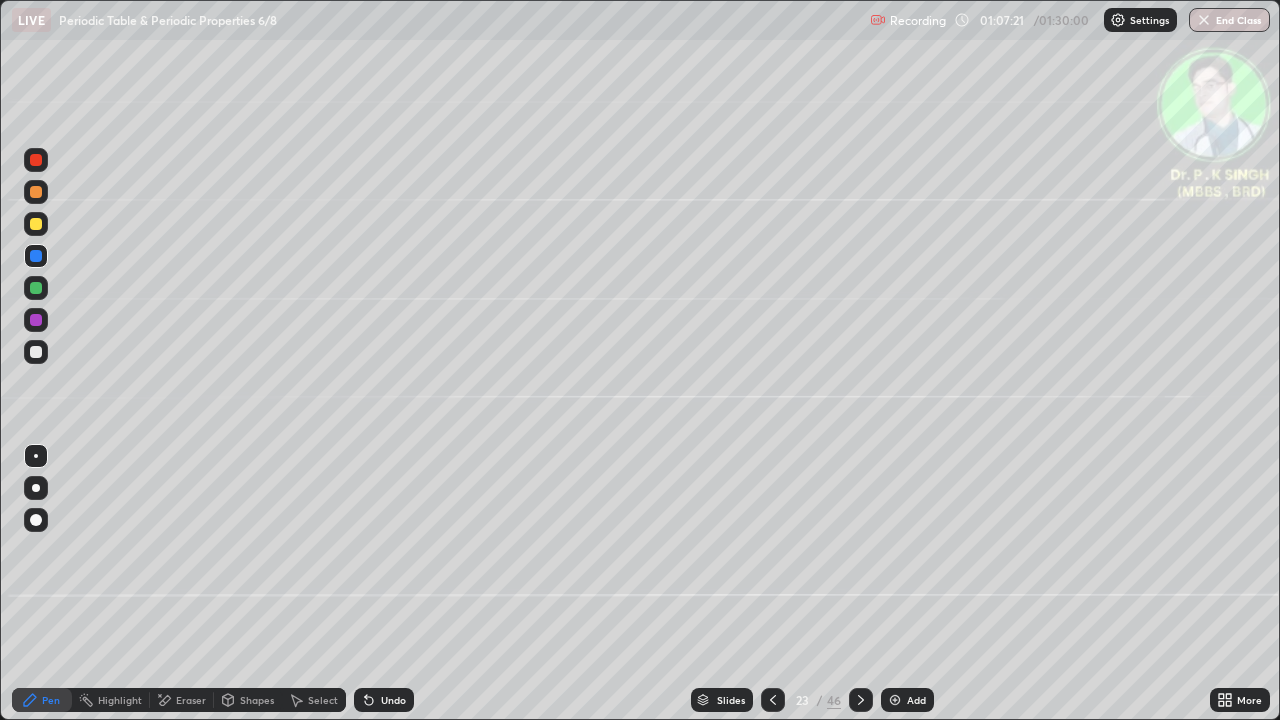 click at bounding box center [36, 256] 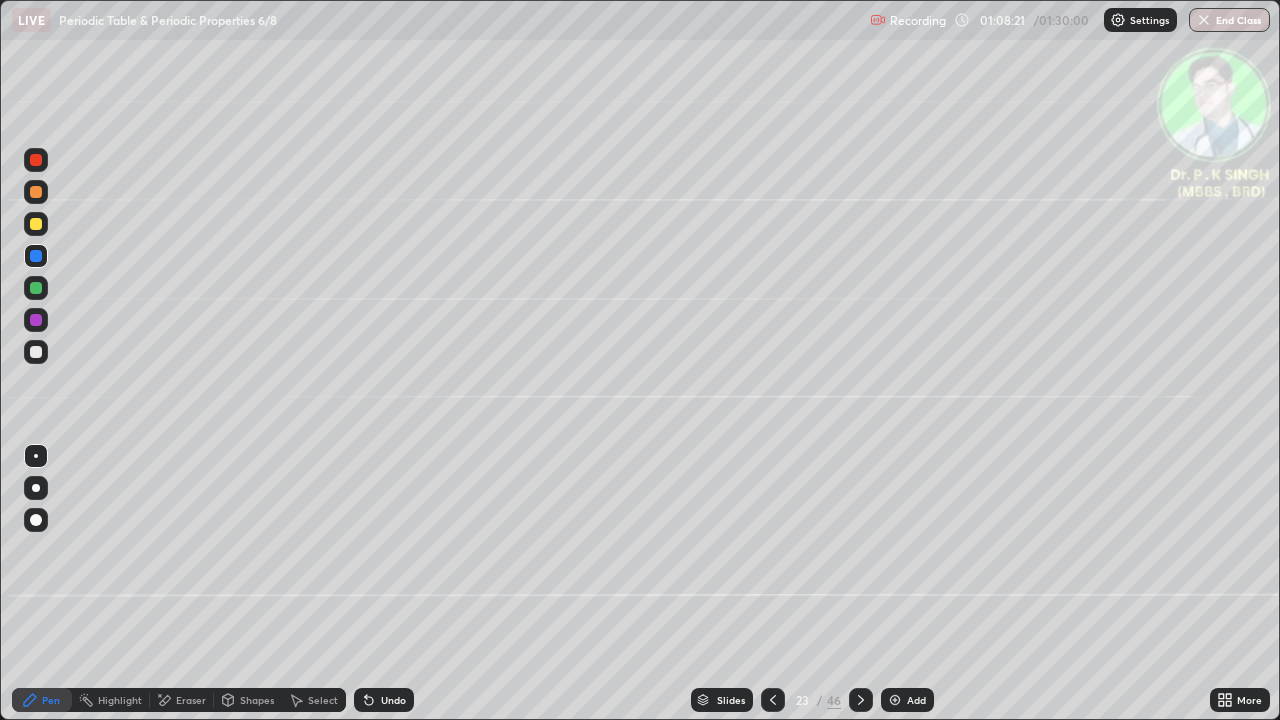 click at bounding box center [36, 224] 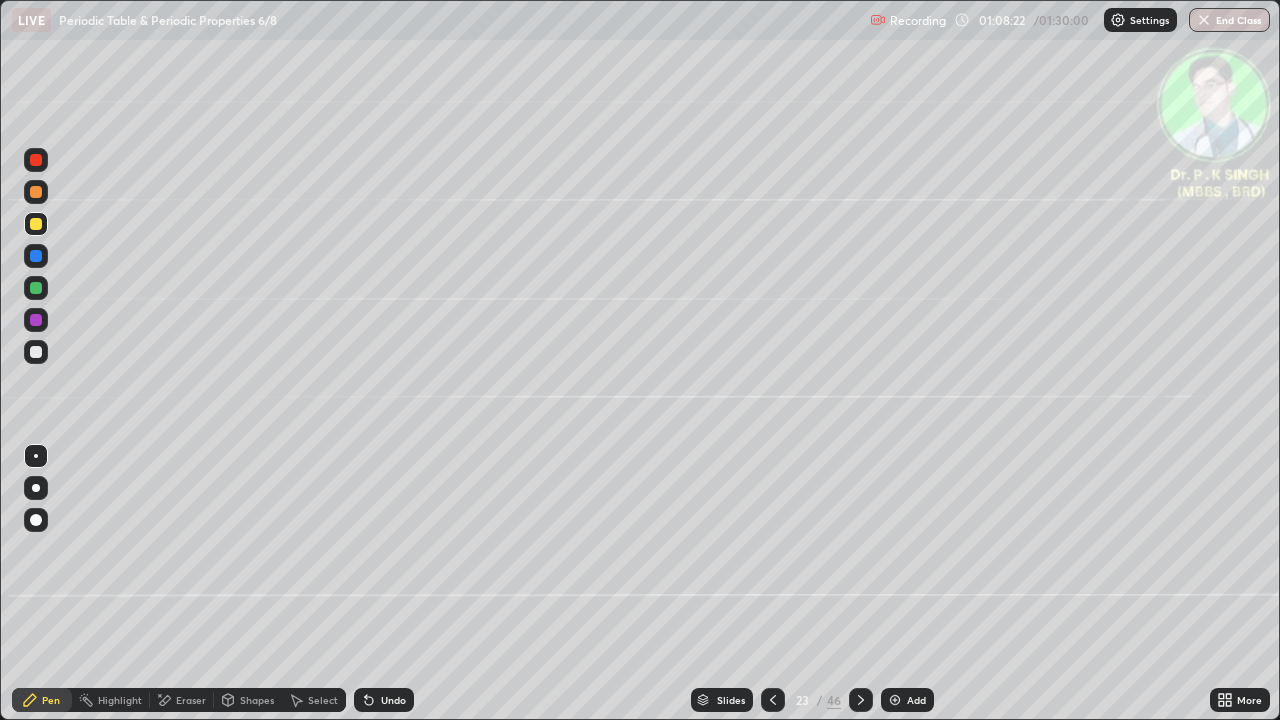 click at bounding box center [36, 224] 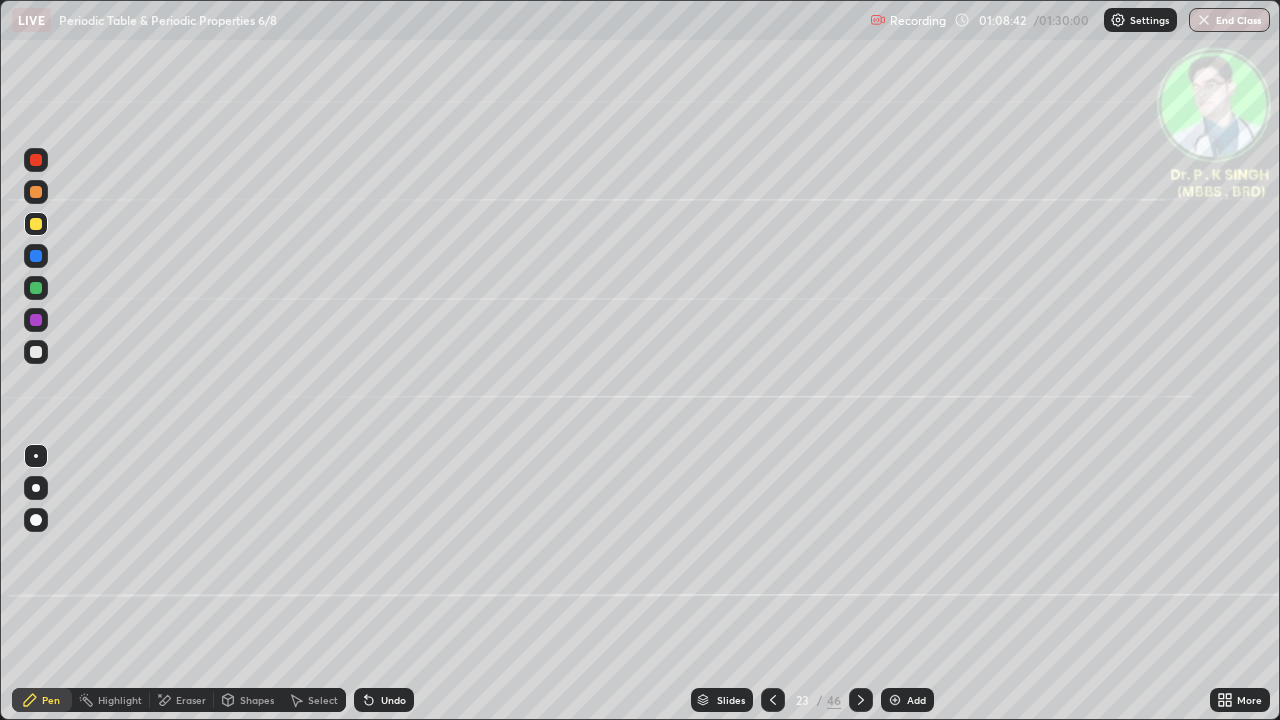 click 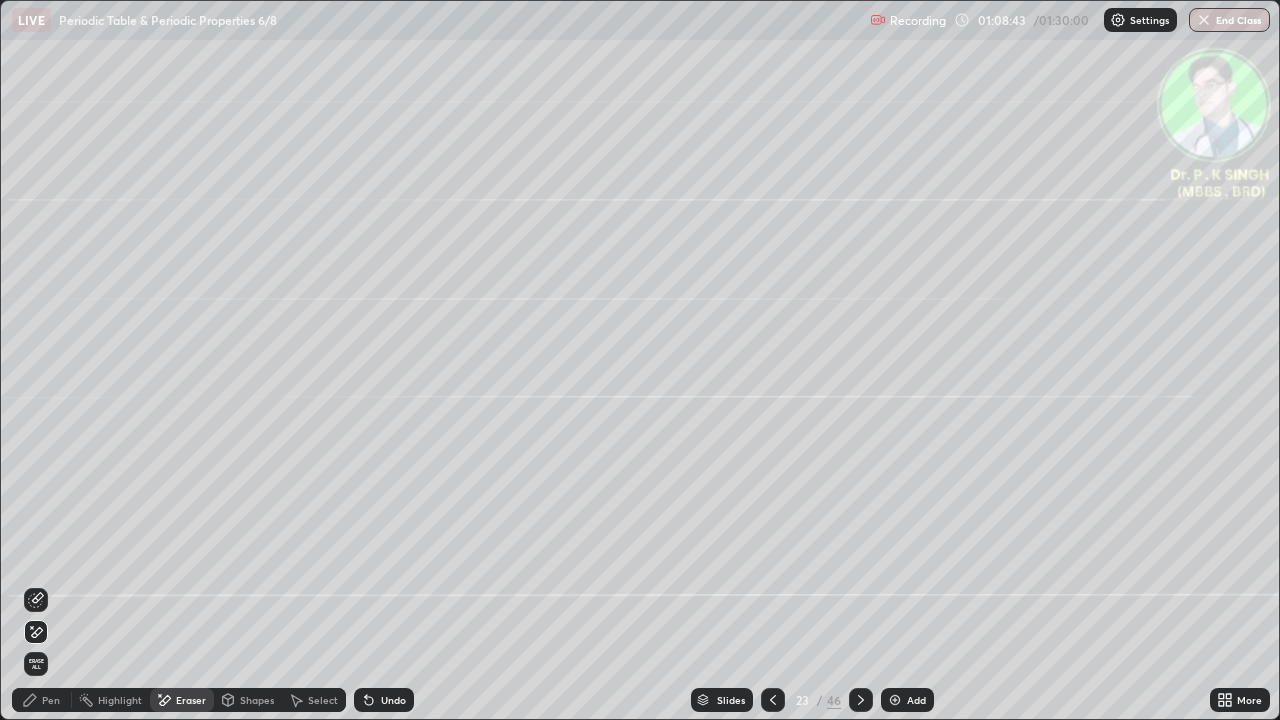 click 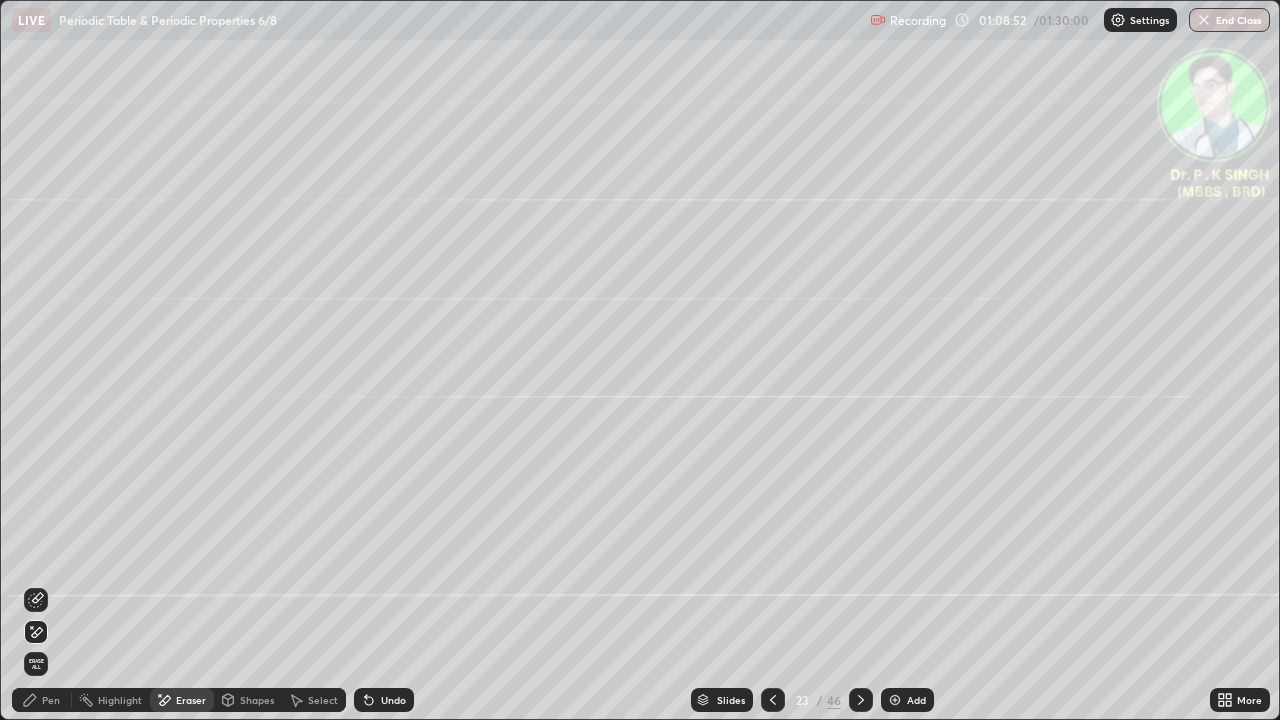 click 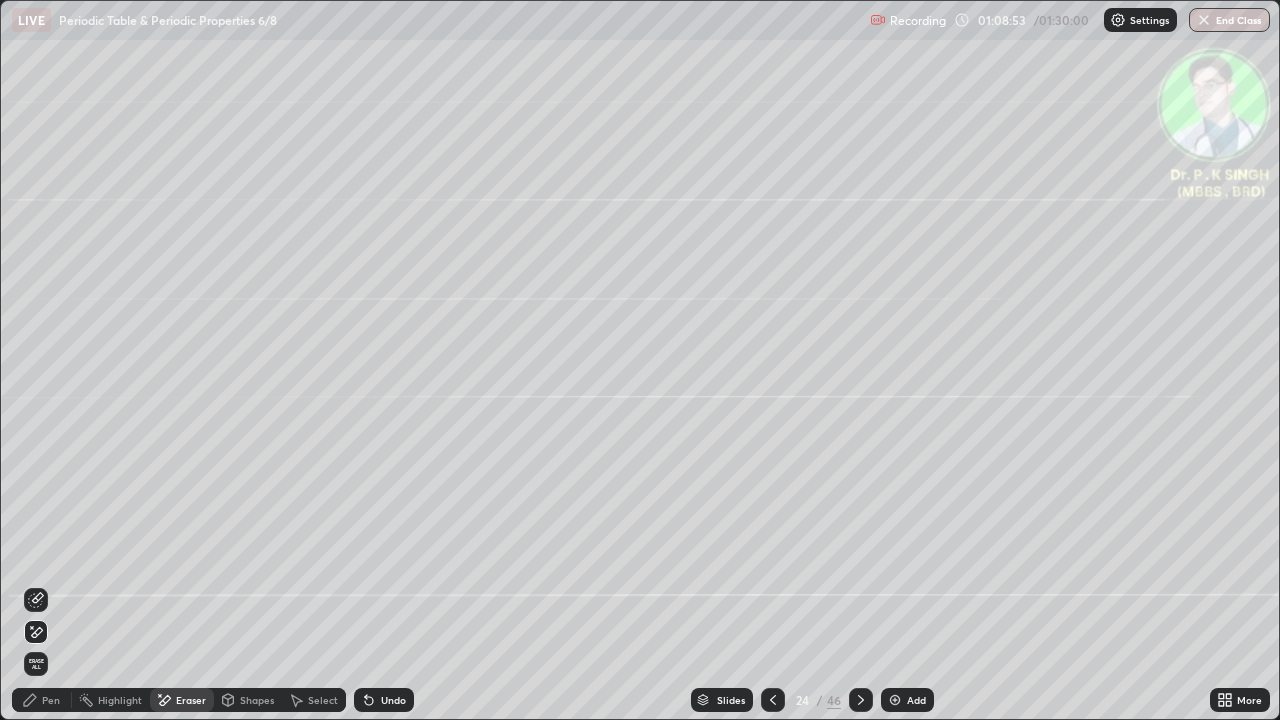 click 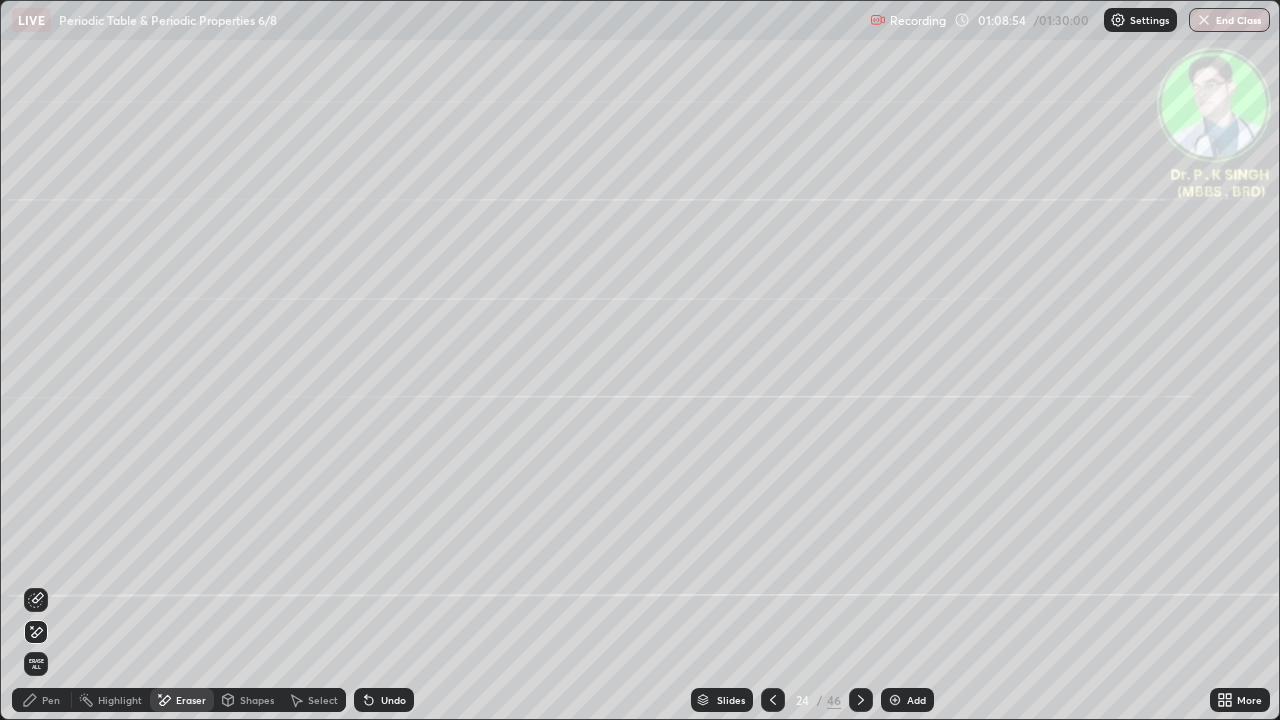 click on "Erase all" at bounding box center (36, 664) 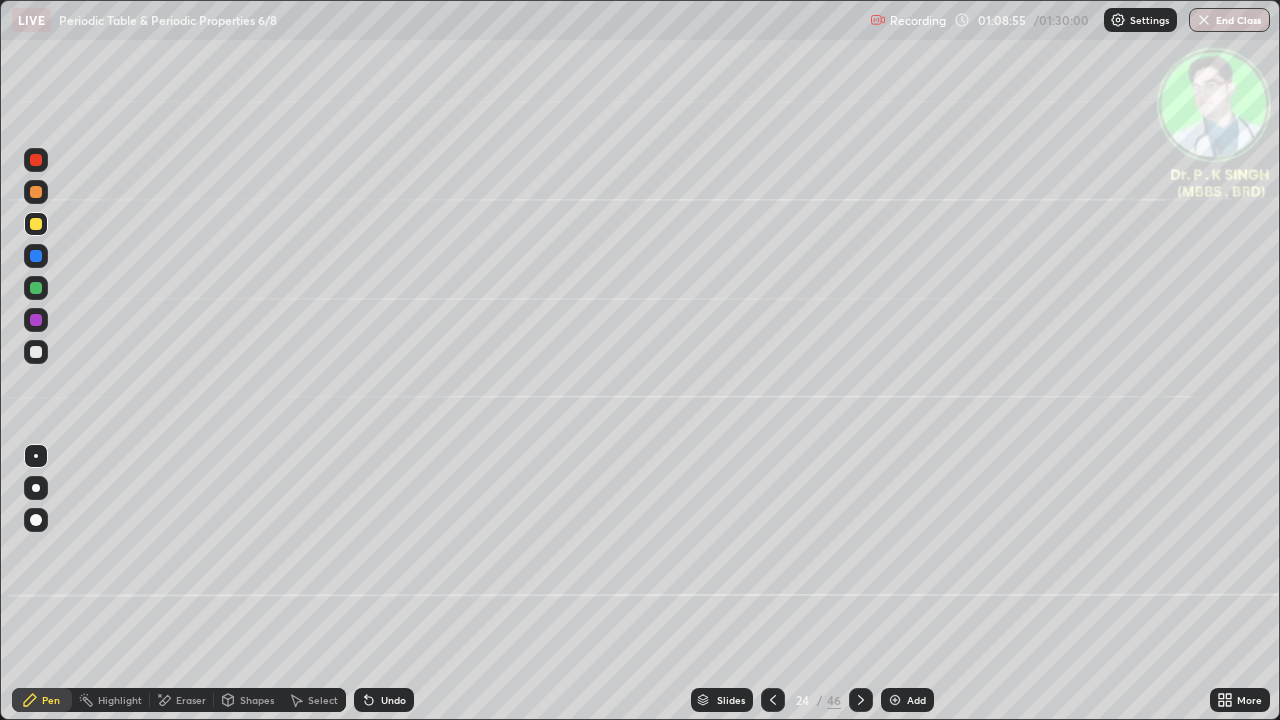 click at bounding box center [36, 224] 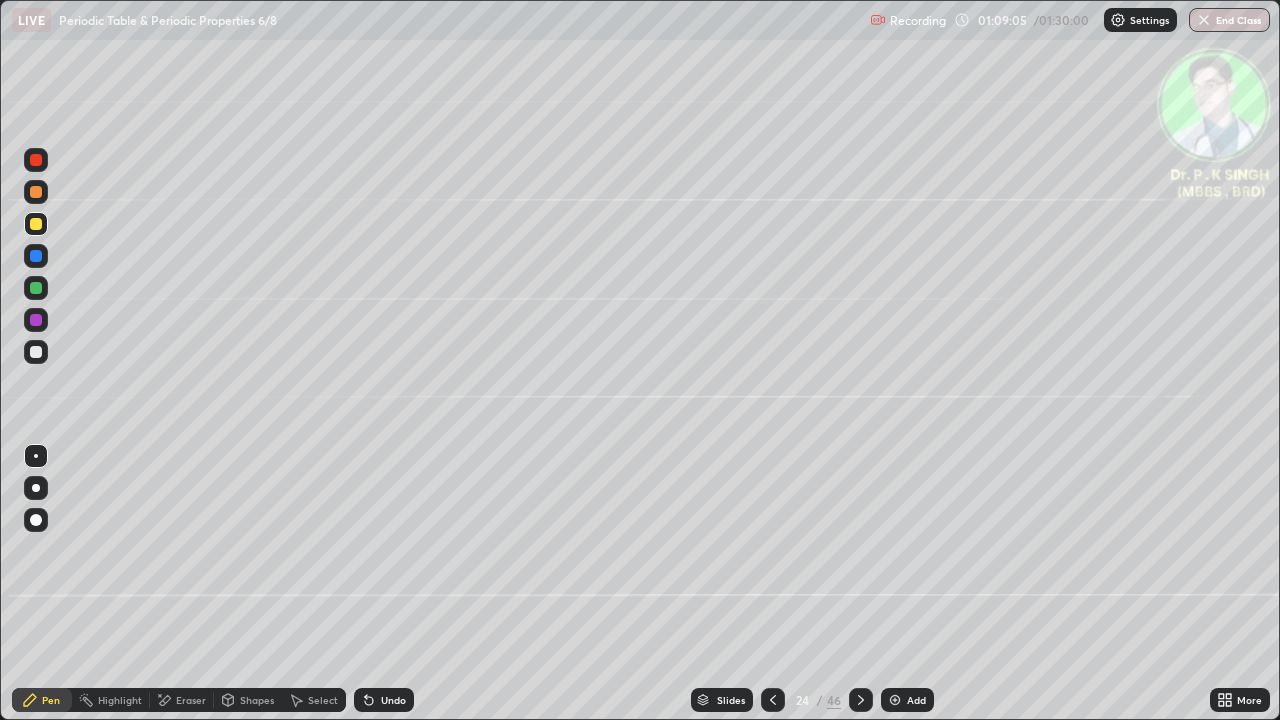 click 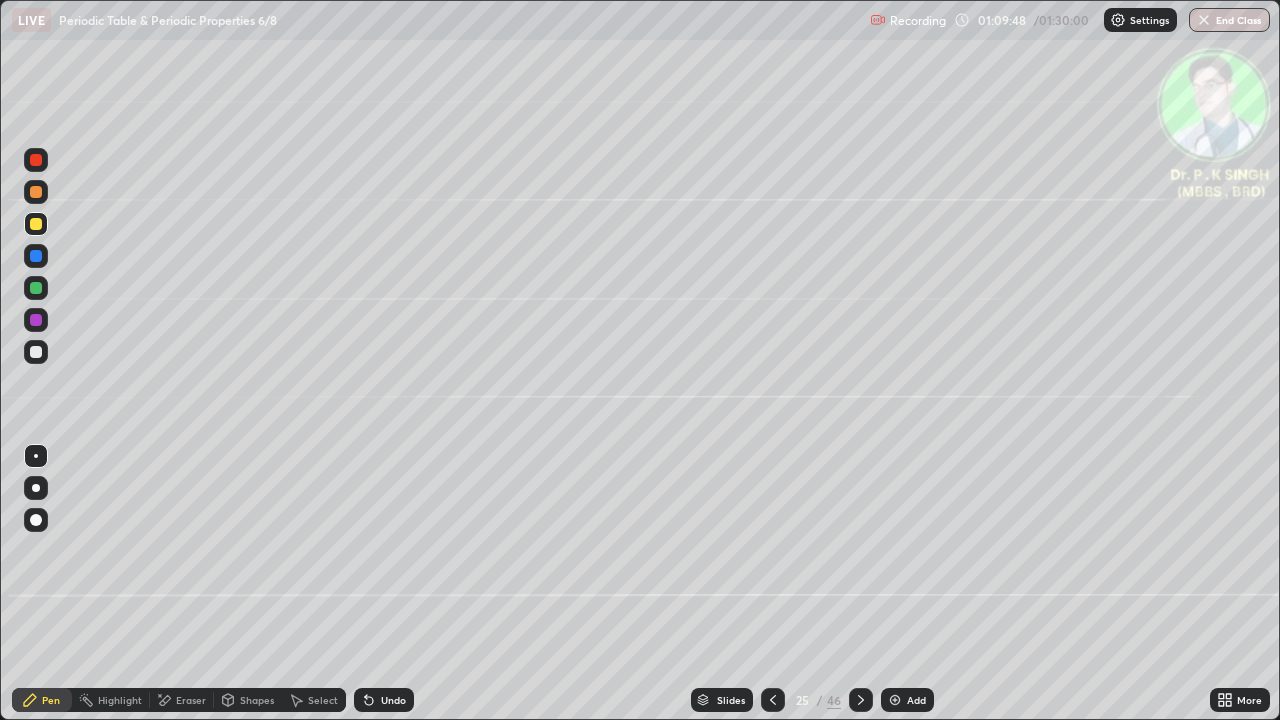 click at bounding box center (773, 700) 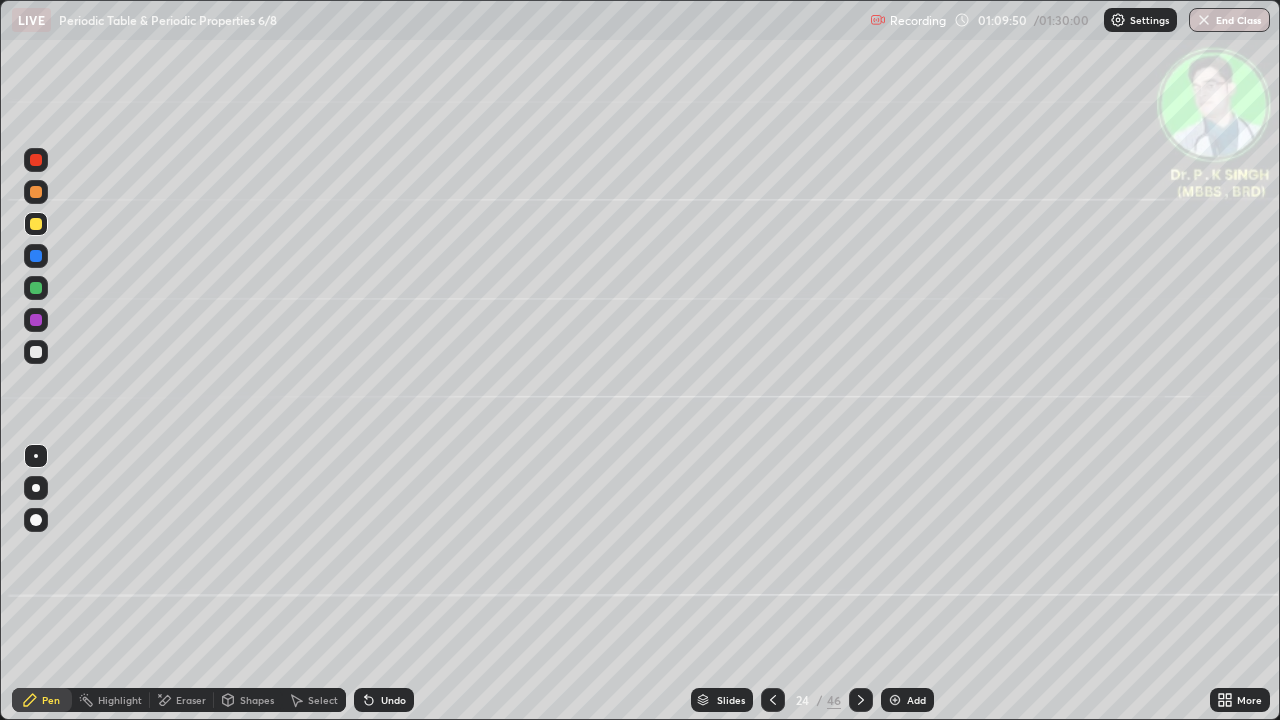 click at bounding box center [861, 700] 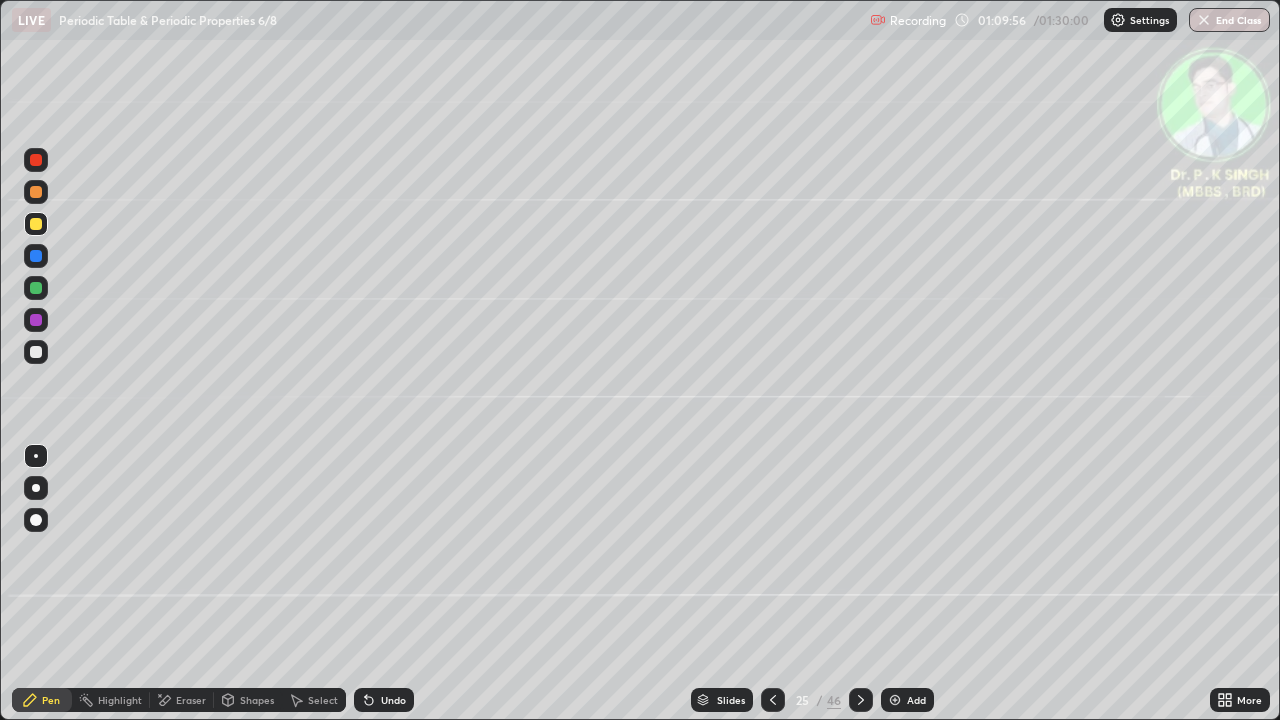 click at bounding box center (773, 700) 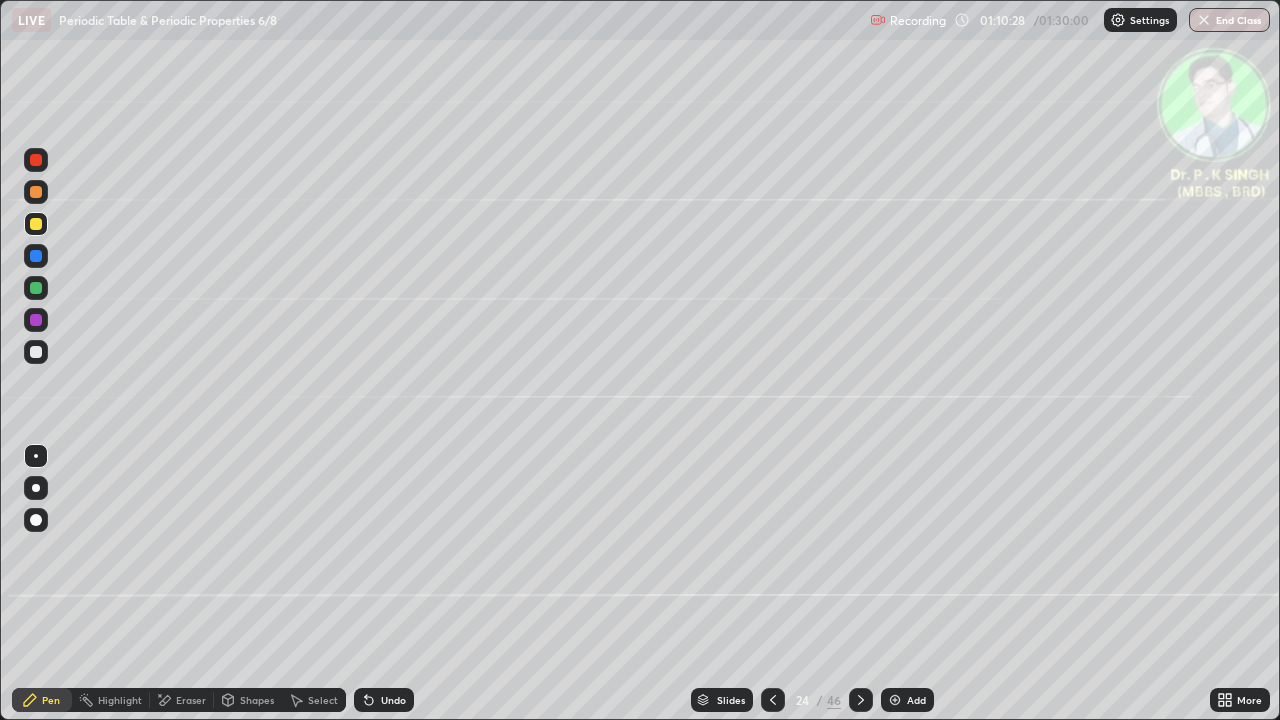 click 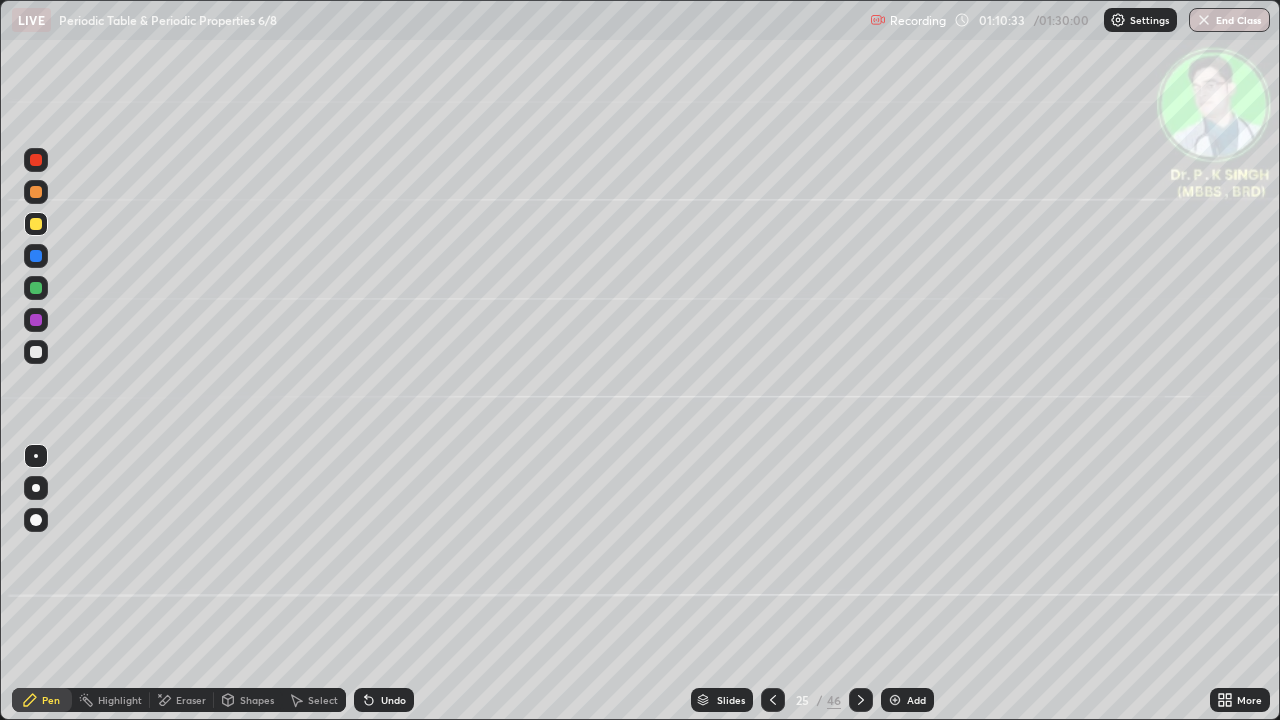 click 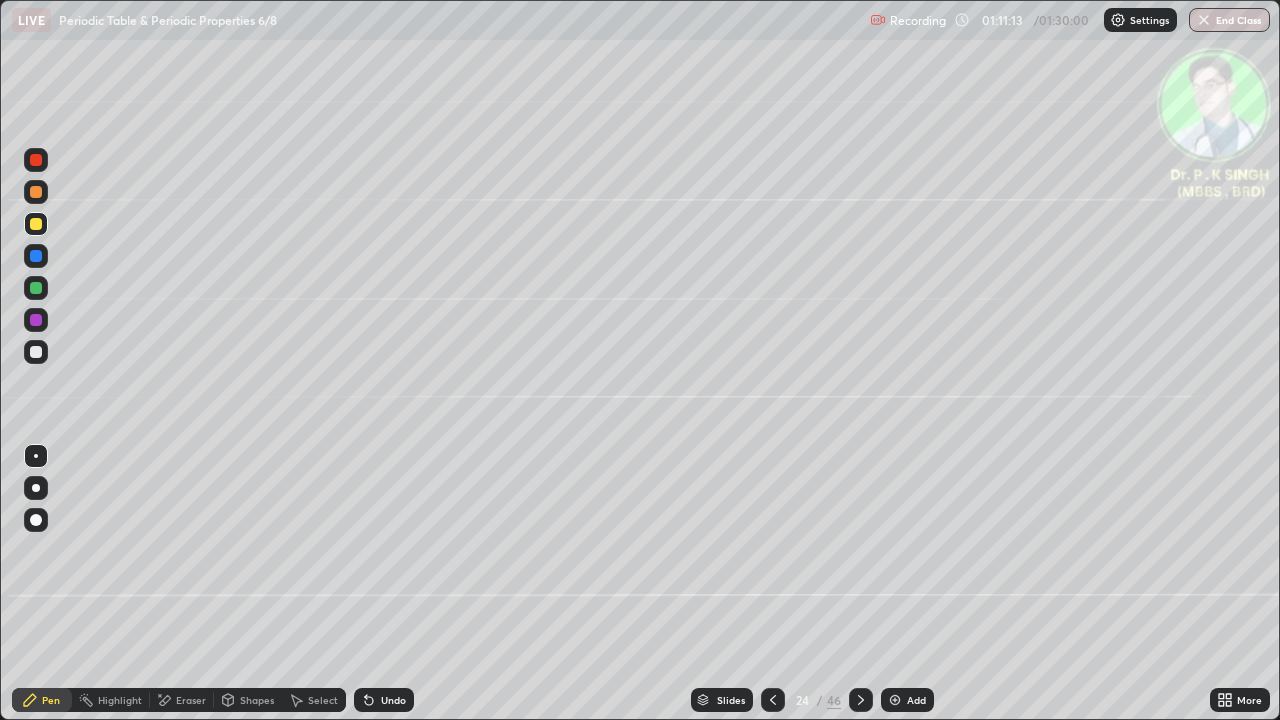 click at bounding box center (861, 700) 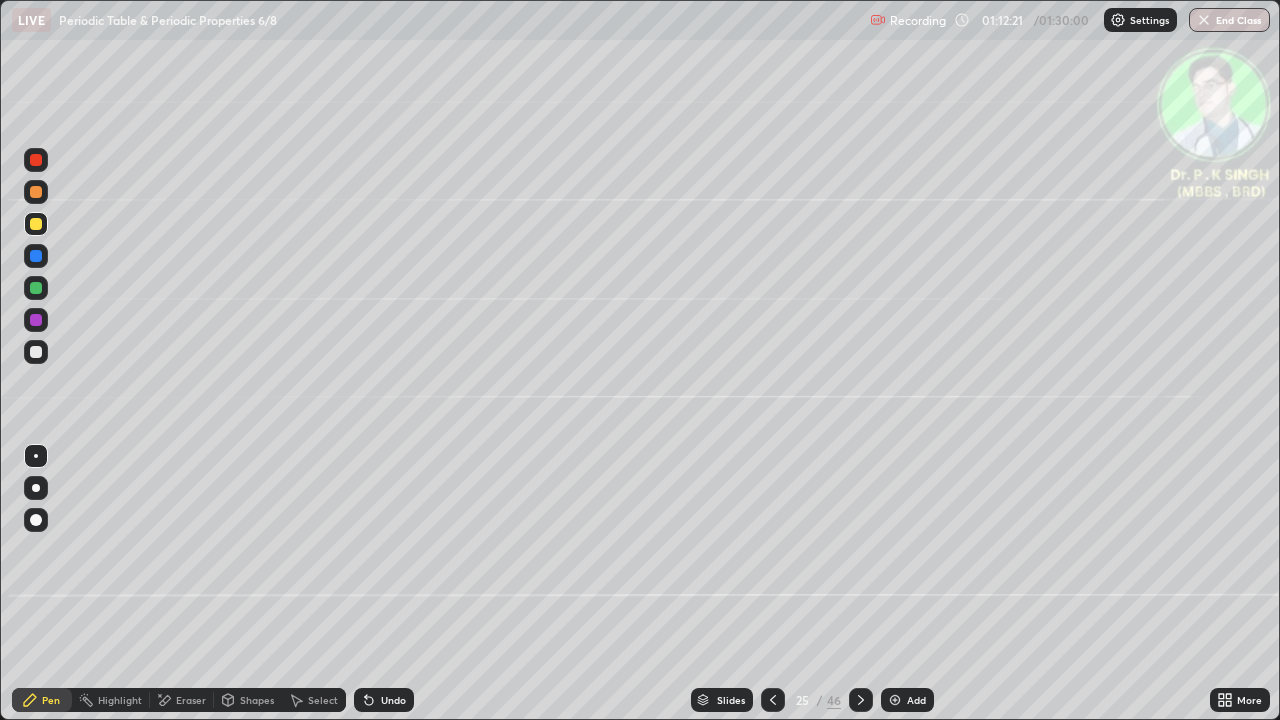 click 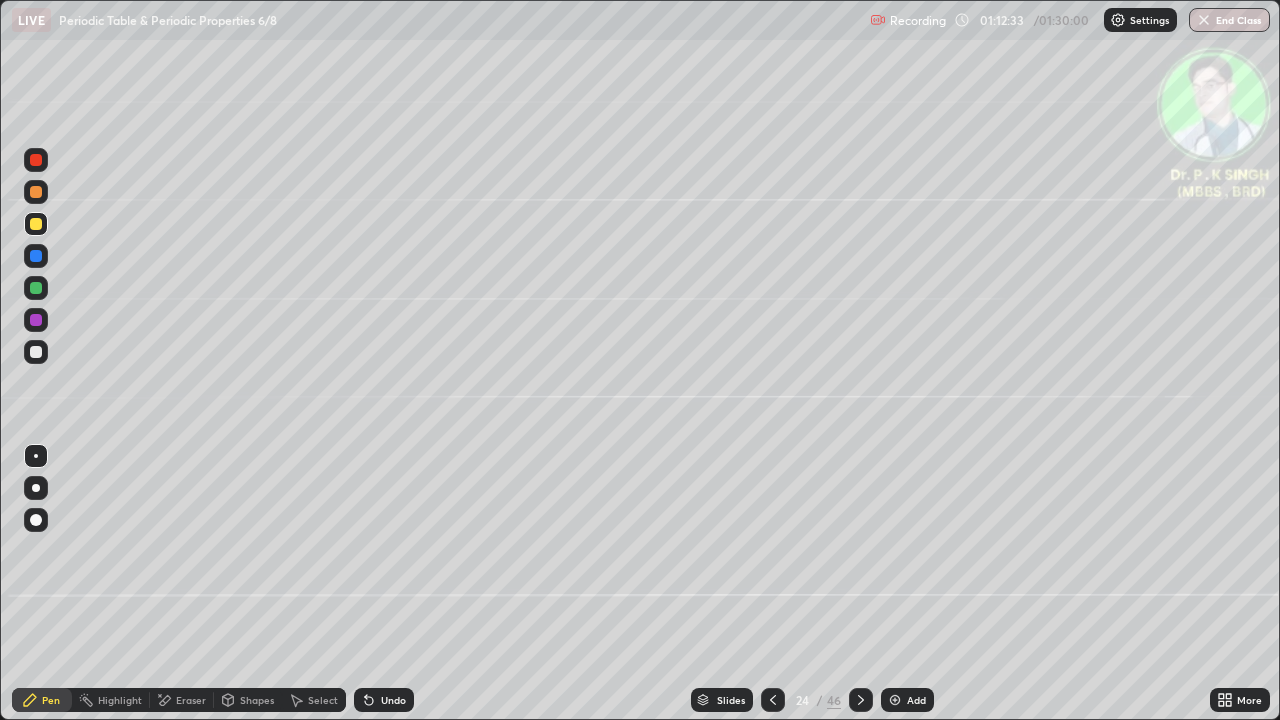 click 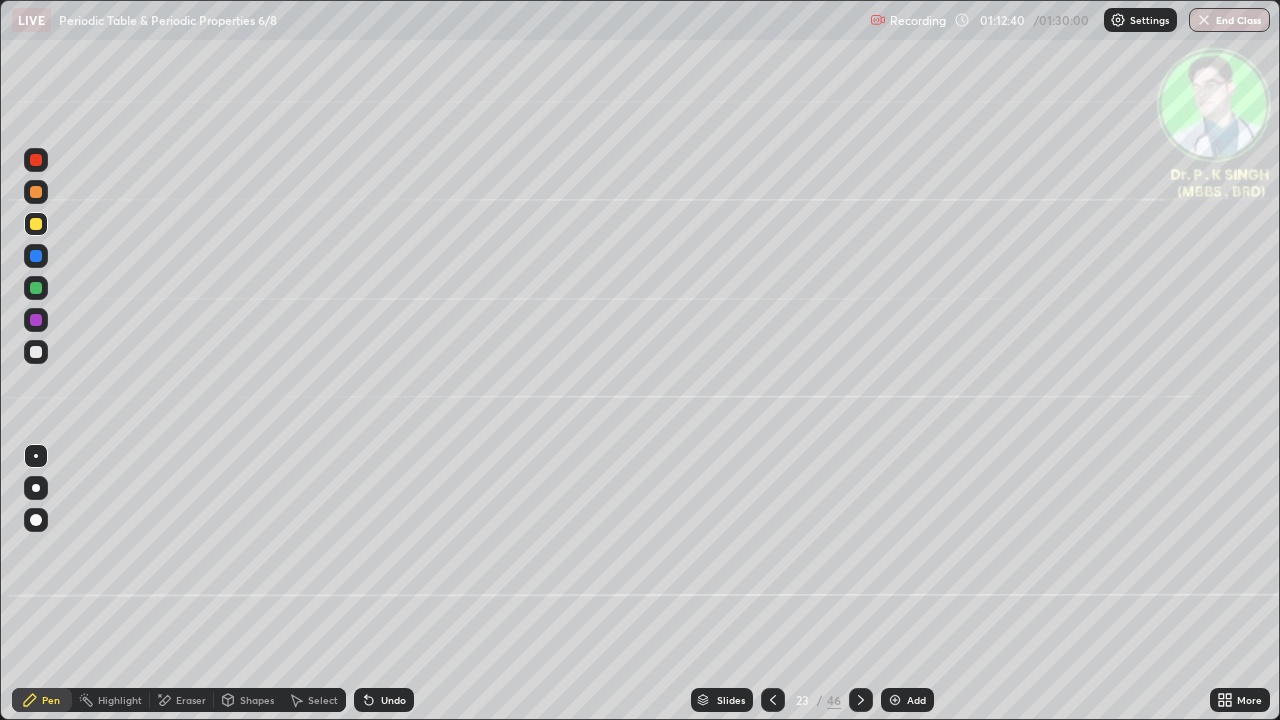 click 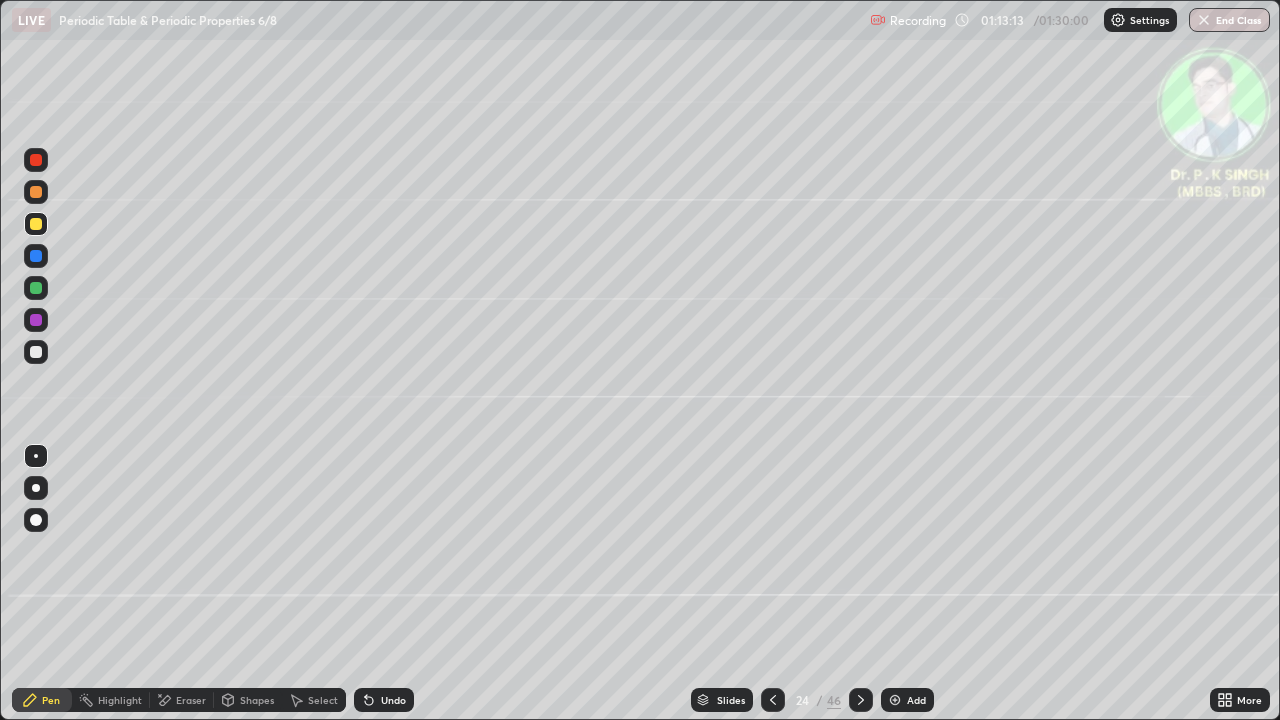 click 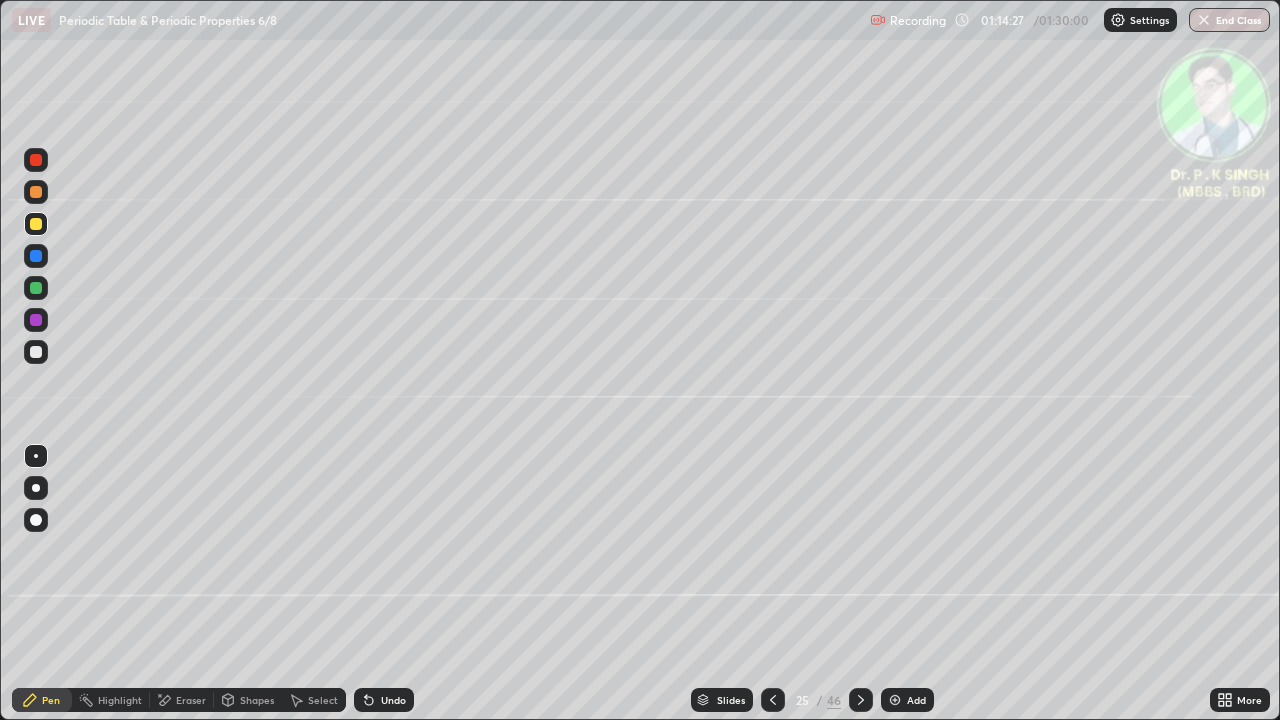 click 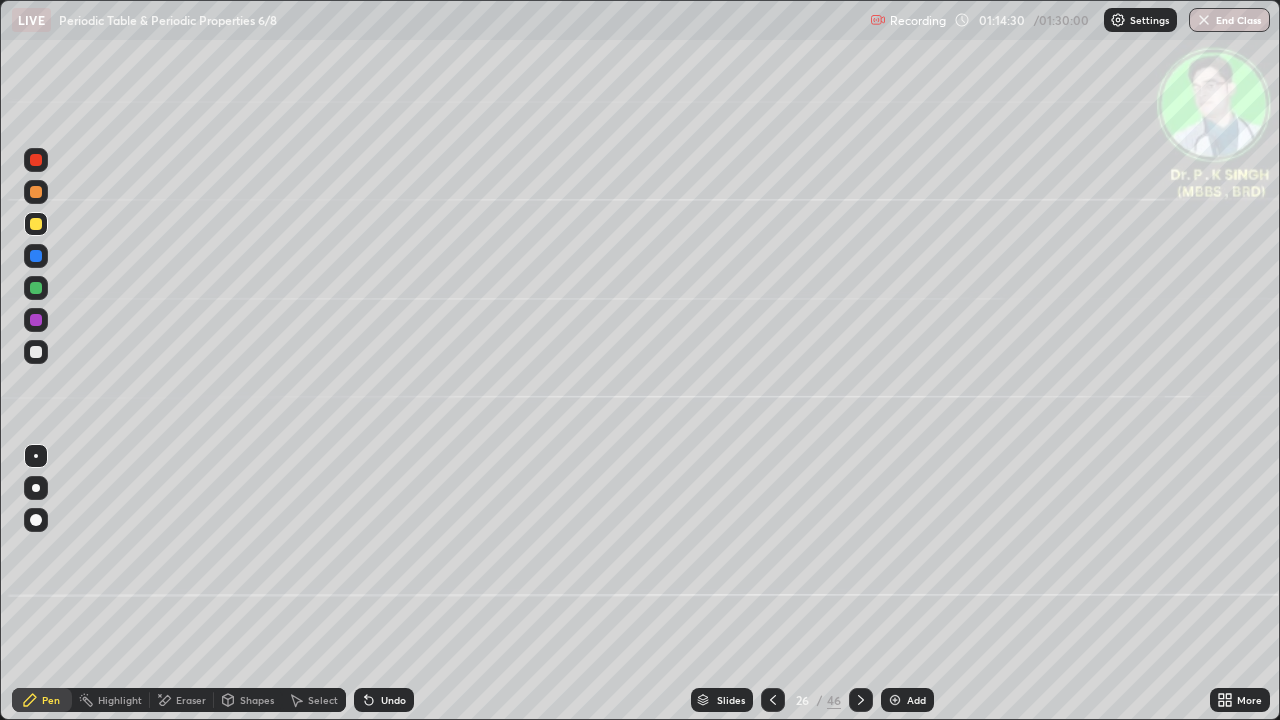 click at bounding box center [36, 256] 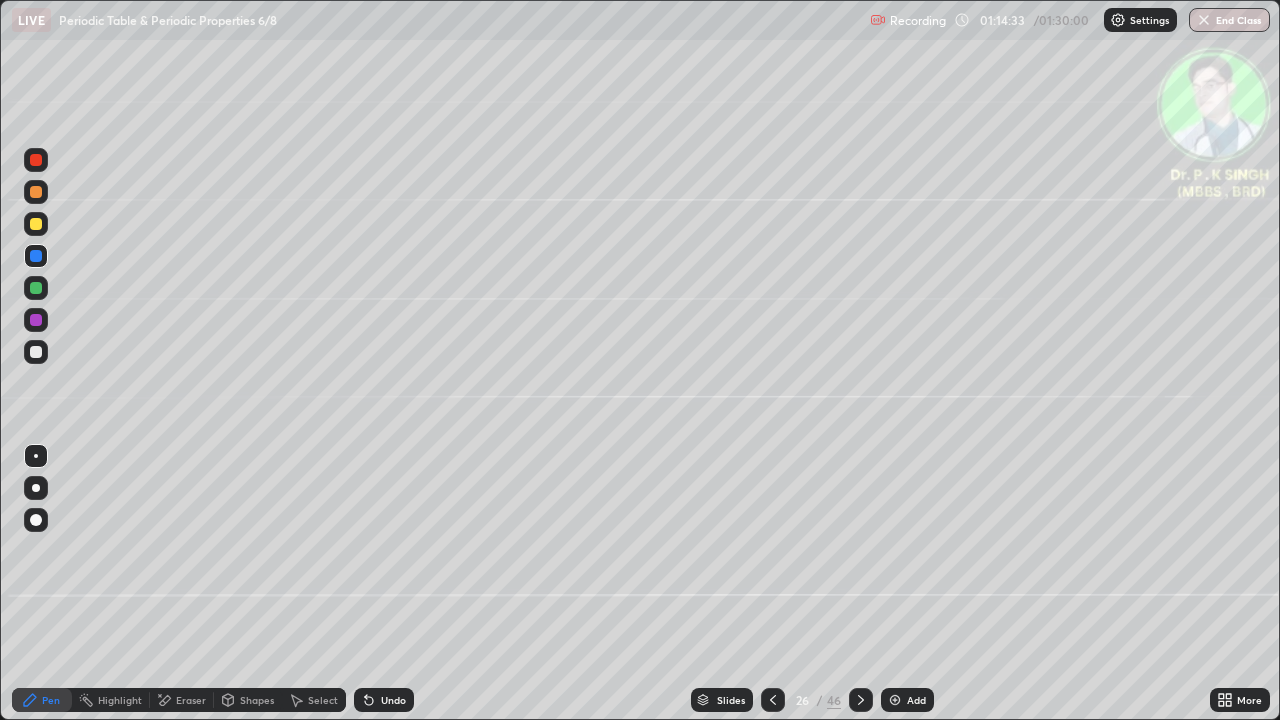 click at bounding box center (36, 256) 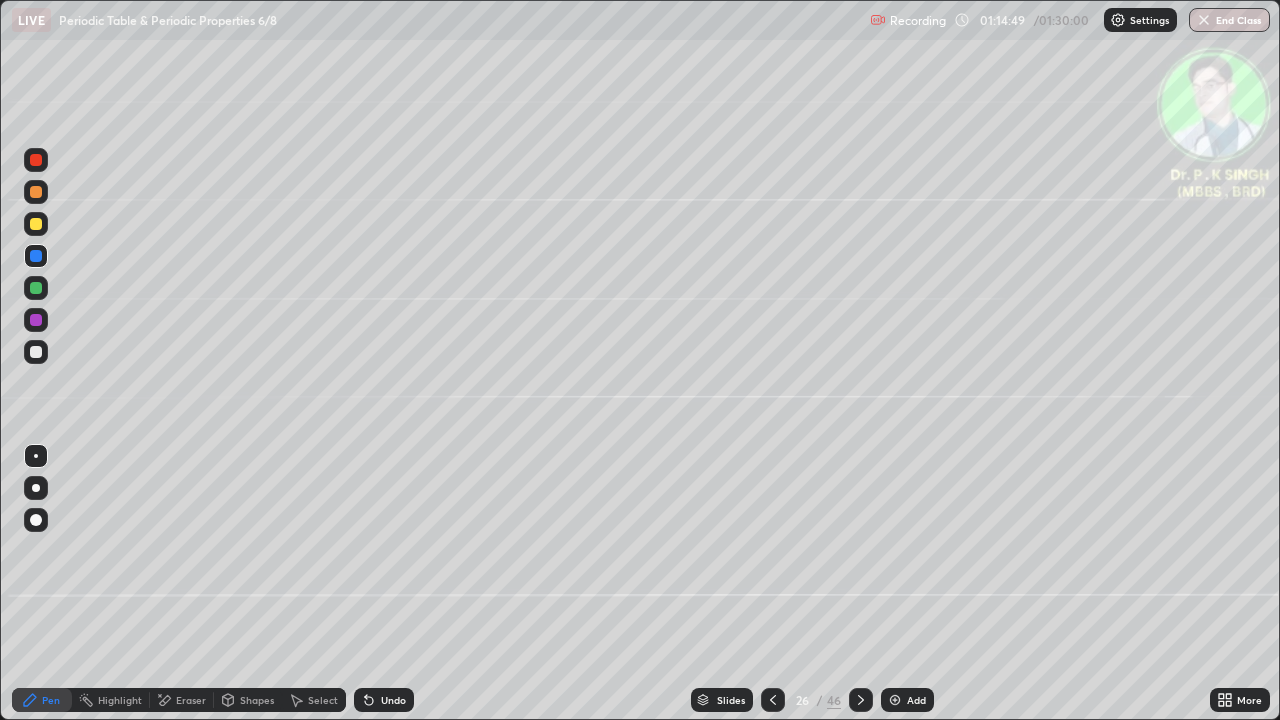 click at bounding box center [36, 224] 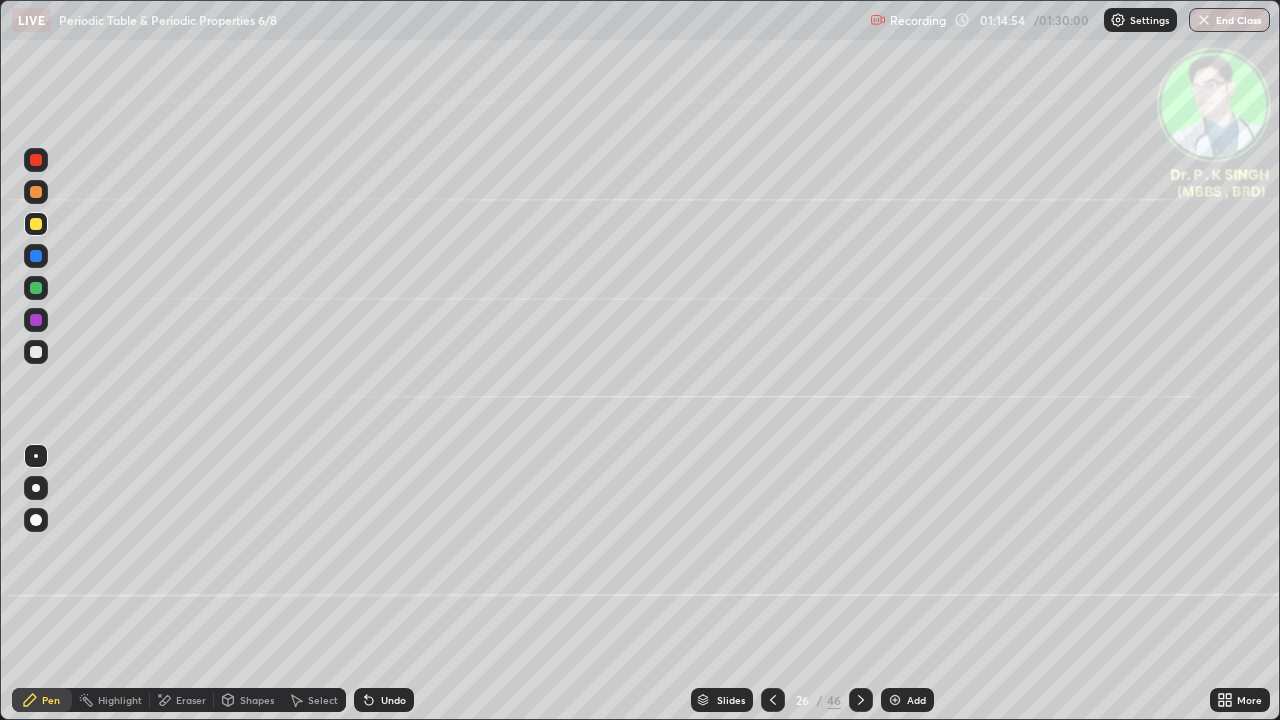 click 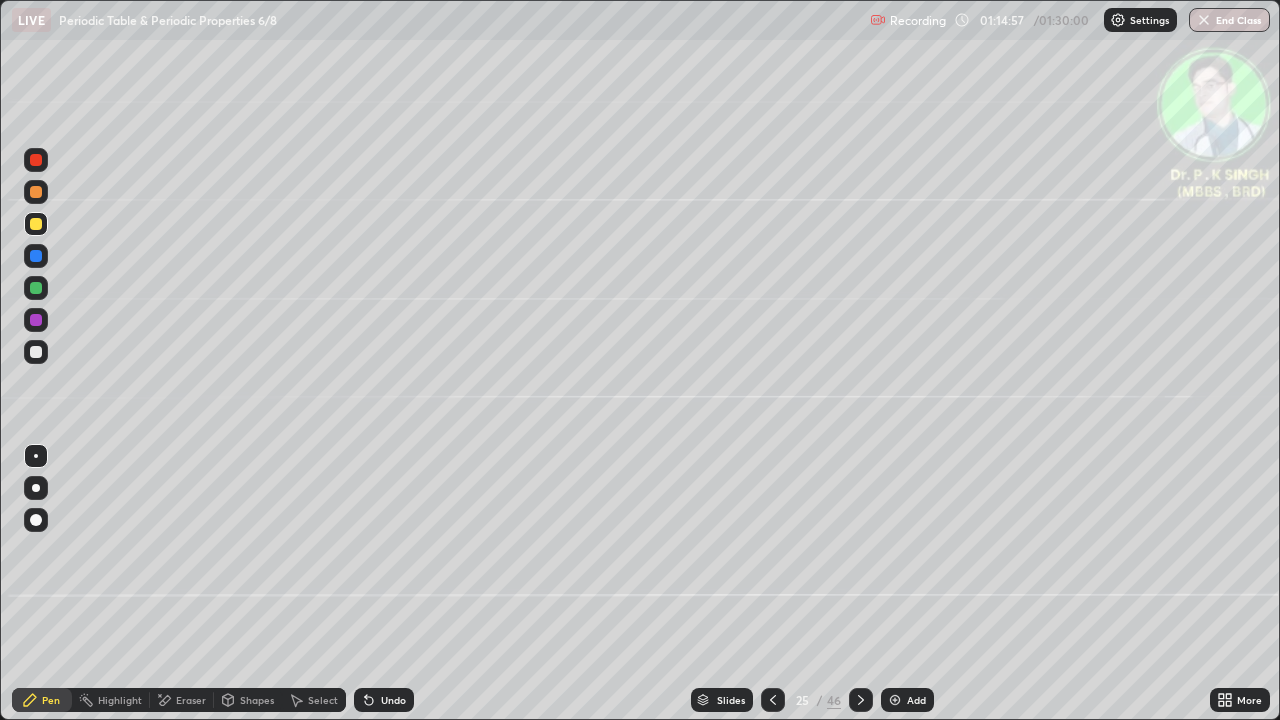 click 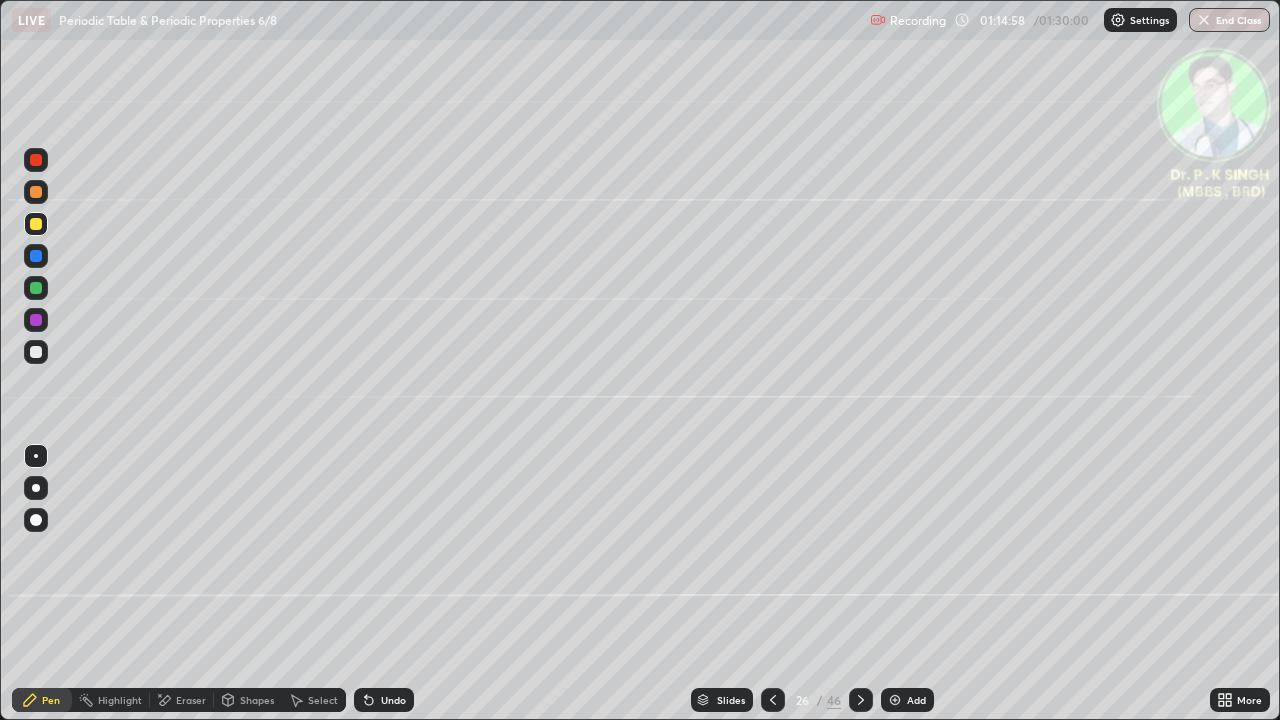 click 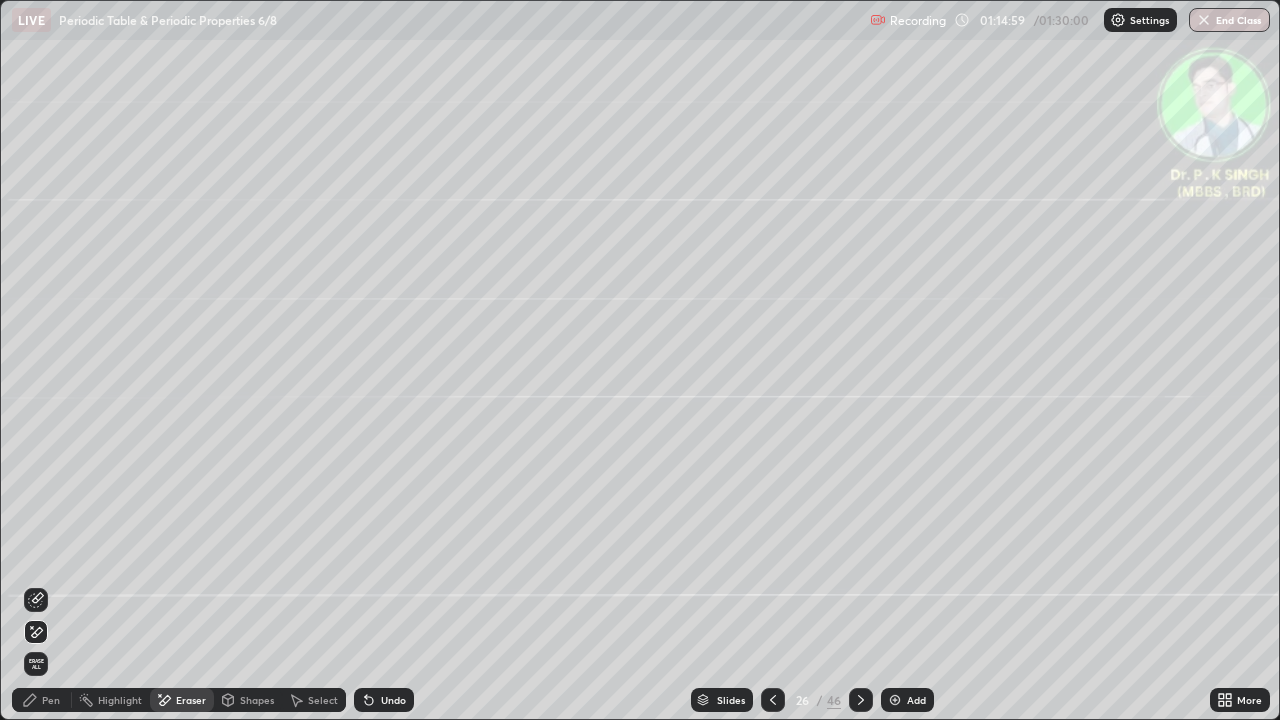 click on "Erase all" at bounding box center [36, 664] 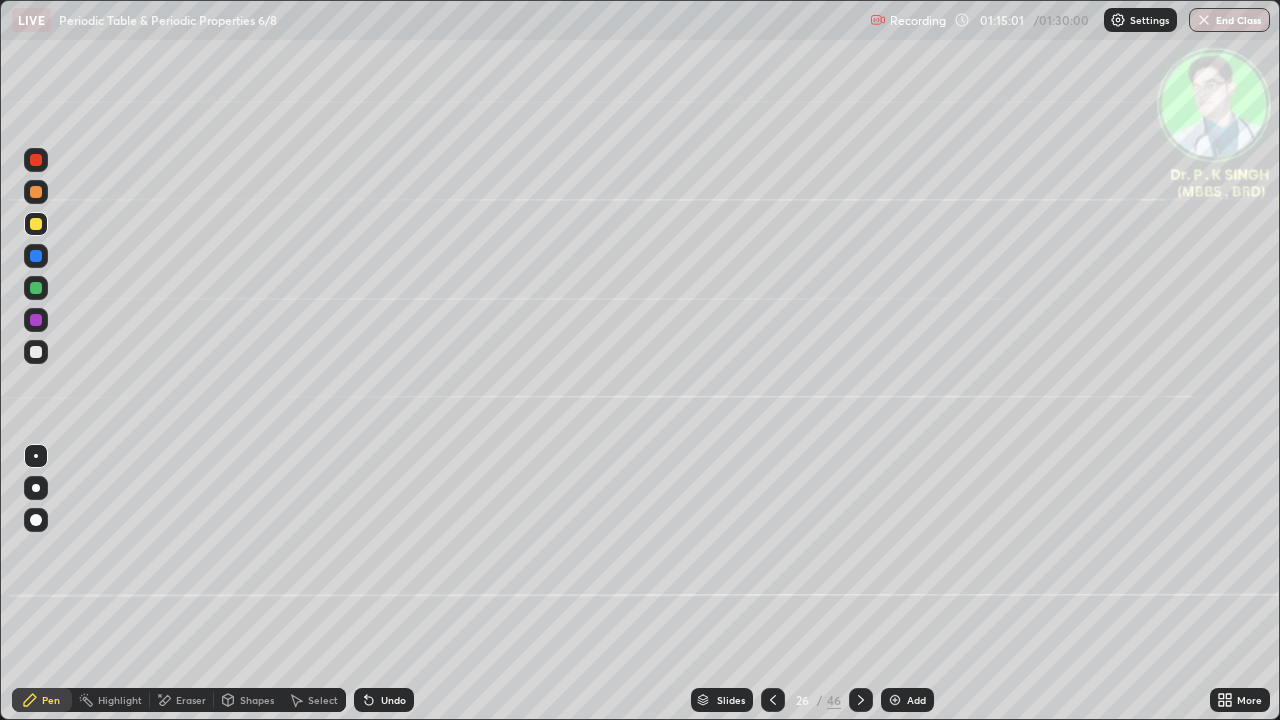 click at bounding box center [36, 256] 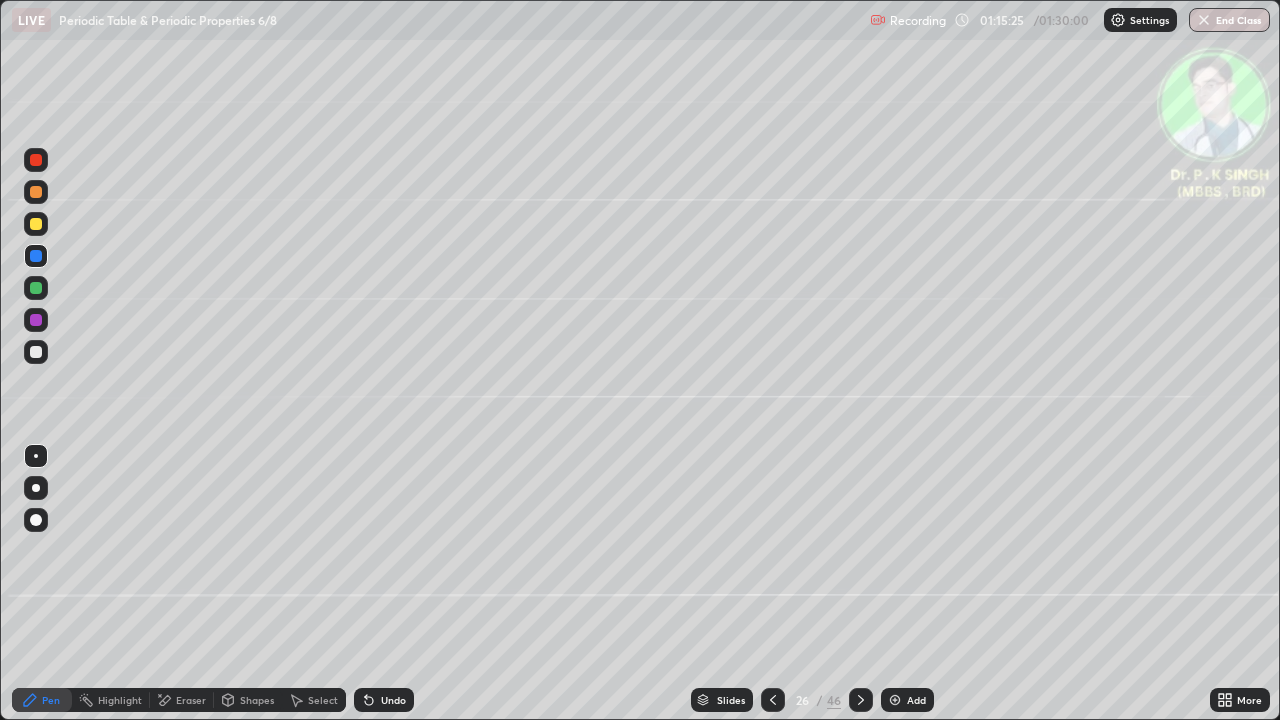 click at bounding box center [36, 224] 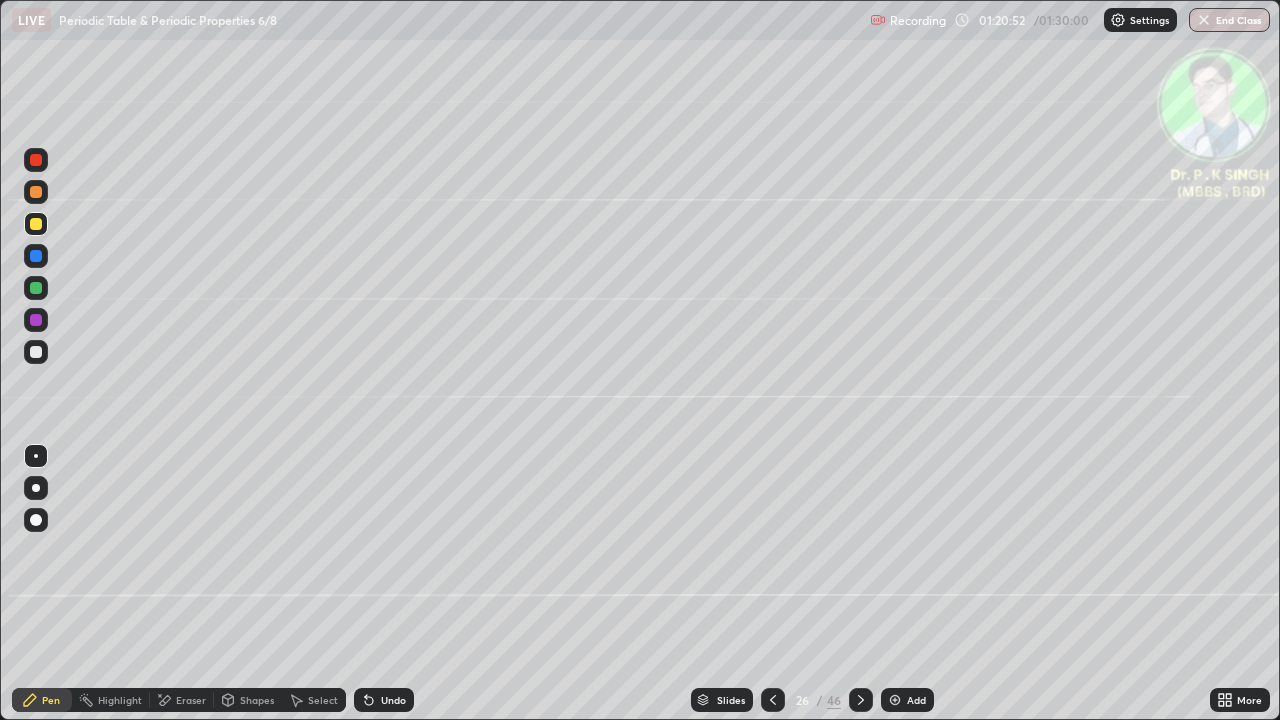 click at bounding box center (861, 700) 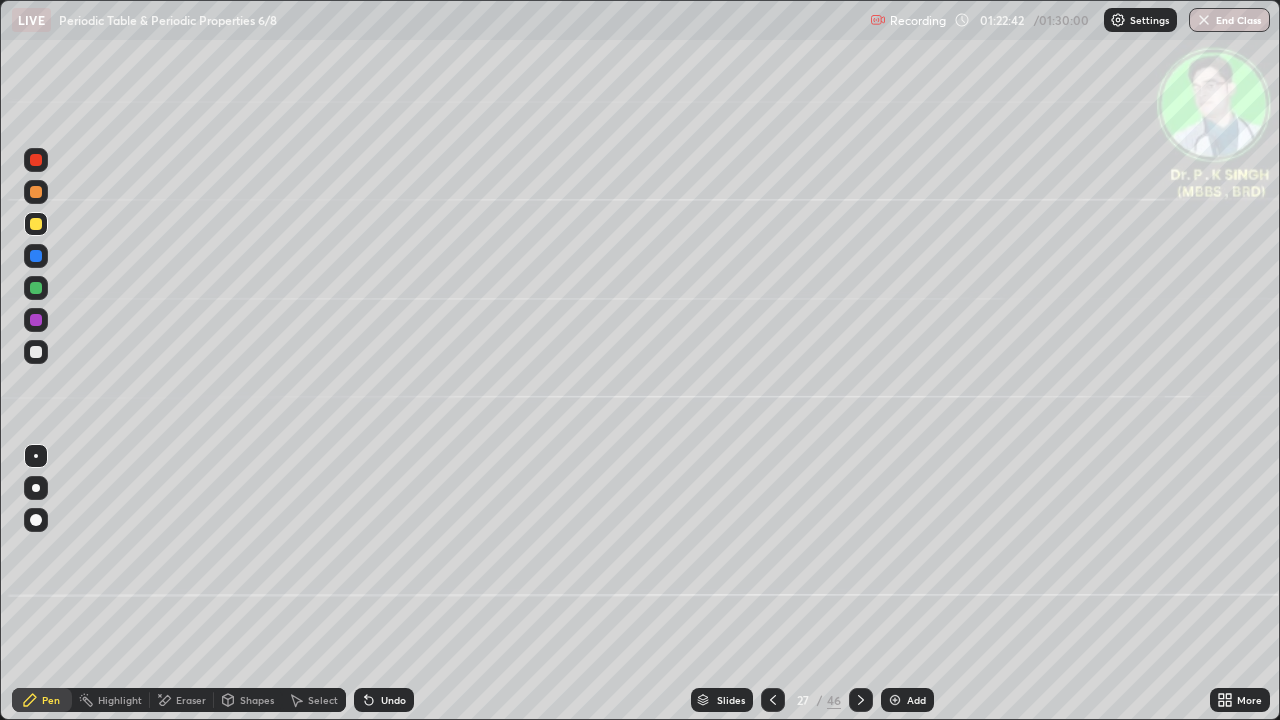 click 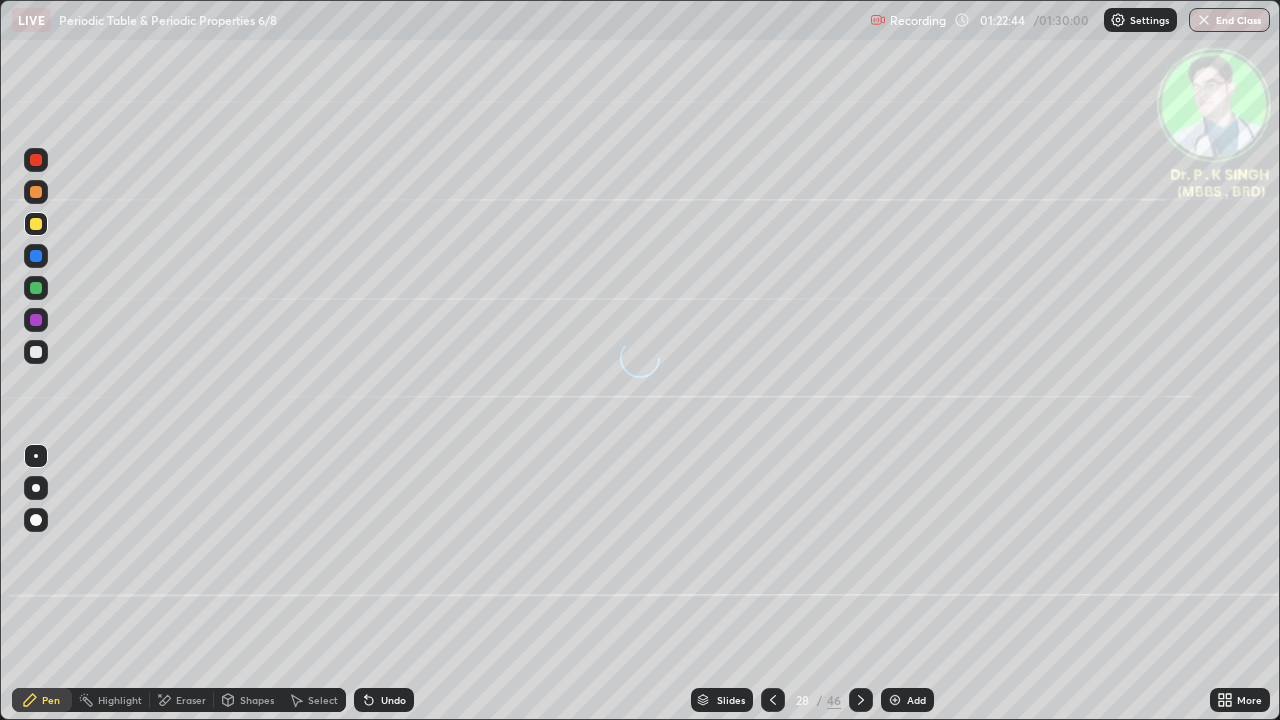 click at bounding box center (36, 256) 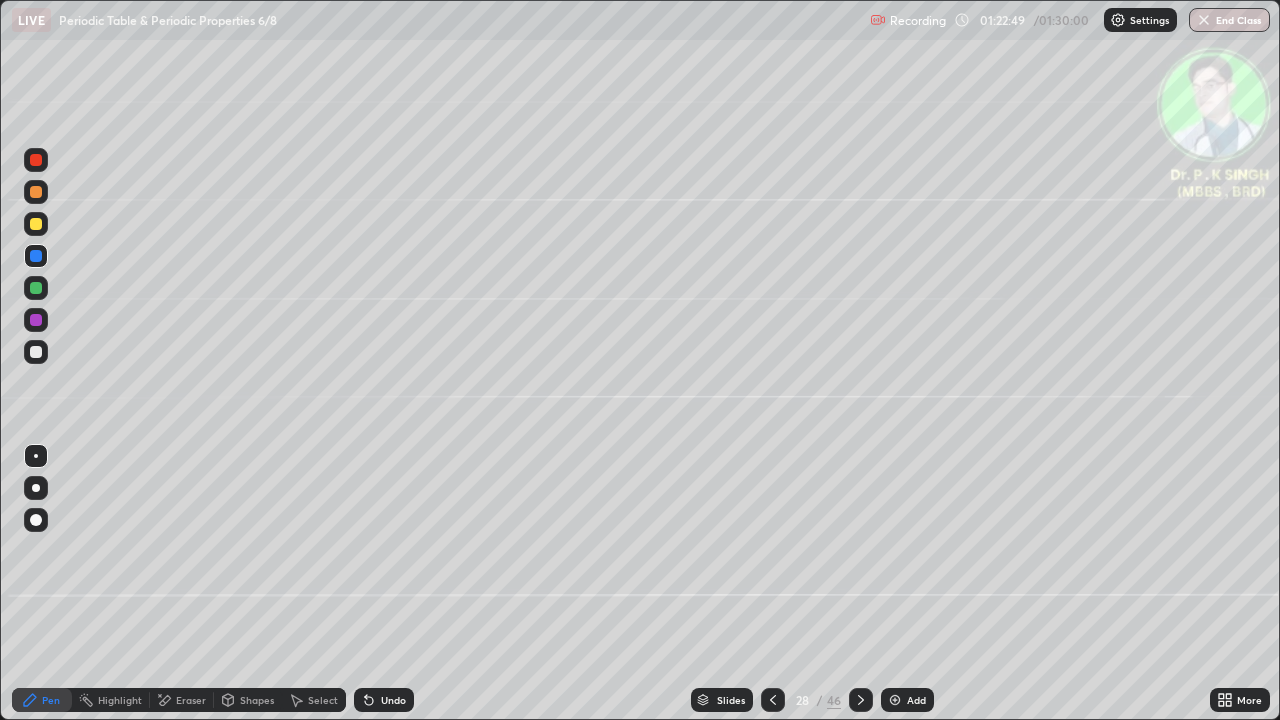 click at bounding box center [36, 224] 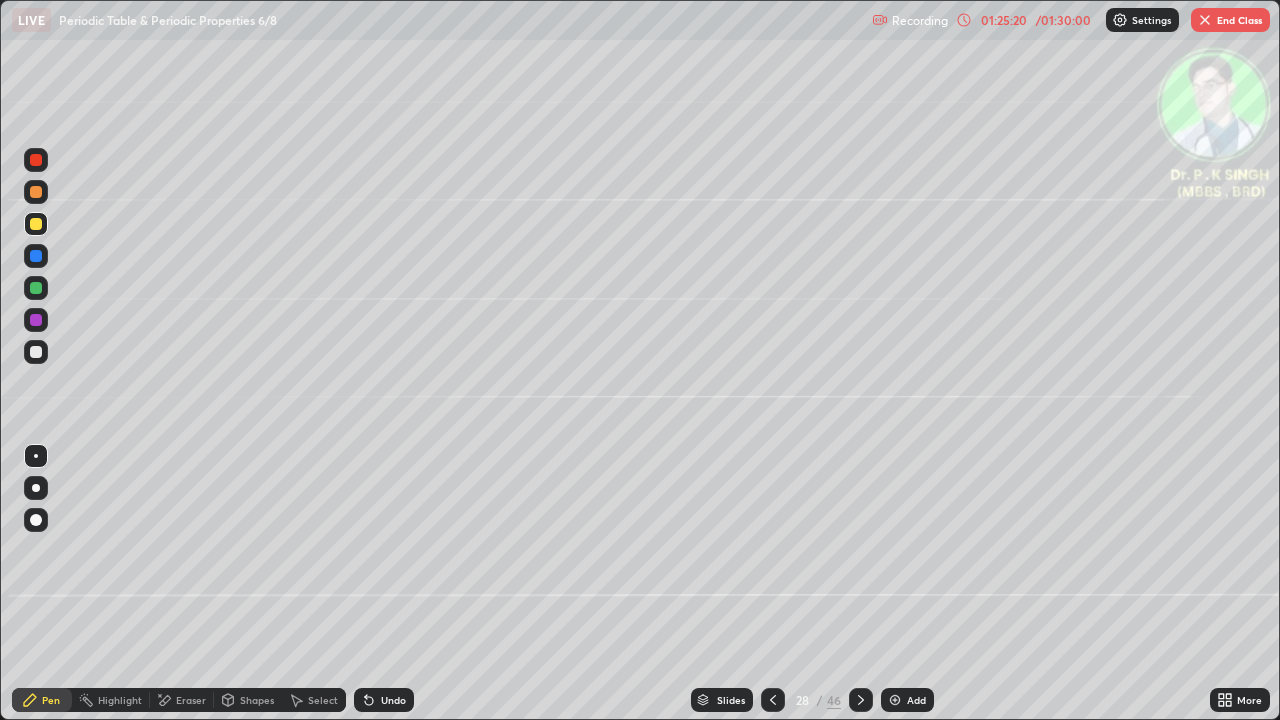 click at bounding box center [36, 224] 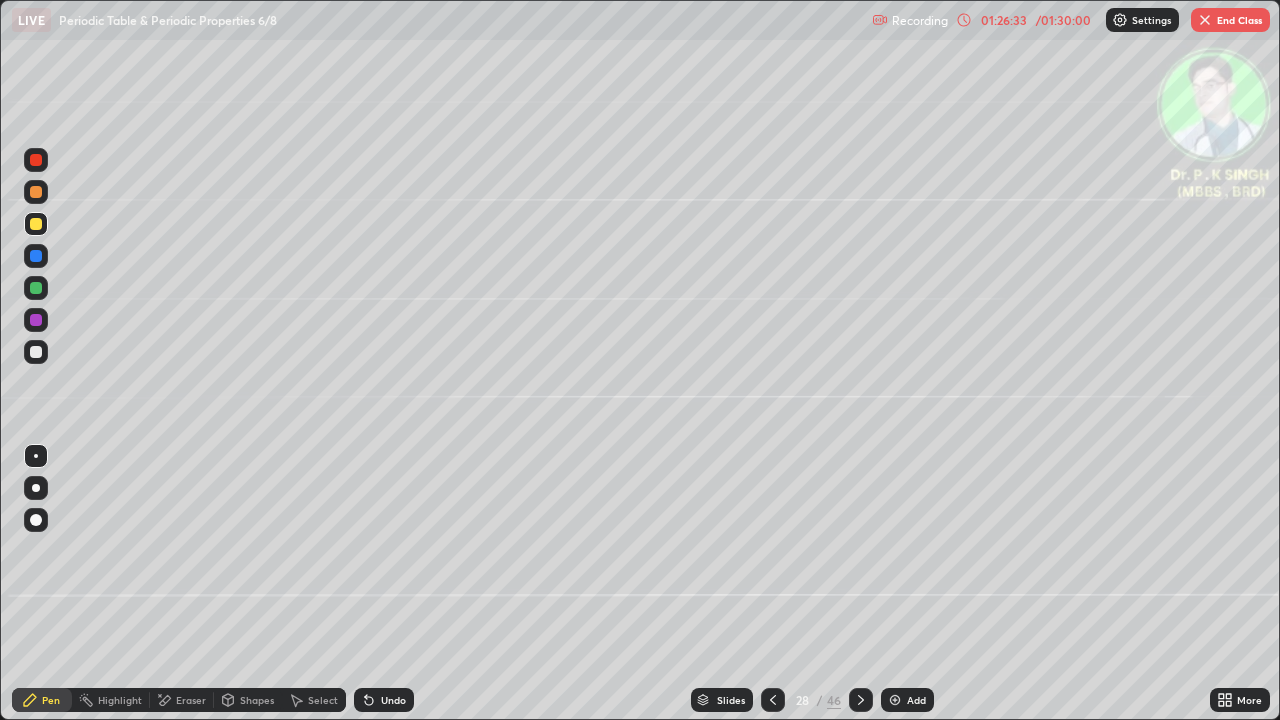 click at bounding box center (861, 700) 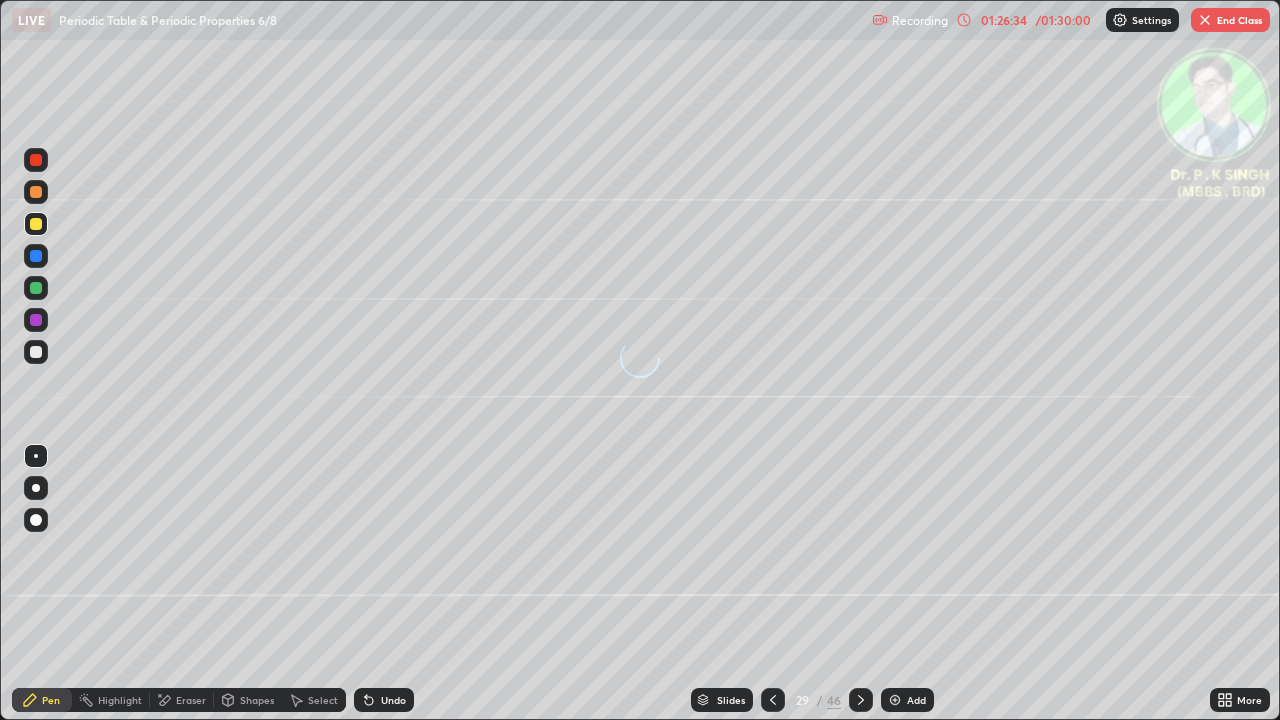 click at bounding box center [36, 256] 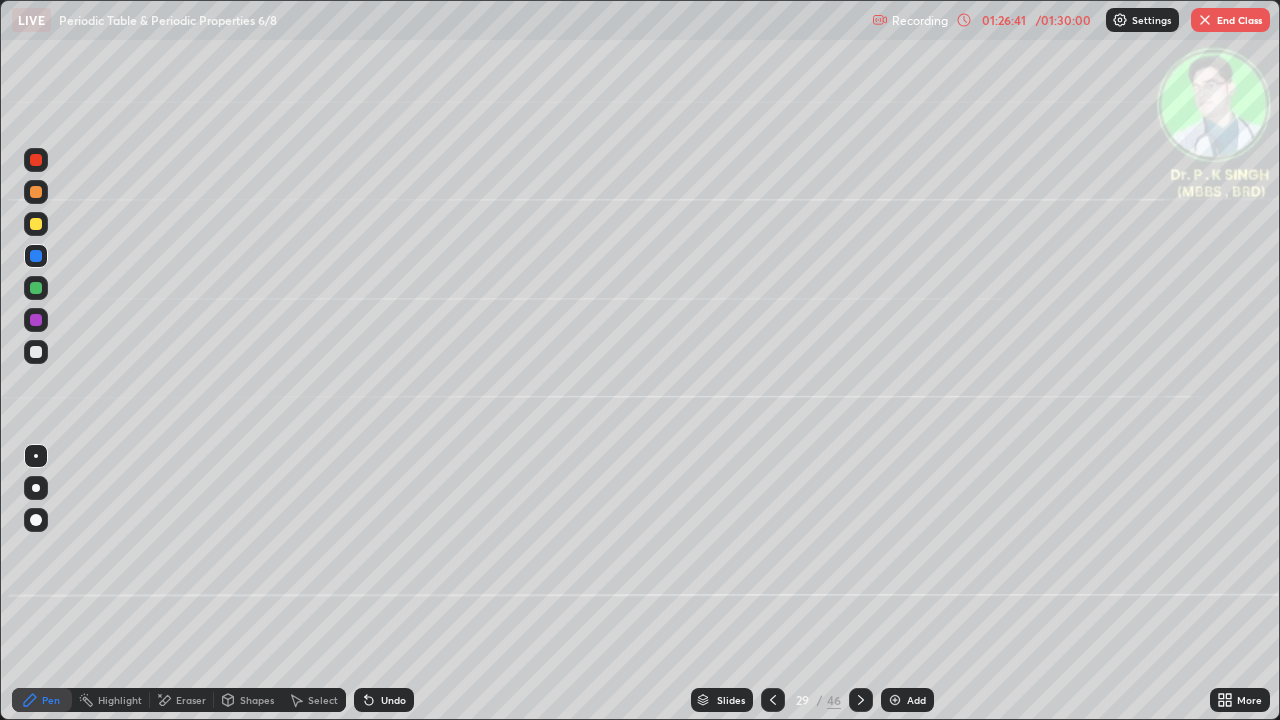 click at bounding box center (36, 224) 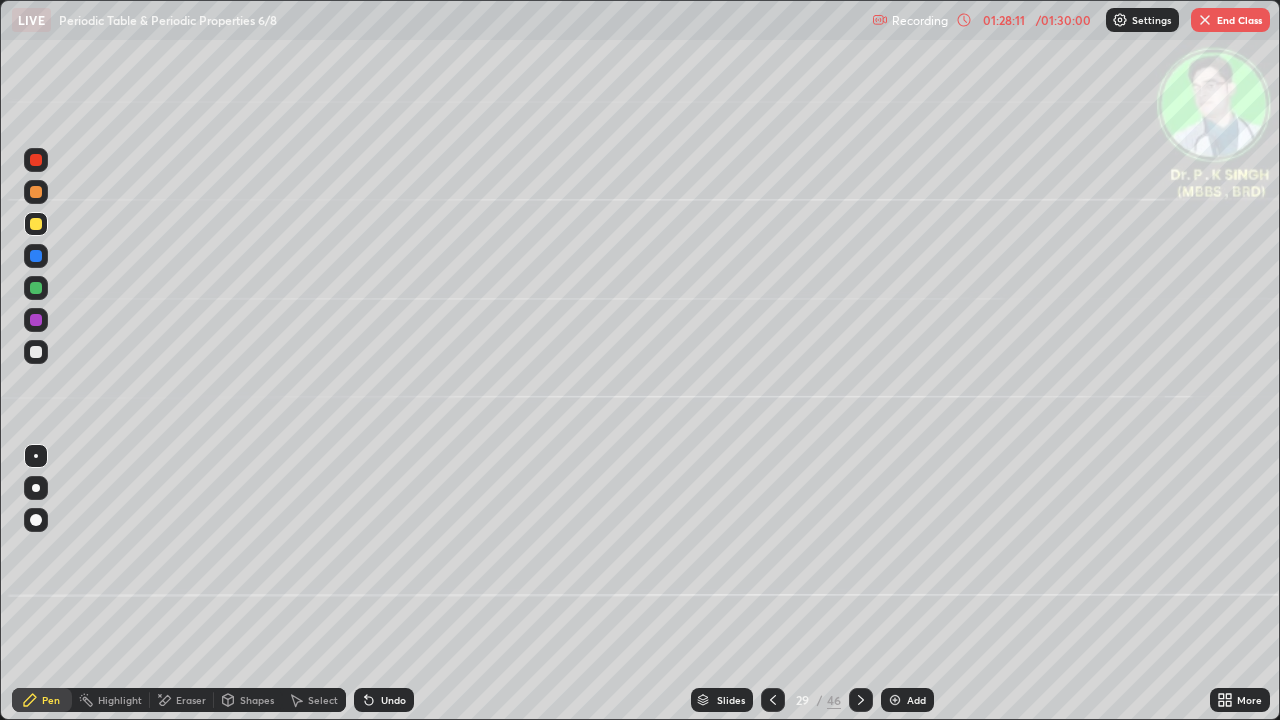 click on "End Class" at bounding box center [1230, 20] 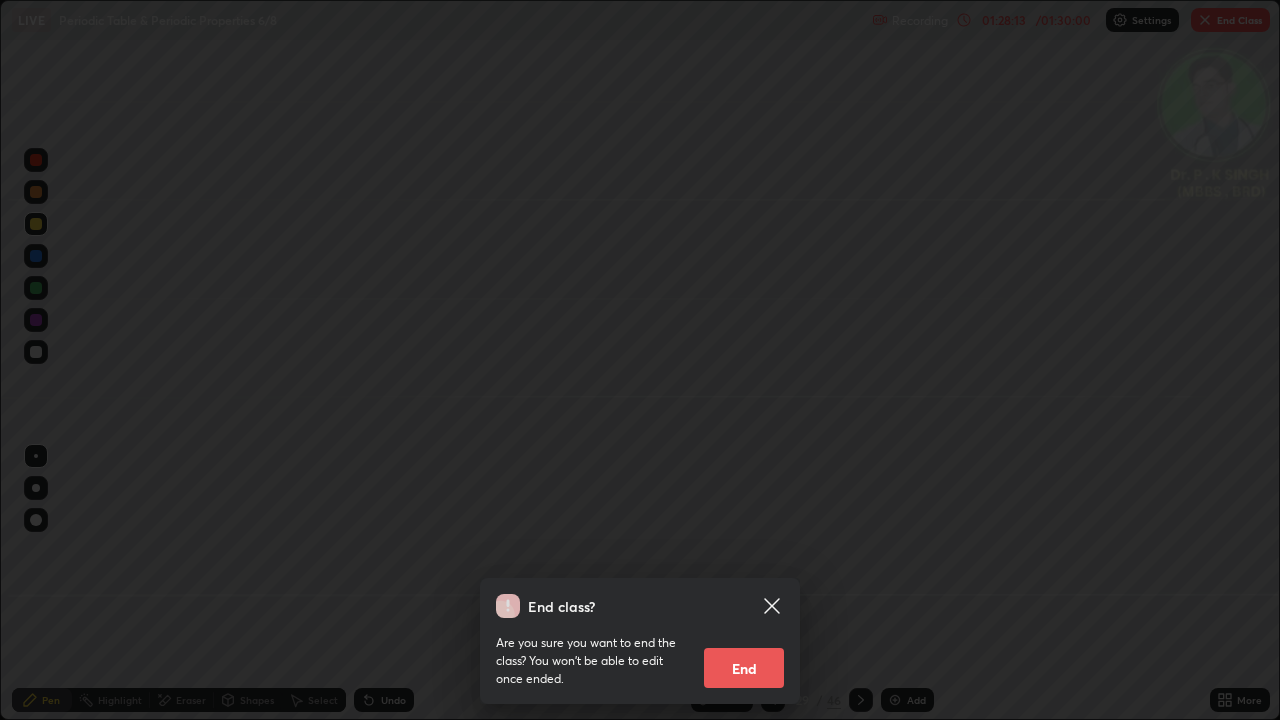 click on "End" at bounding box center (744, 668) 